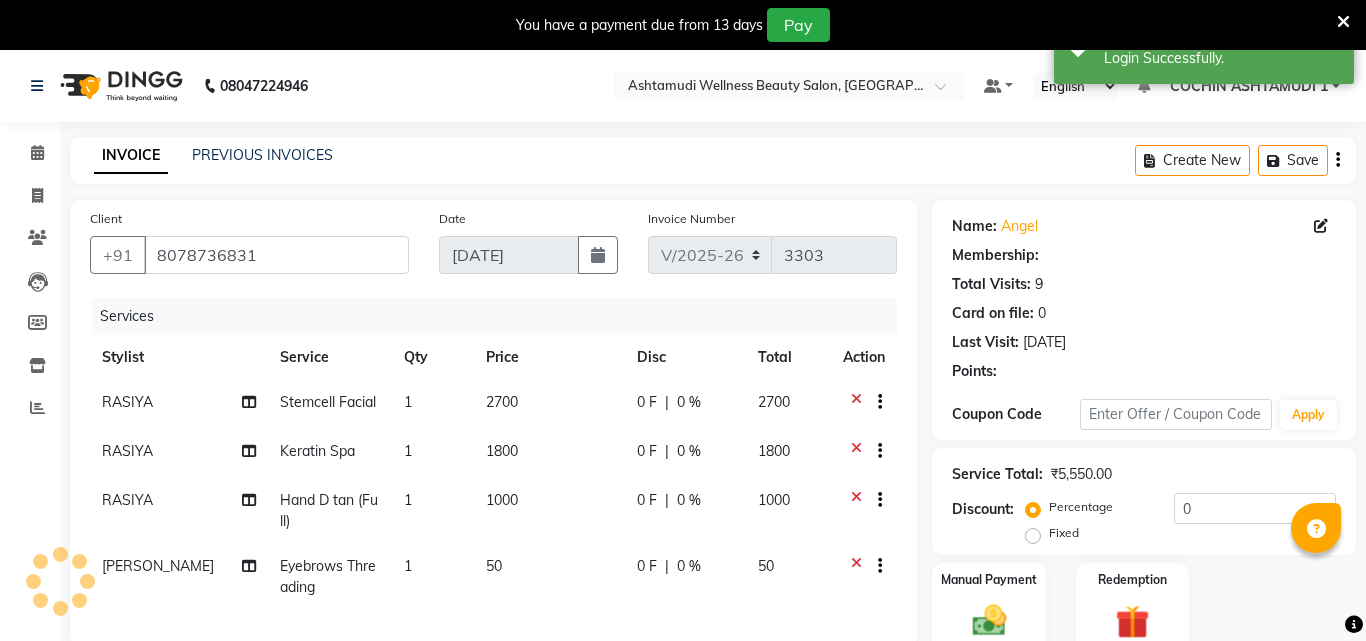 select on "4632" 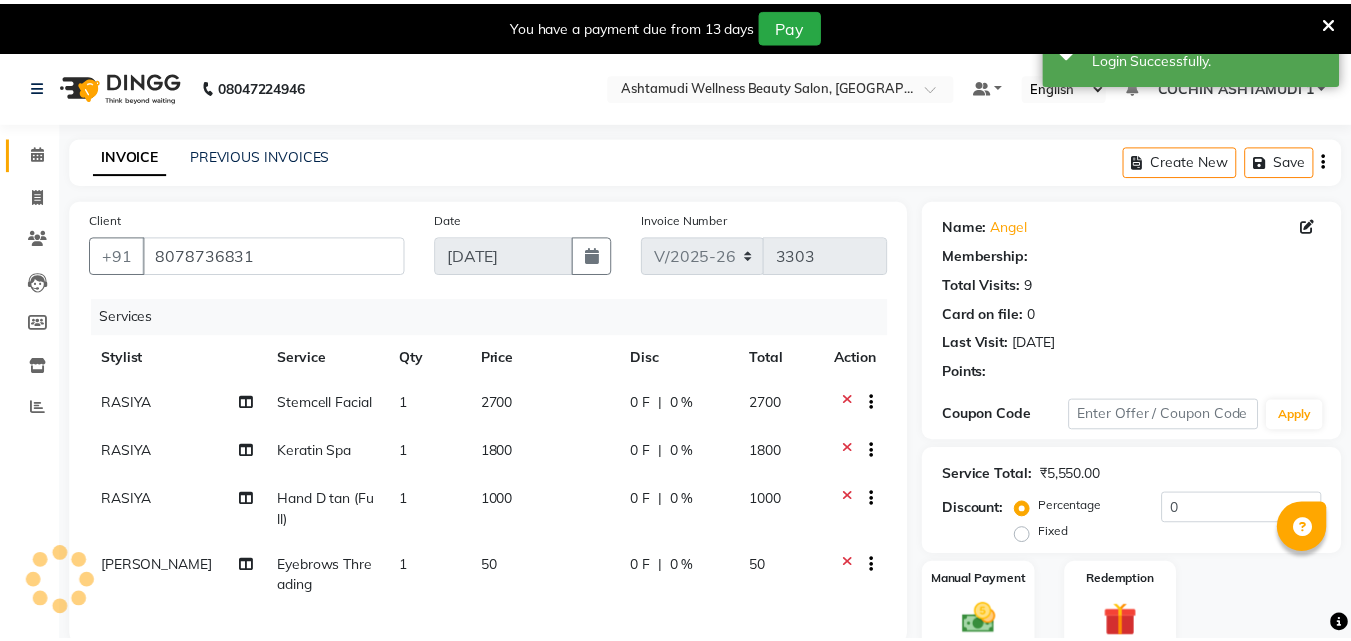 scroll, scrollTop: 0, scrollLeft: 0, axis: both 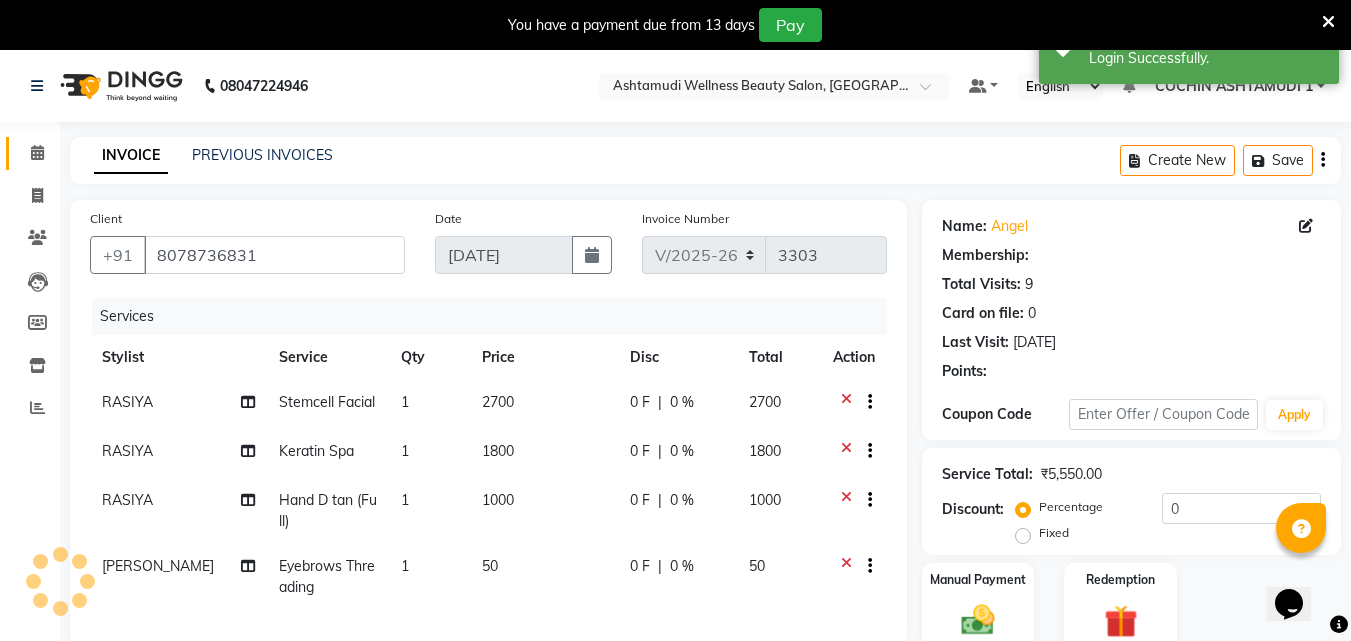 type on "15" 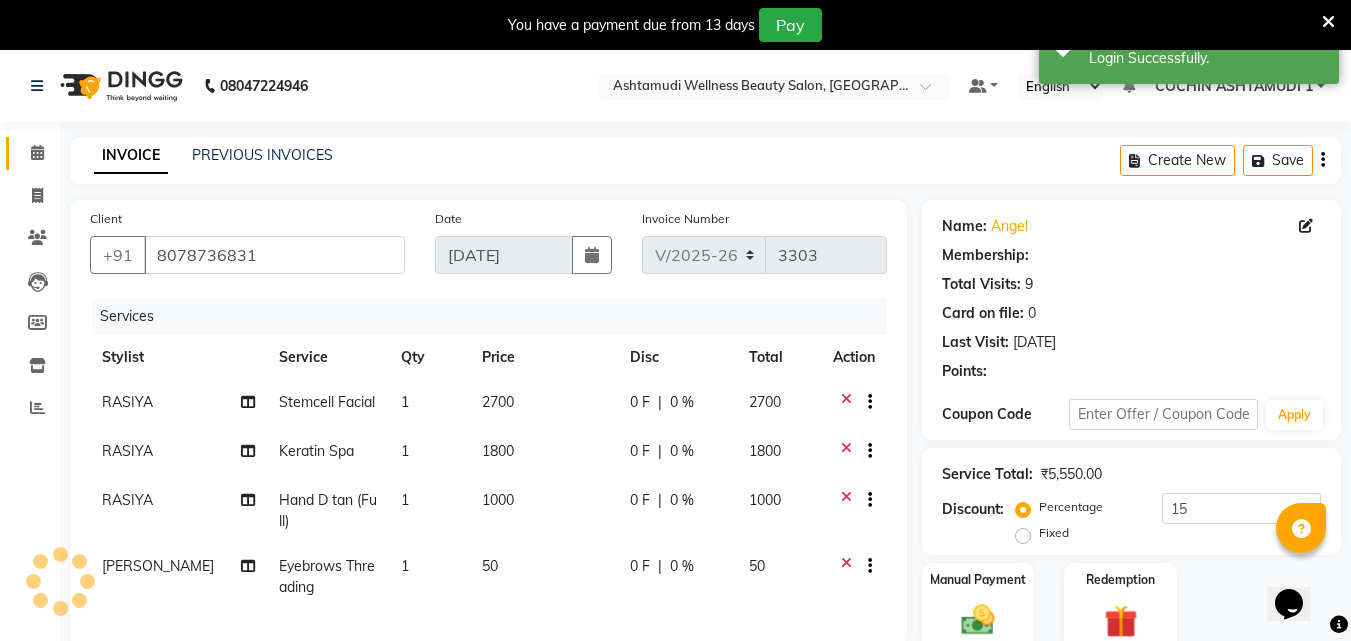 select on "2: Object" 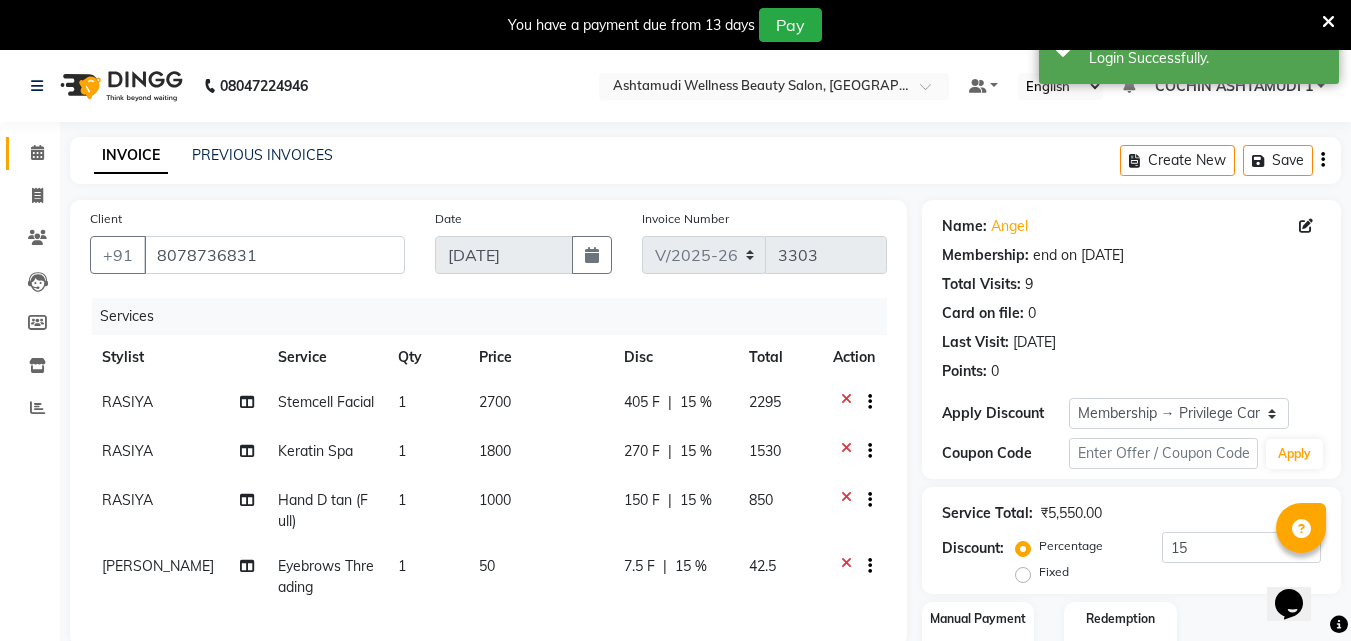 click 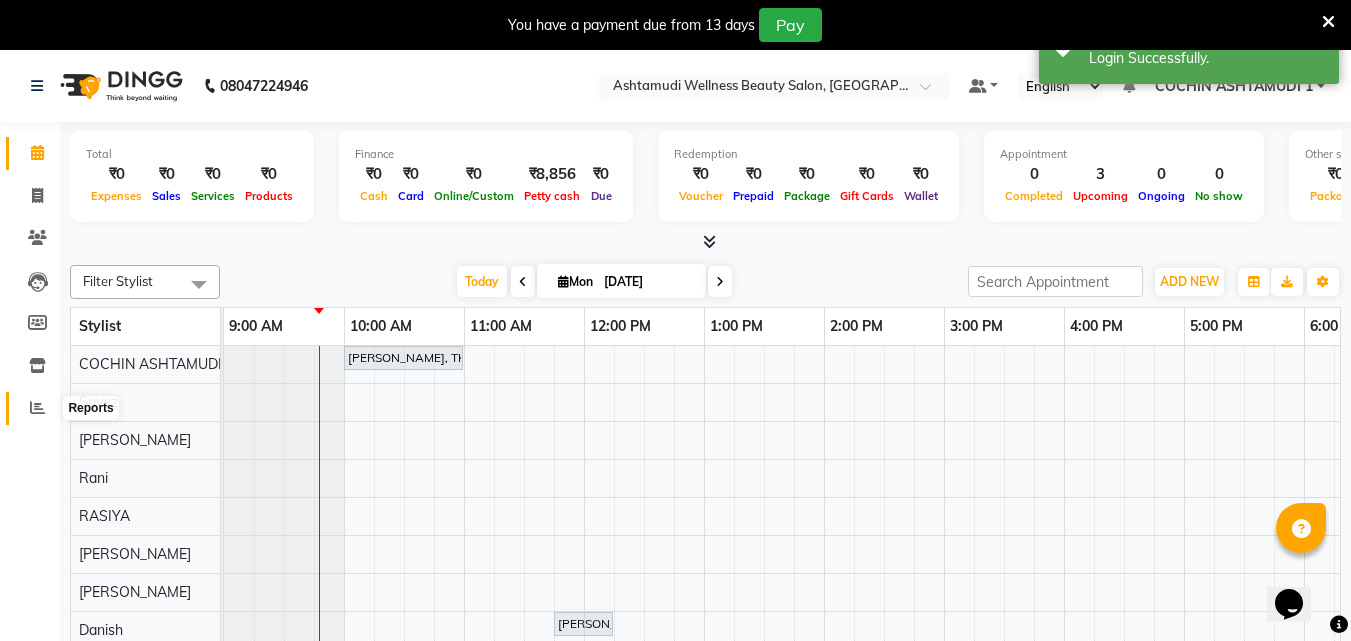 click 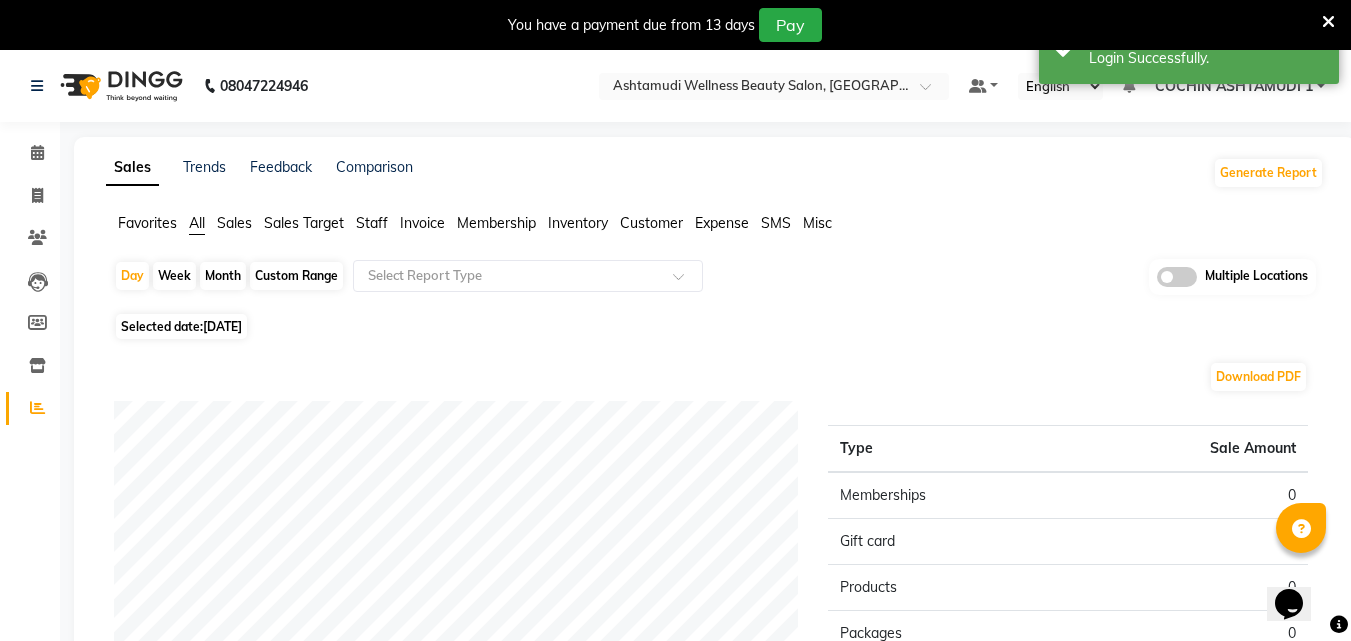 click on "Staff" 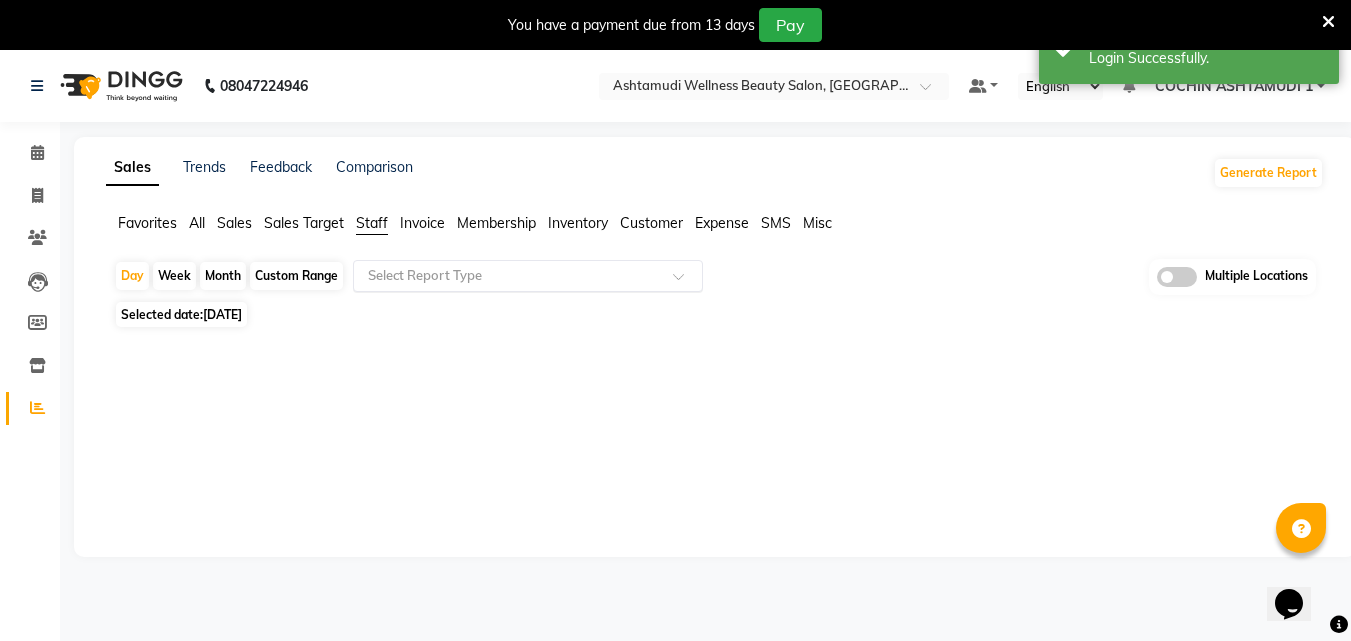 click 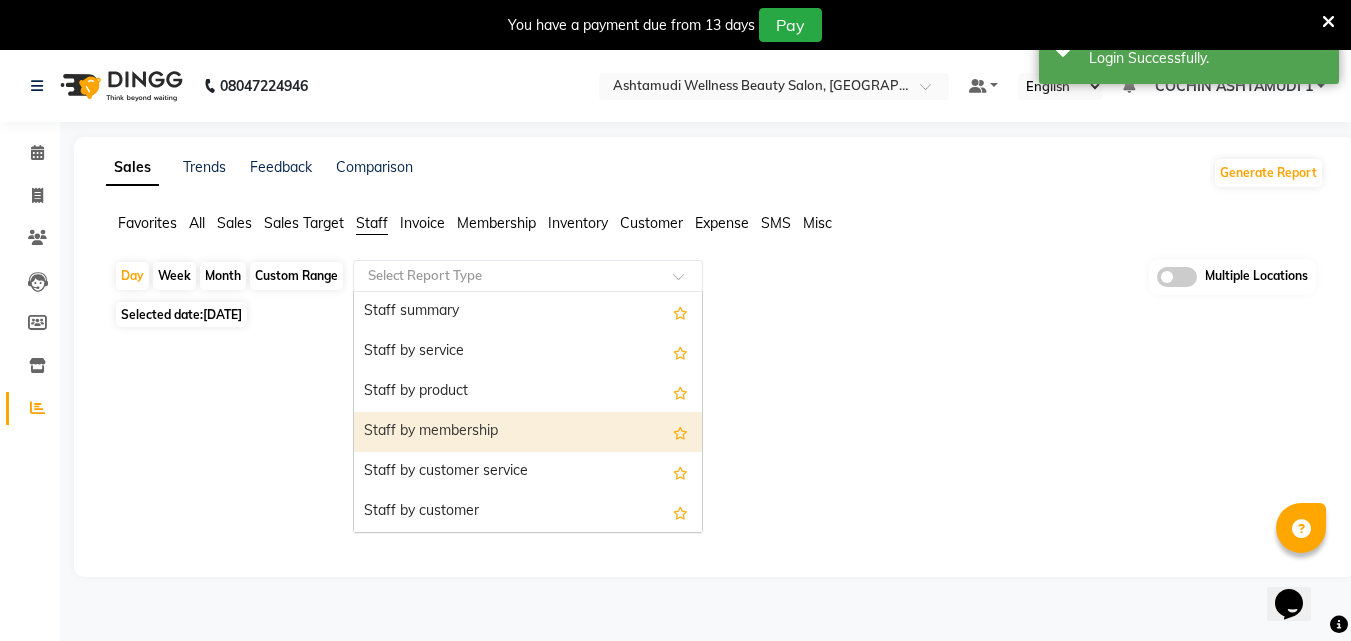click on "Staff by membership" at bounding box center (528, 432) 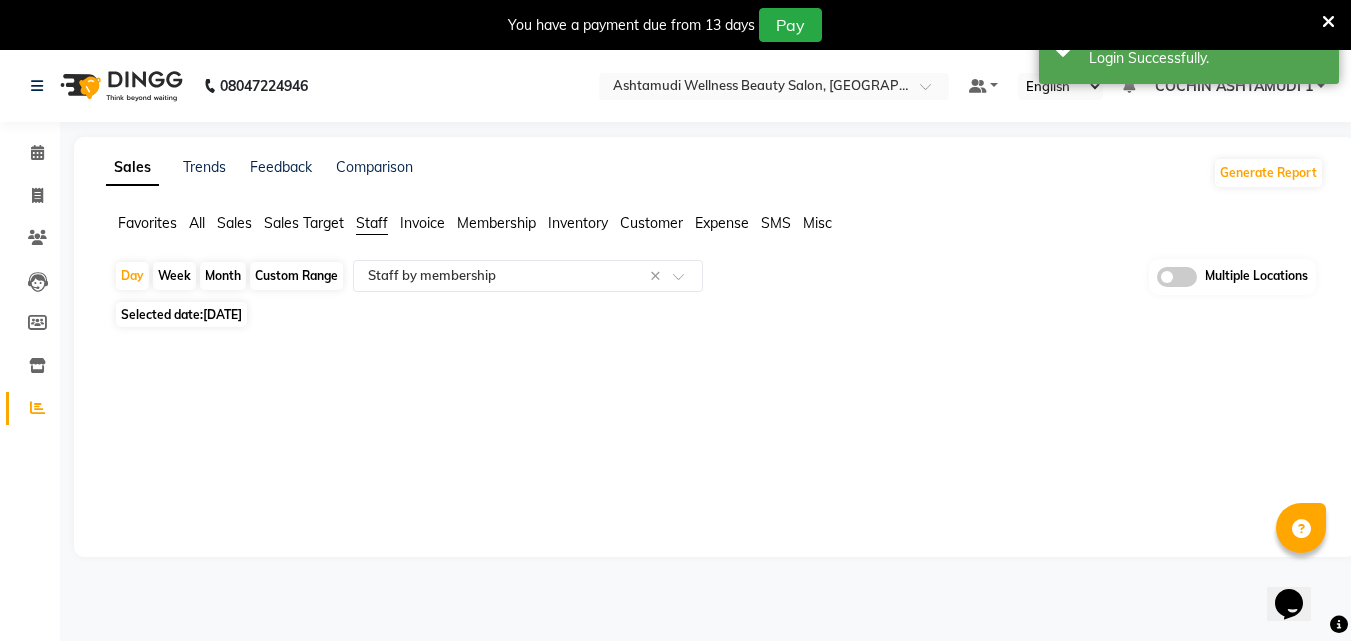 click on "Custom Range" 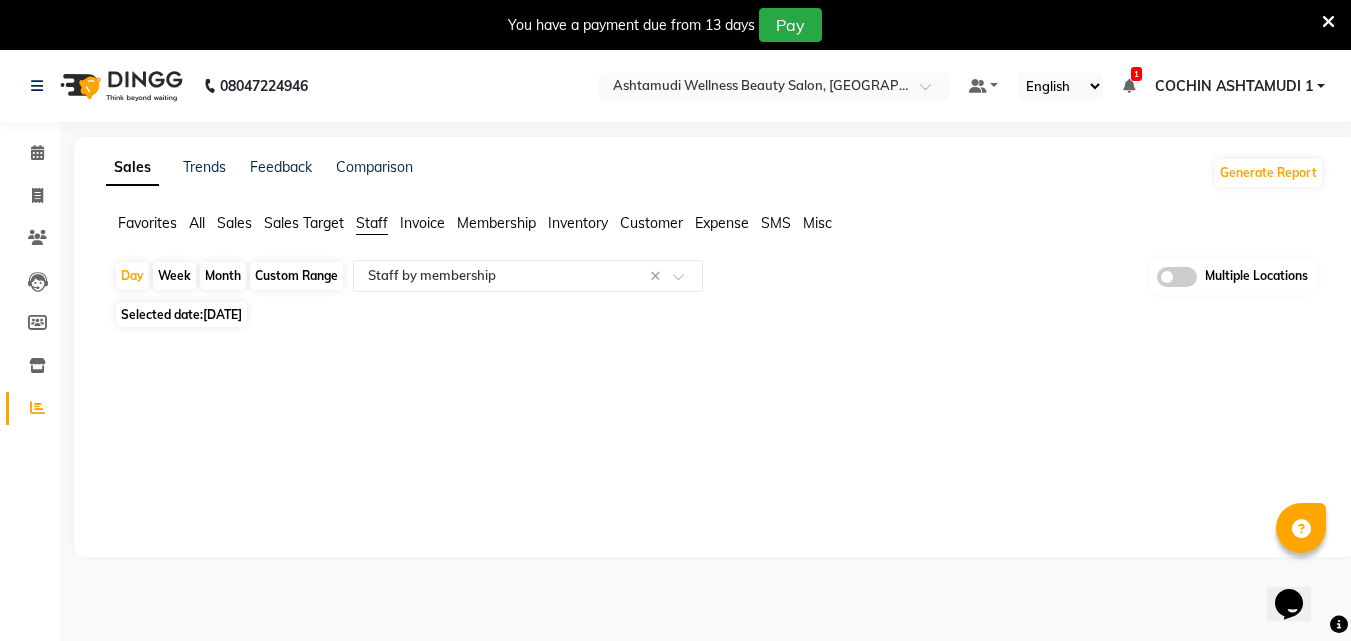 select on "7" 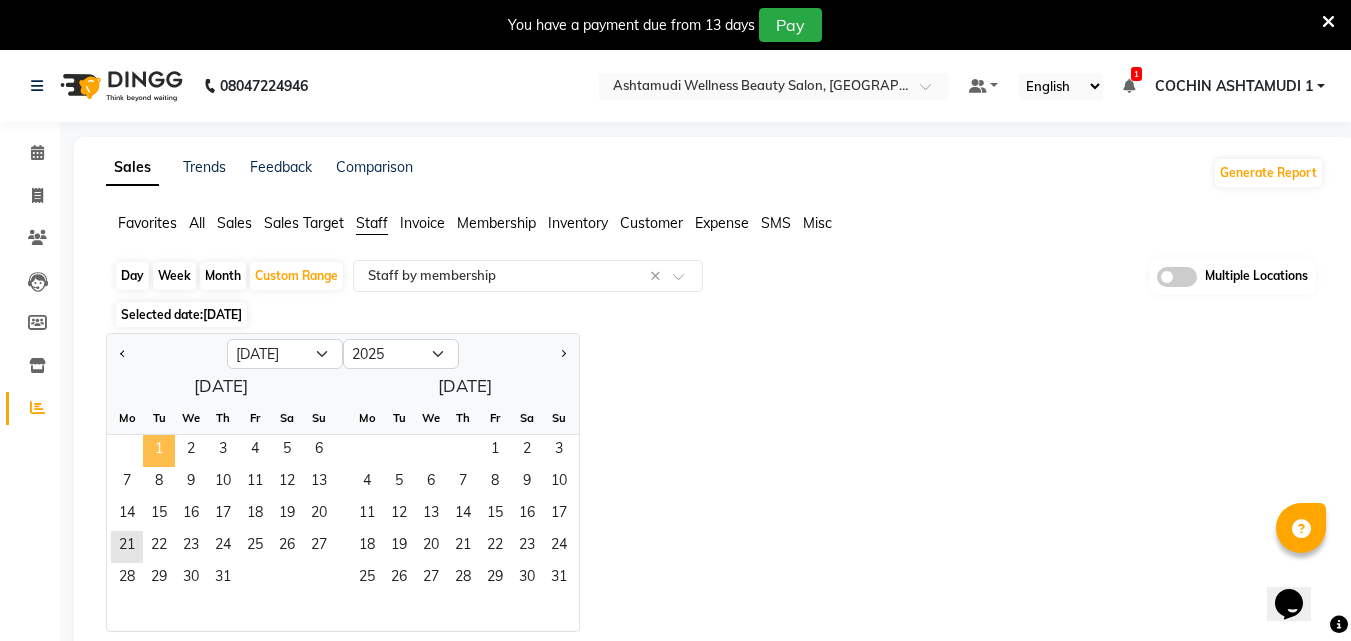 click on "1" 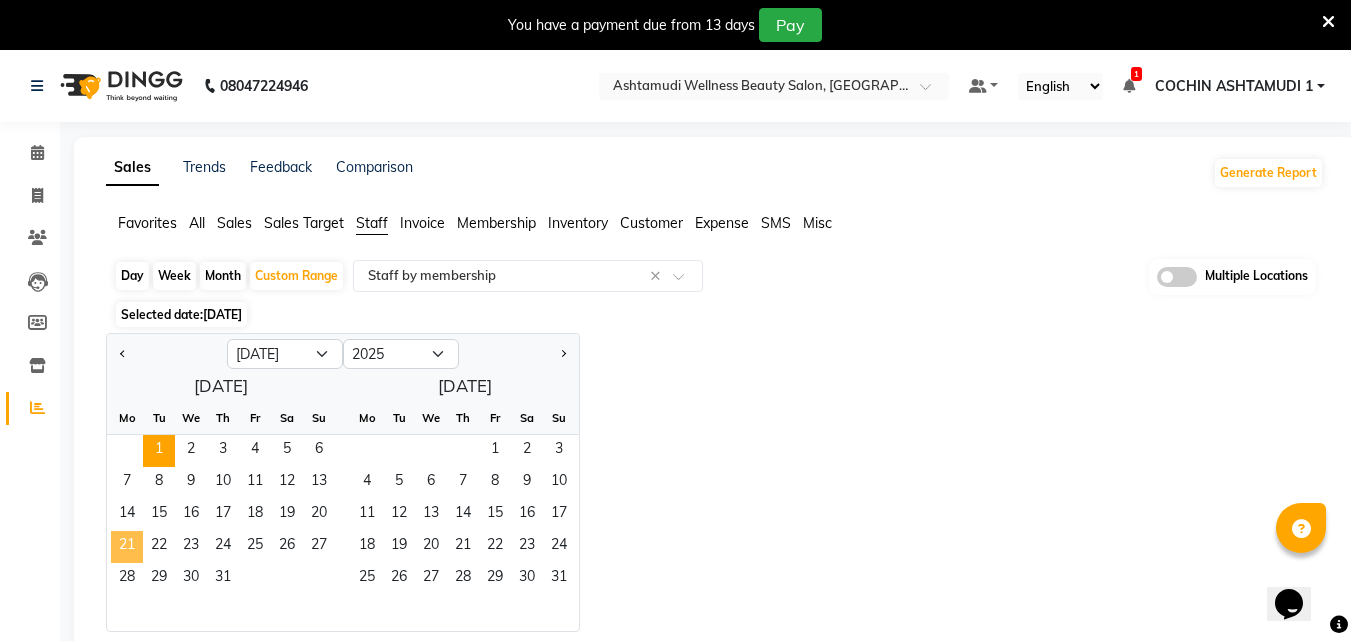 click on "21" 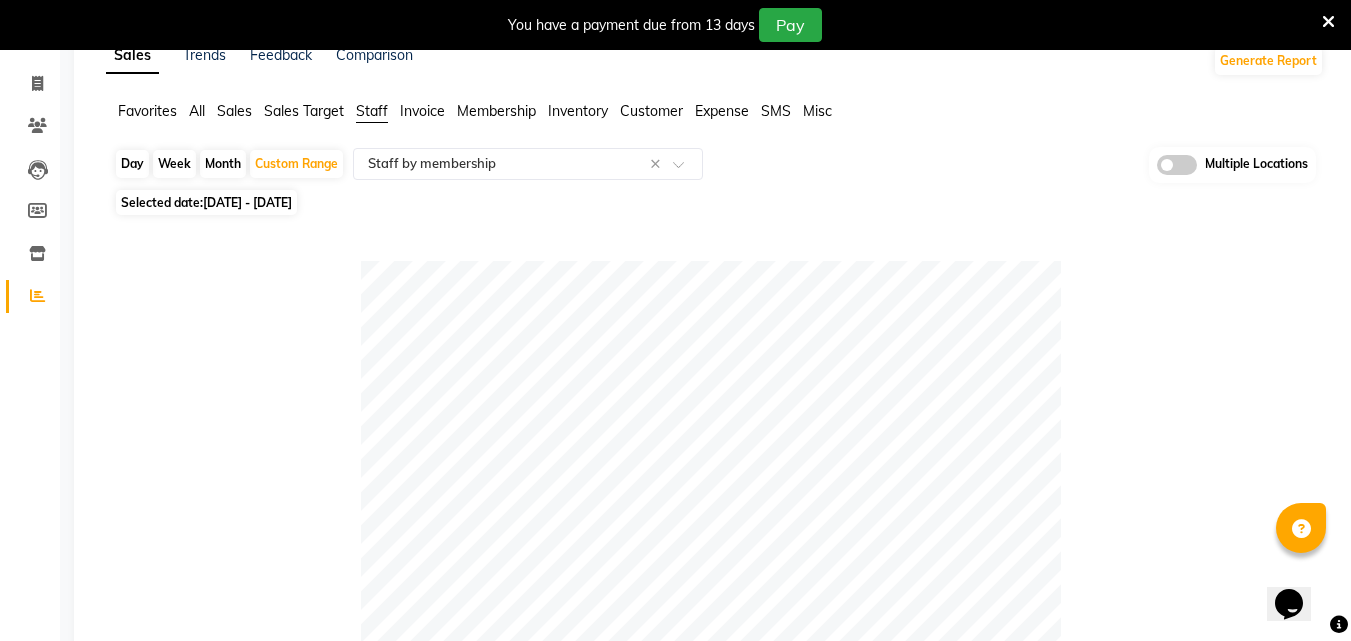 scroll, scrollTop: 0, scrollLeft: 0, axis: both 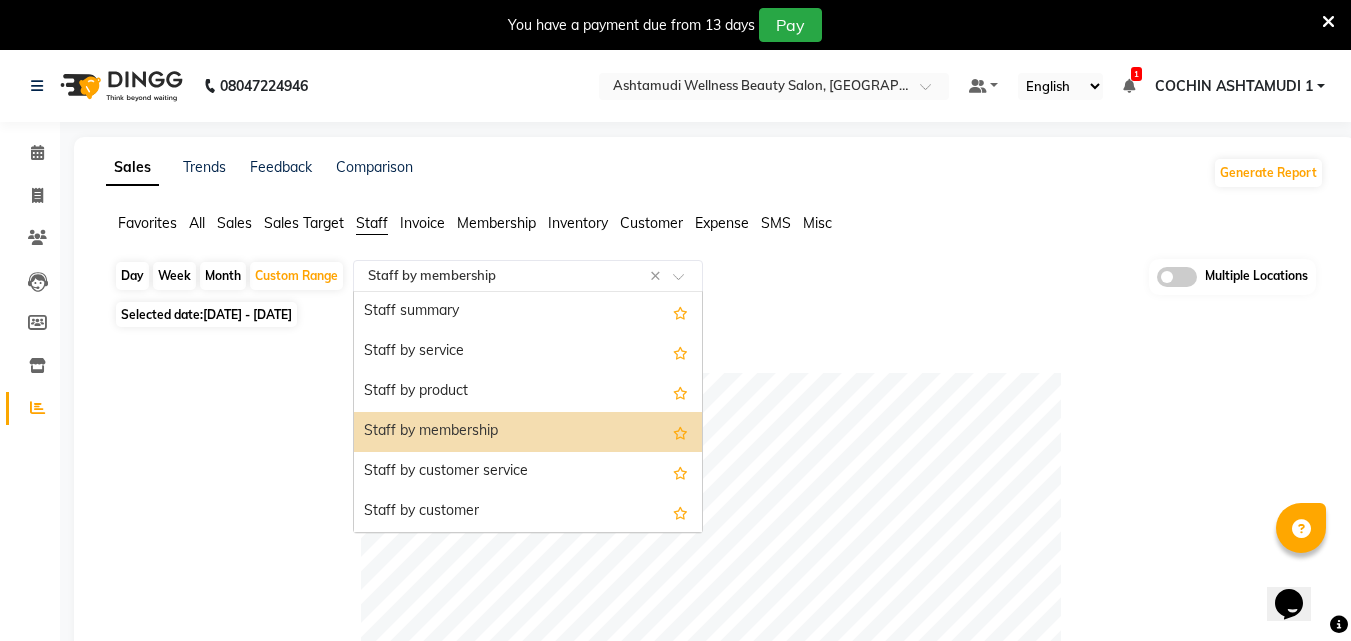 click 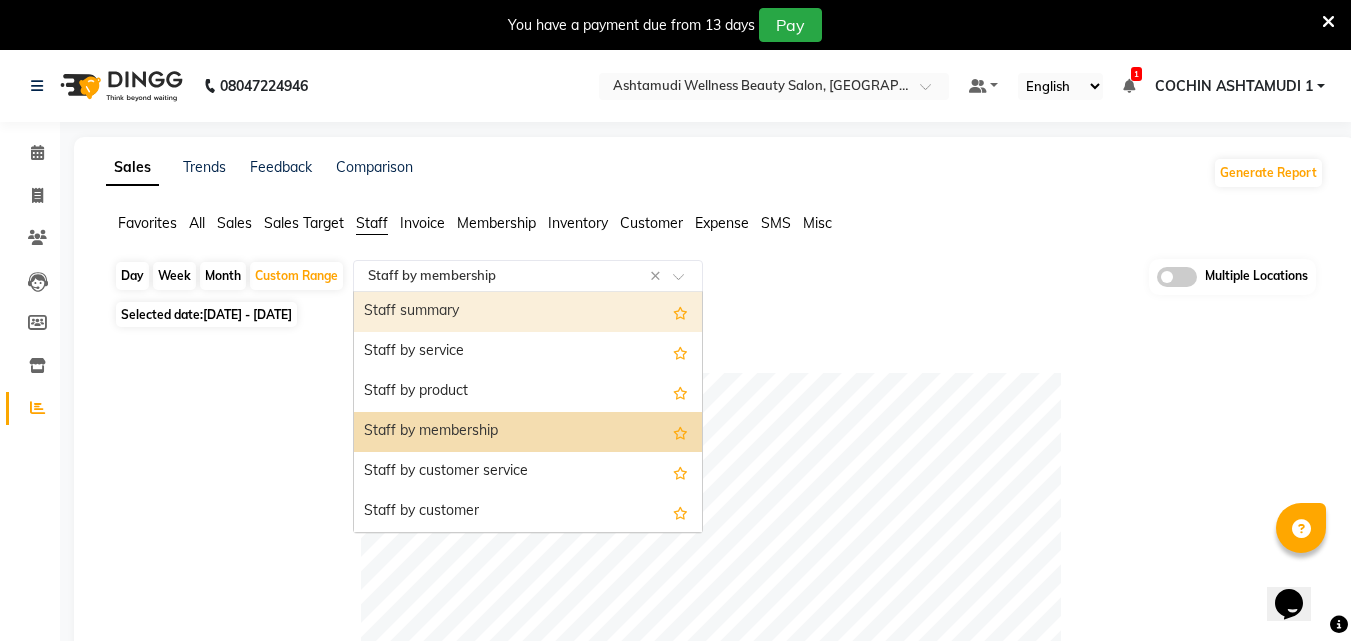 click on "Staff summary" at bounding box center (528, 312) 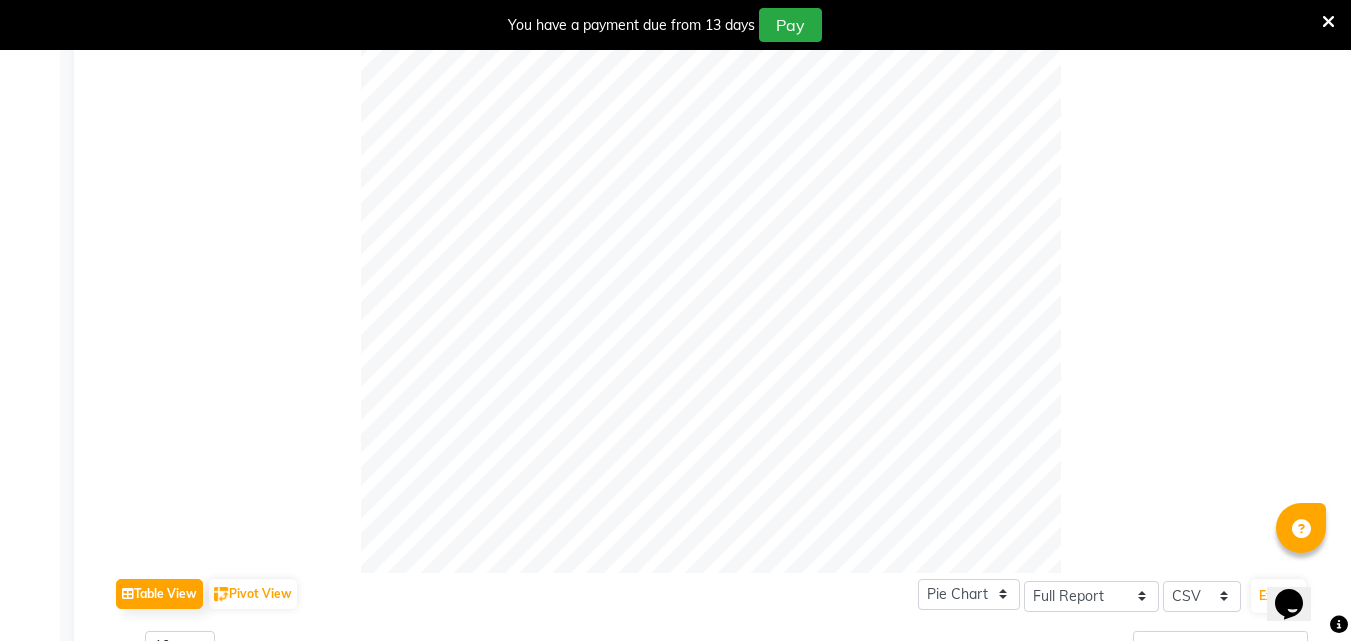 scroll, scrollTop: 0, scrollLeft: 0, axis: both 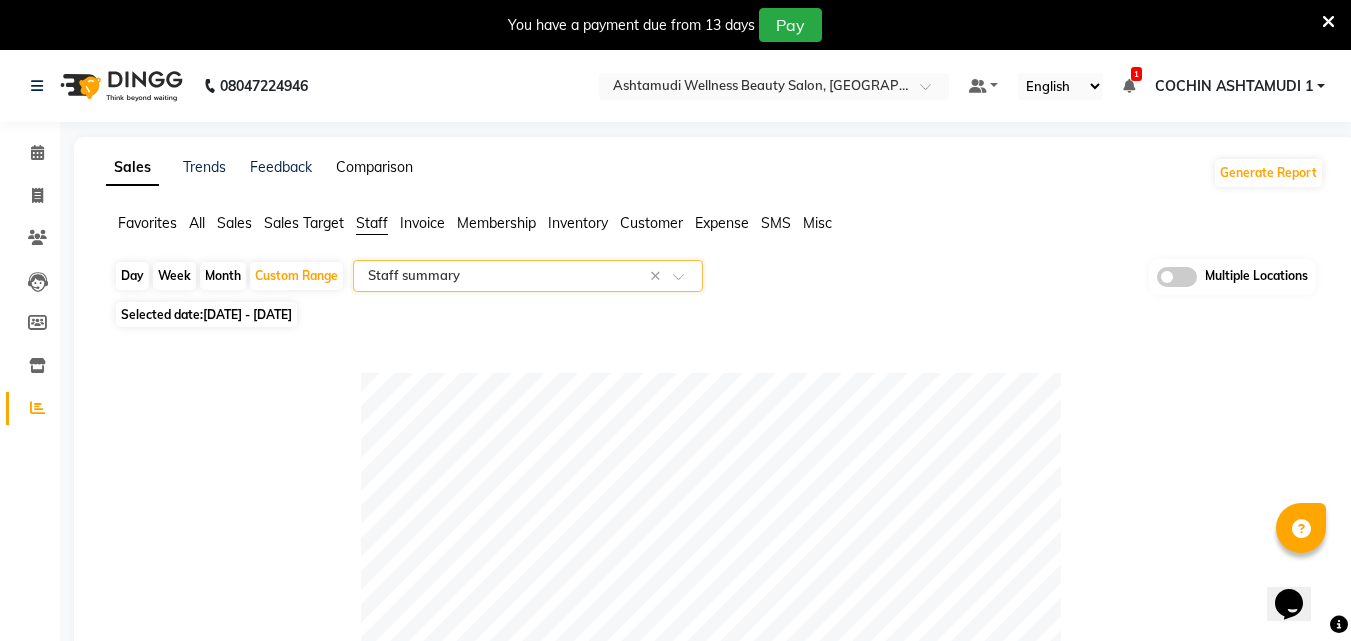 click on "Comparison" 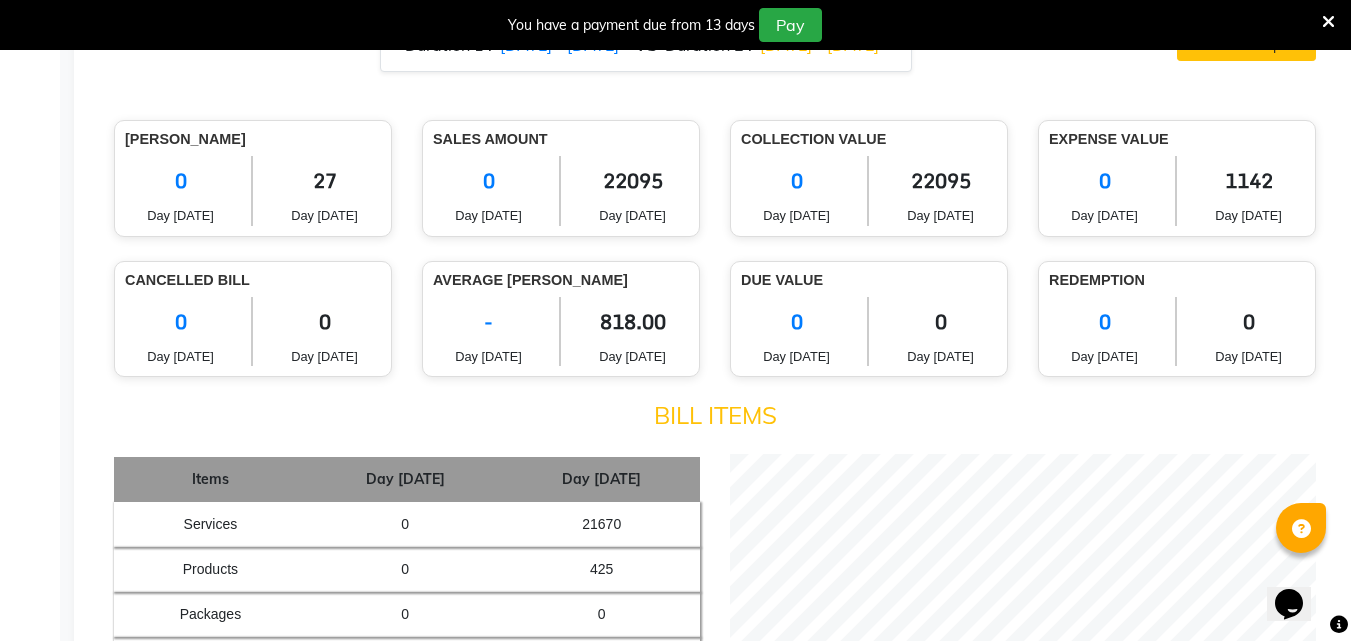 scroll, scrollTop: 0, scrollLeft: 0, axis: both 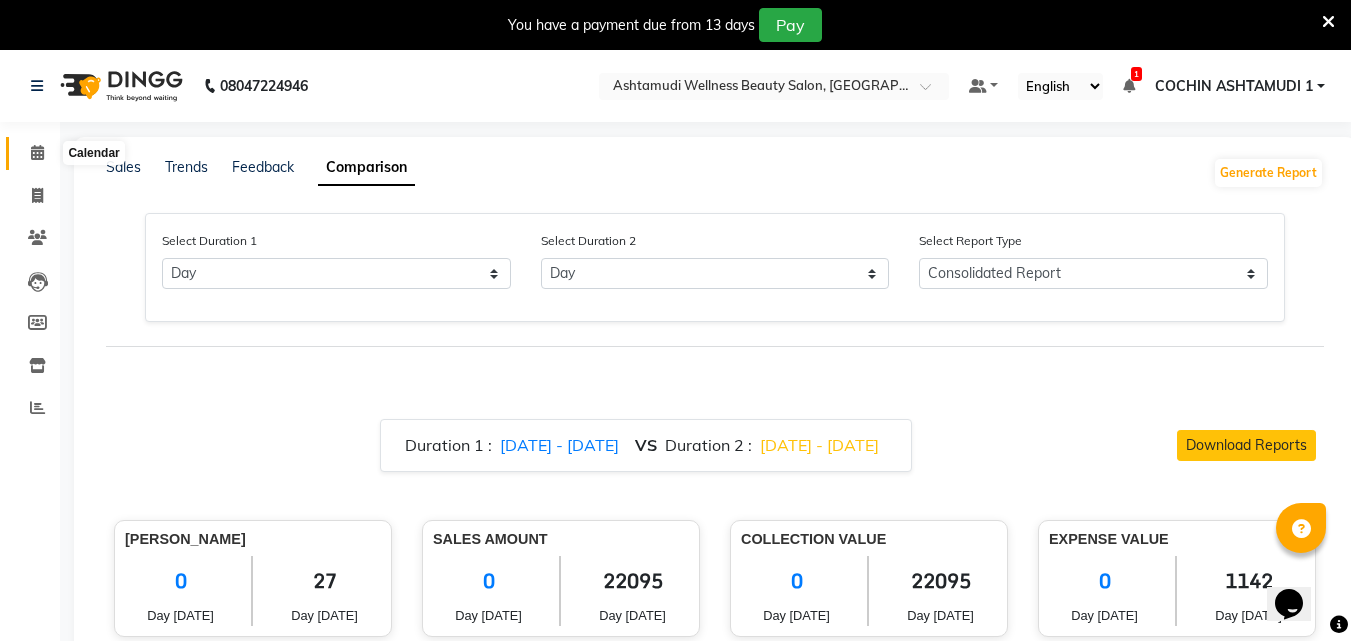 click 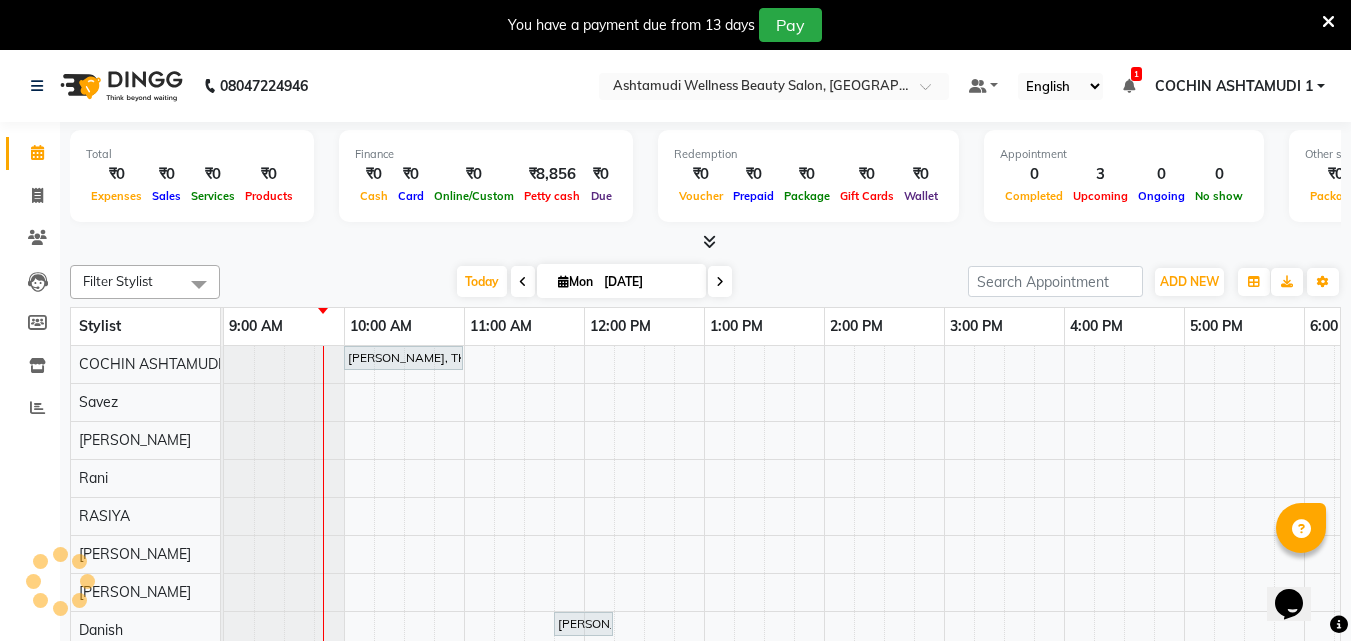 scroll, scrollTop: 0, scrollLeft: 0, axis: both 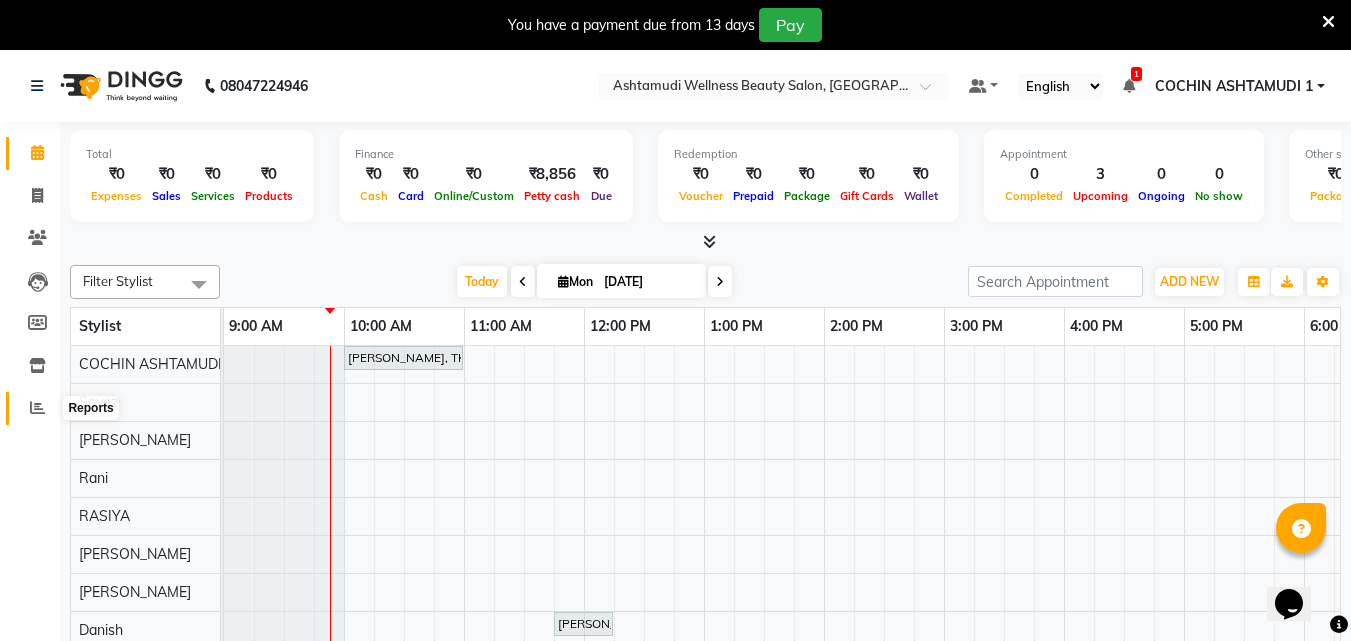 click 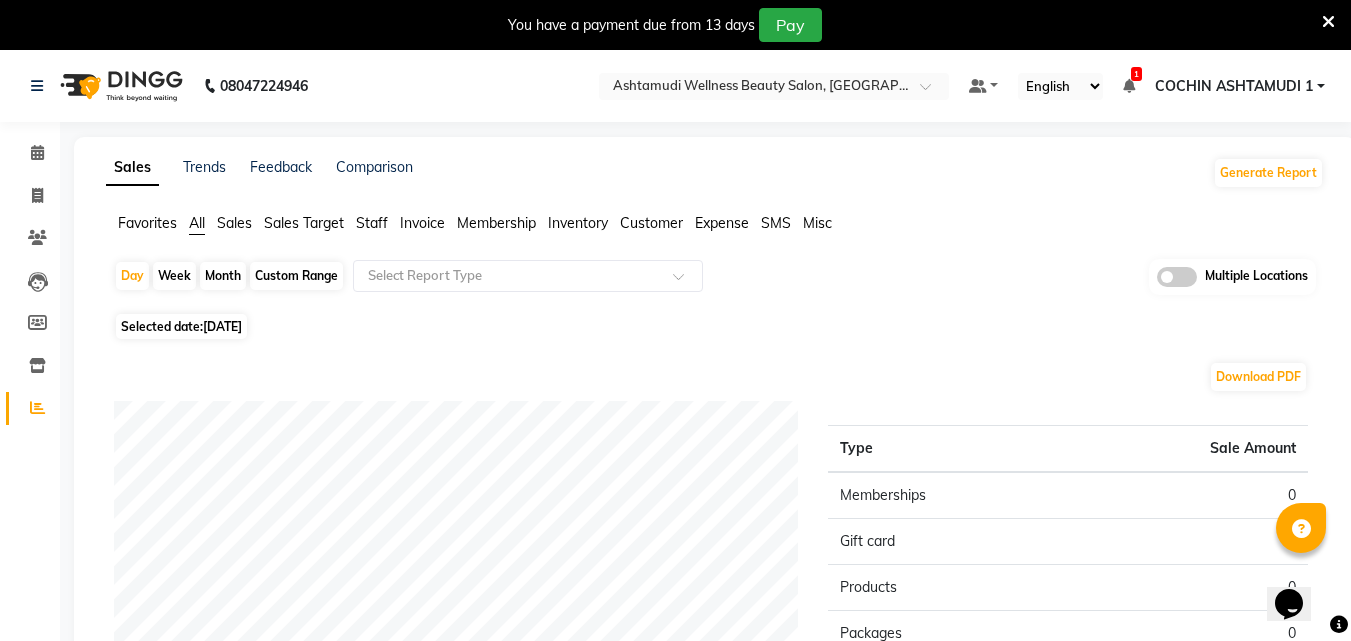 click on "Staff" 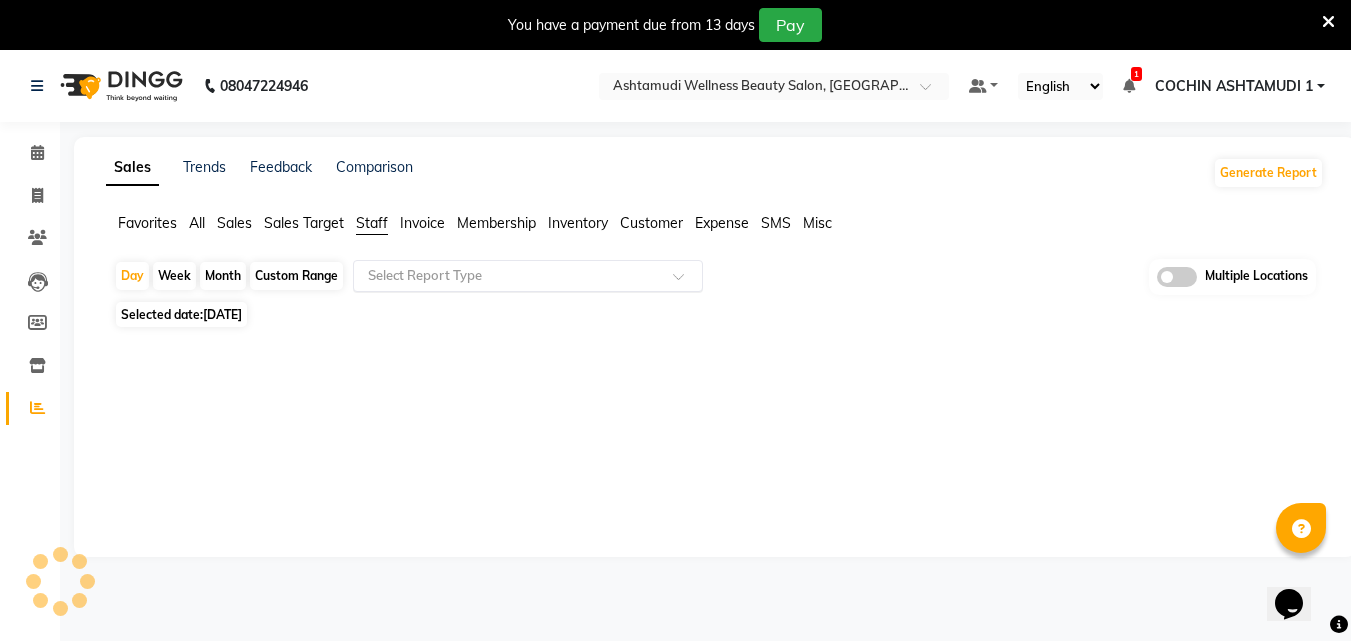 click 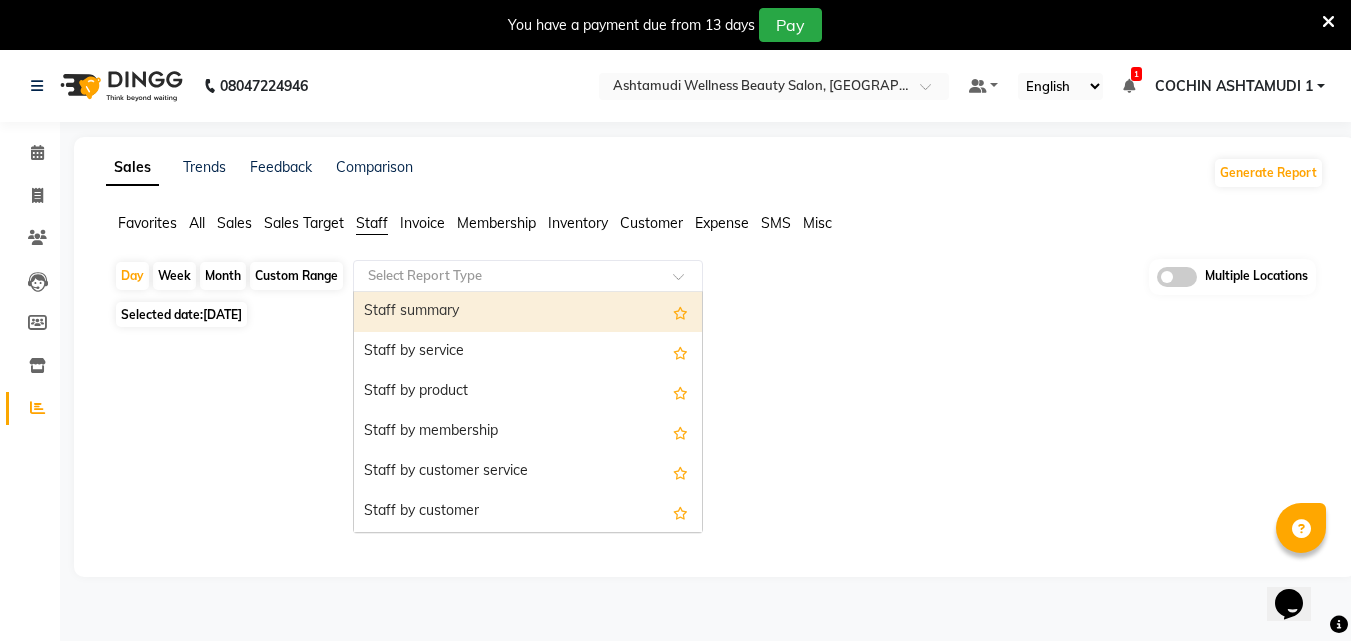 click on "Staff summary" at bounding box center [528, 312] 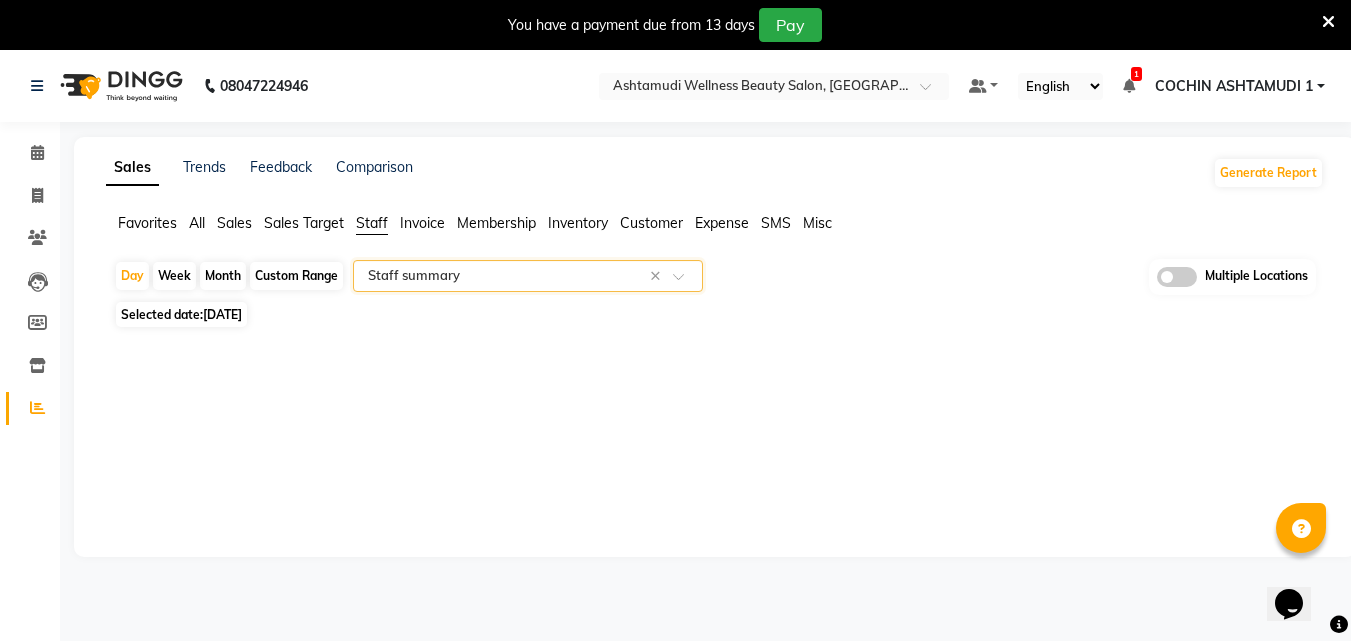 click on "Custom Range" 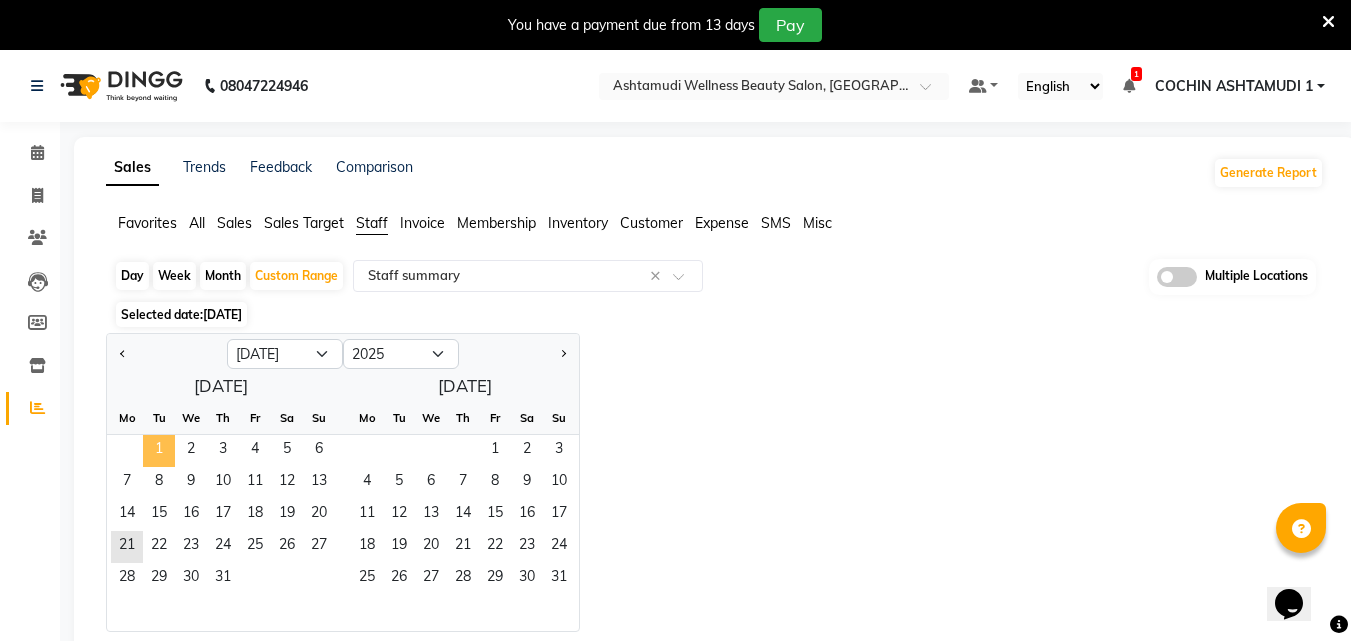 click on "1" 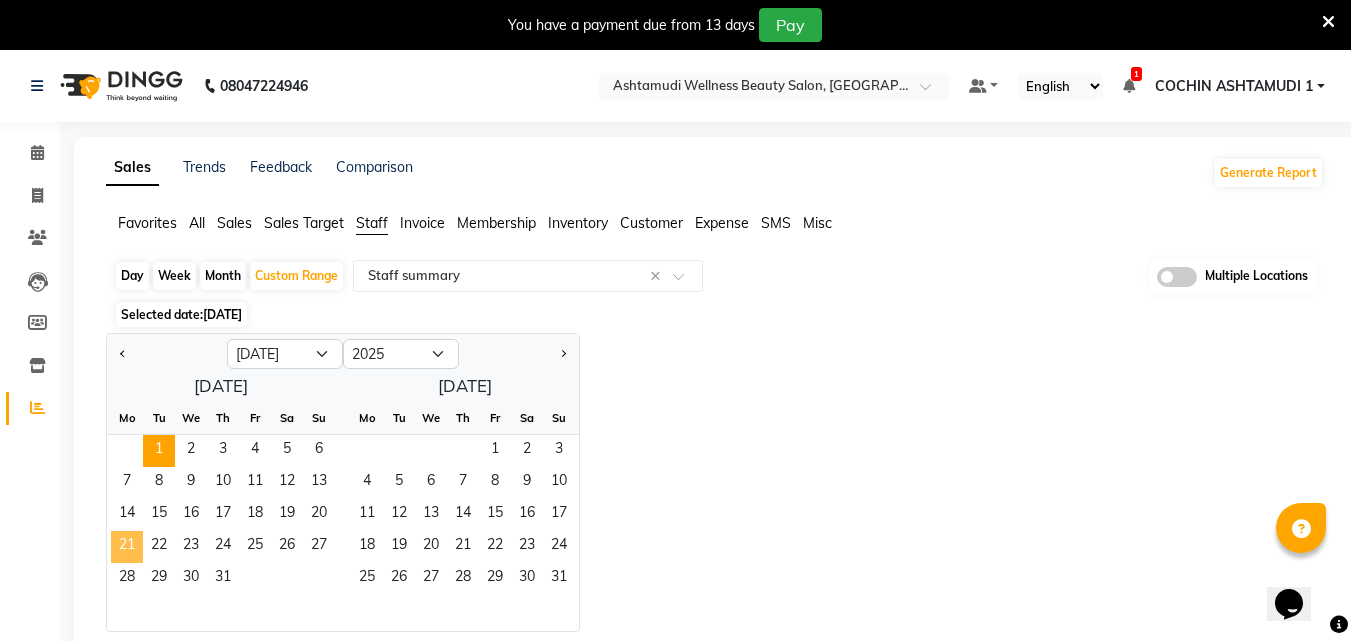 click on "21" 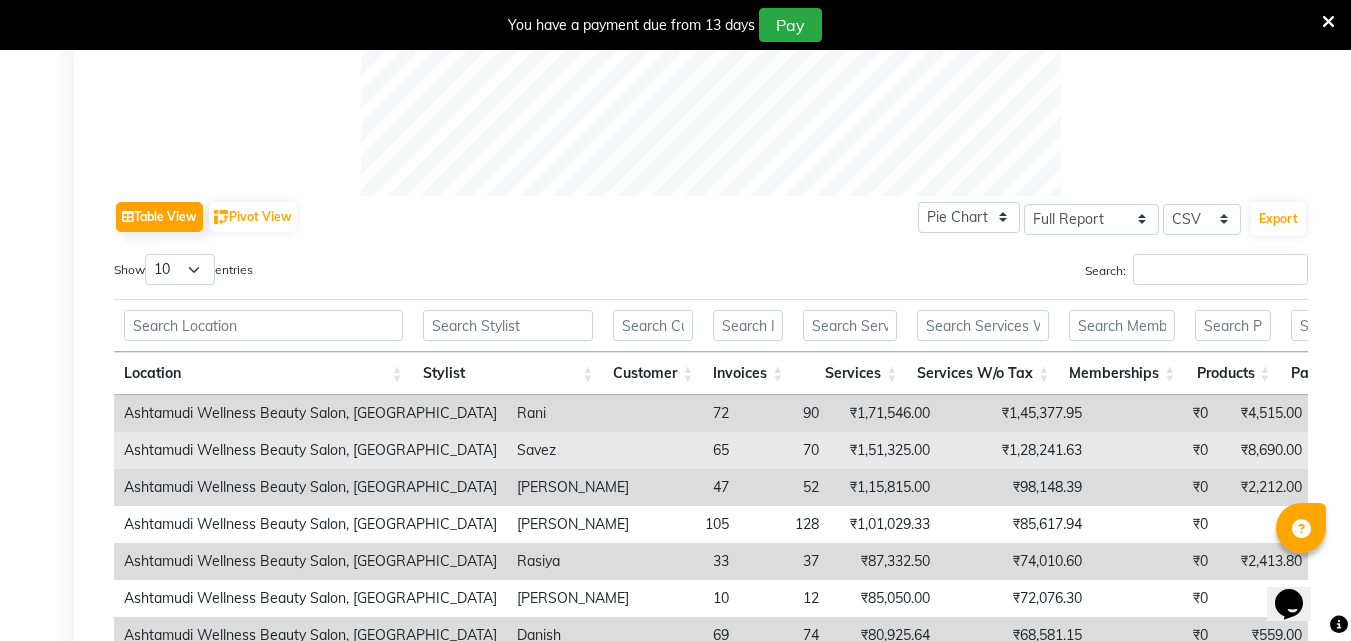 scroll, scrollTop: 900, scrollLeft: 0, axis: vertical 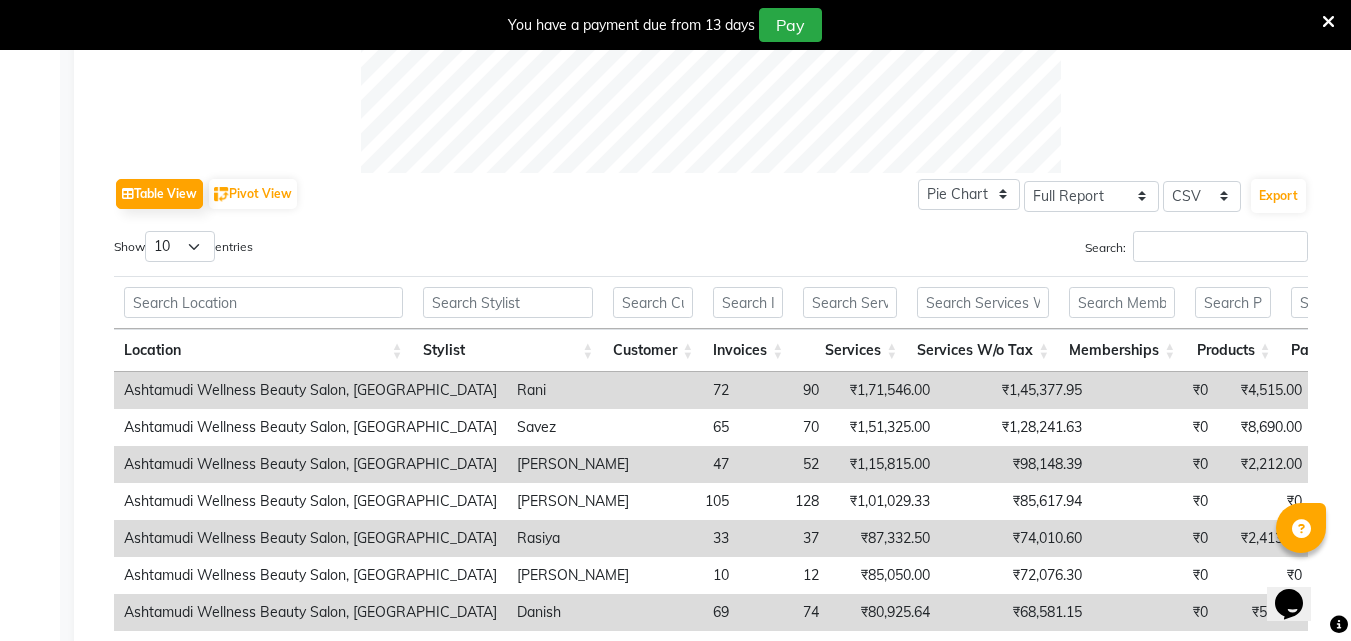 click 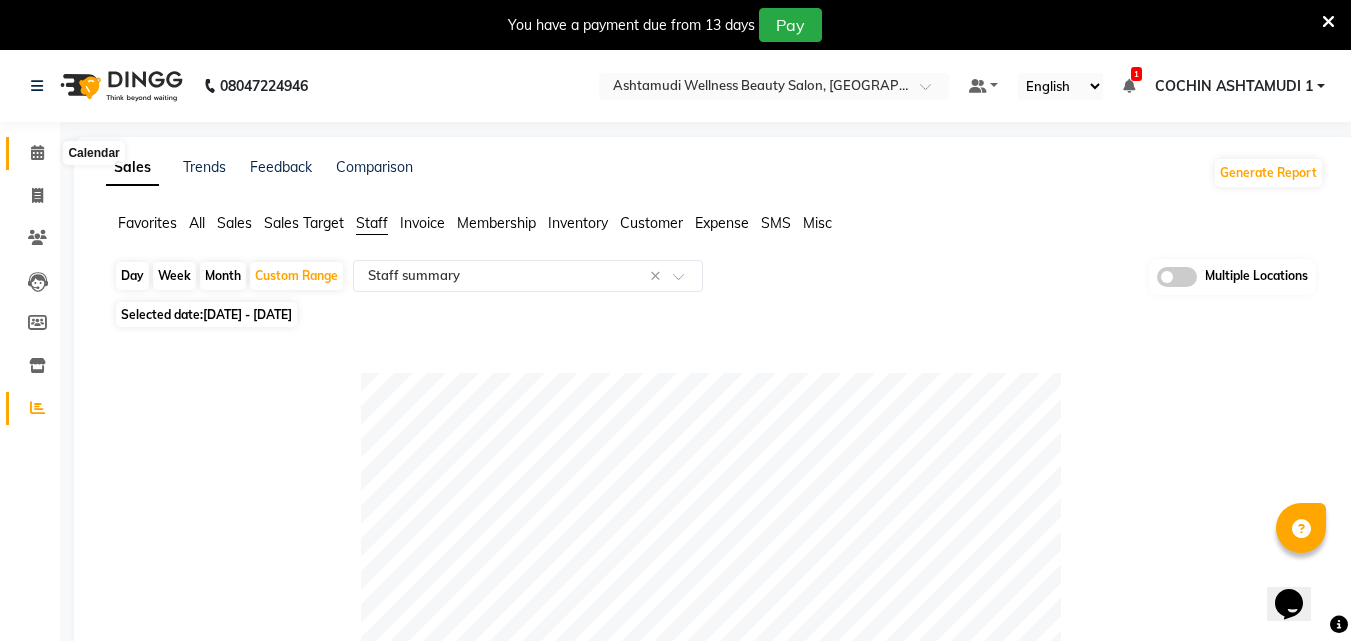 click 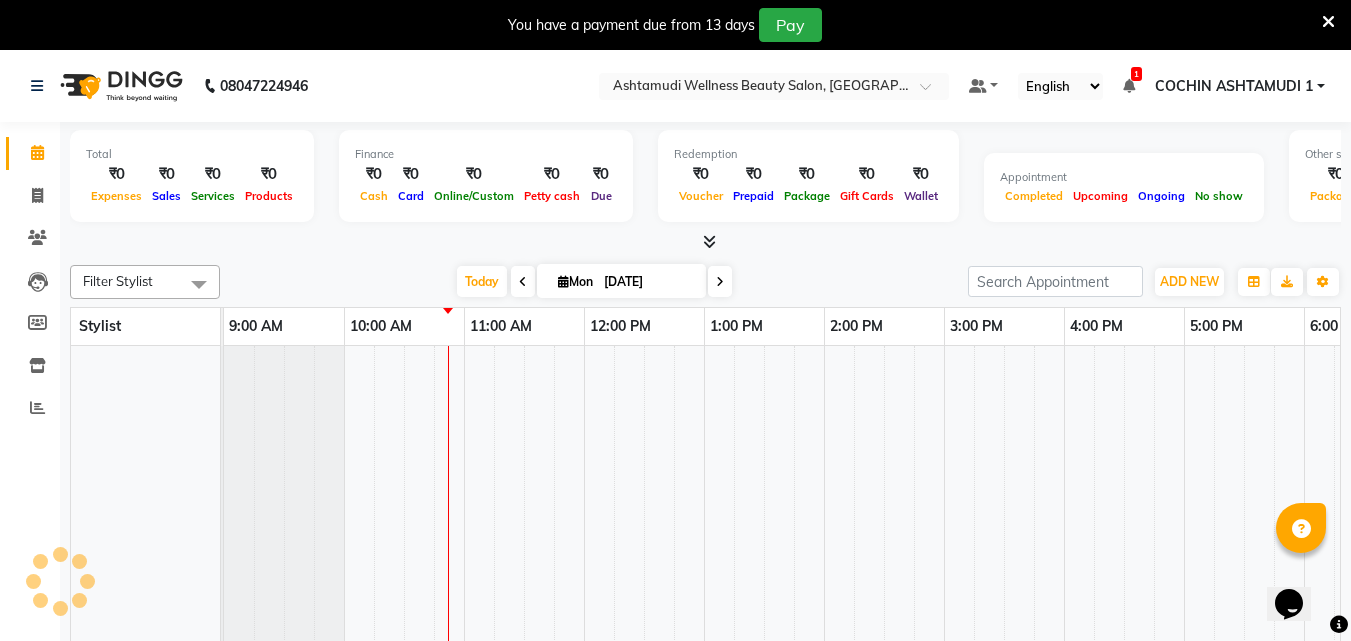 scroll, scrollTop: 0, scrollLeft: 0, axis: both 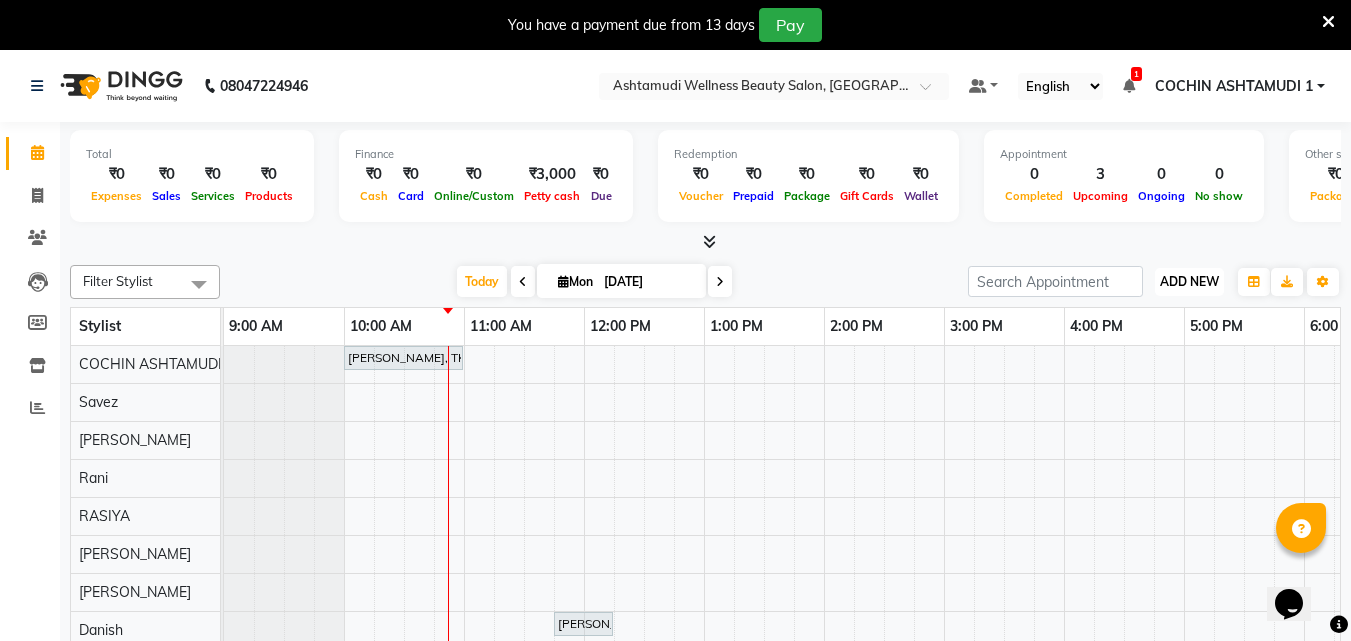 click on "ADD NEW" at bounding box center [1189, 281] 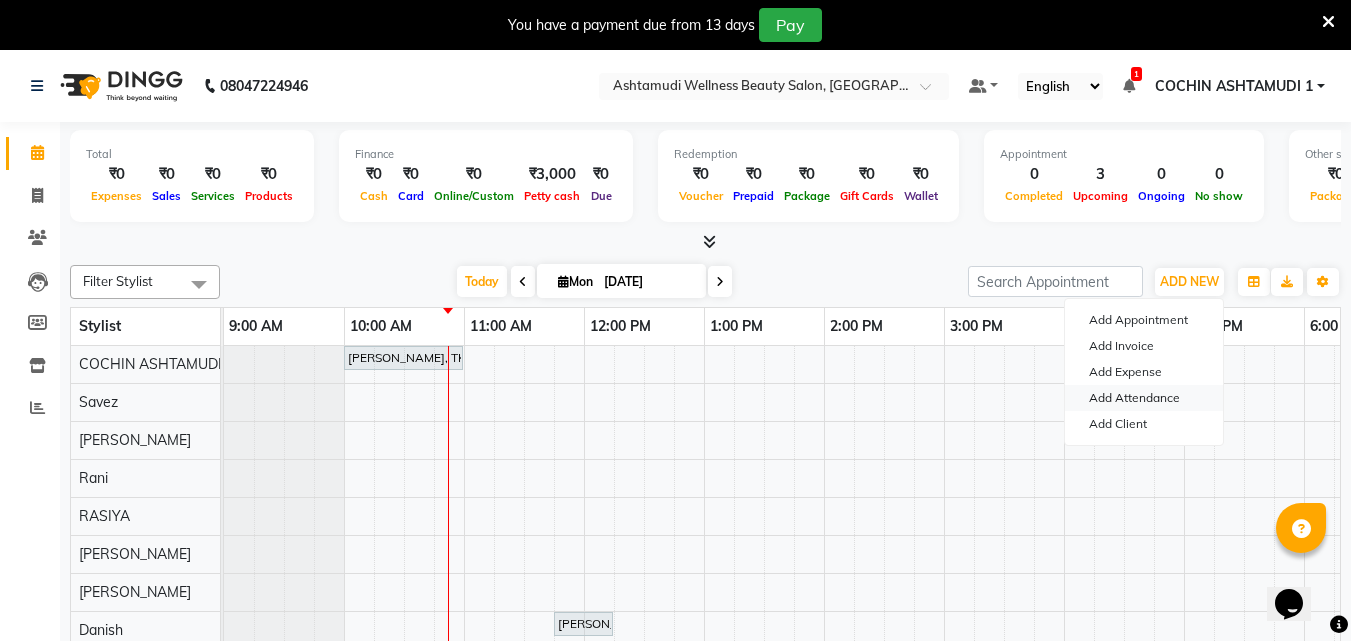 click on "Add Attendance" at bounding box center [1144, 398] 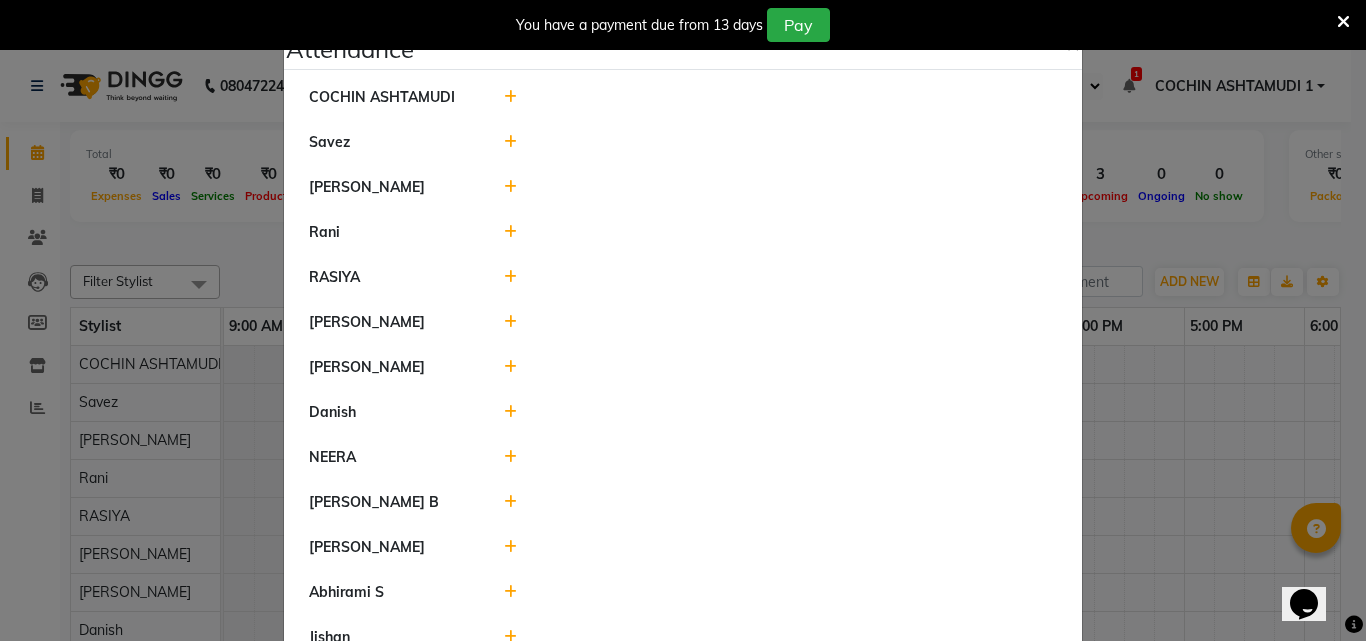 click 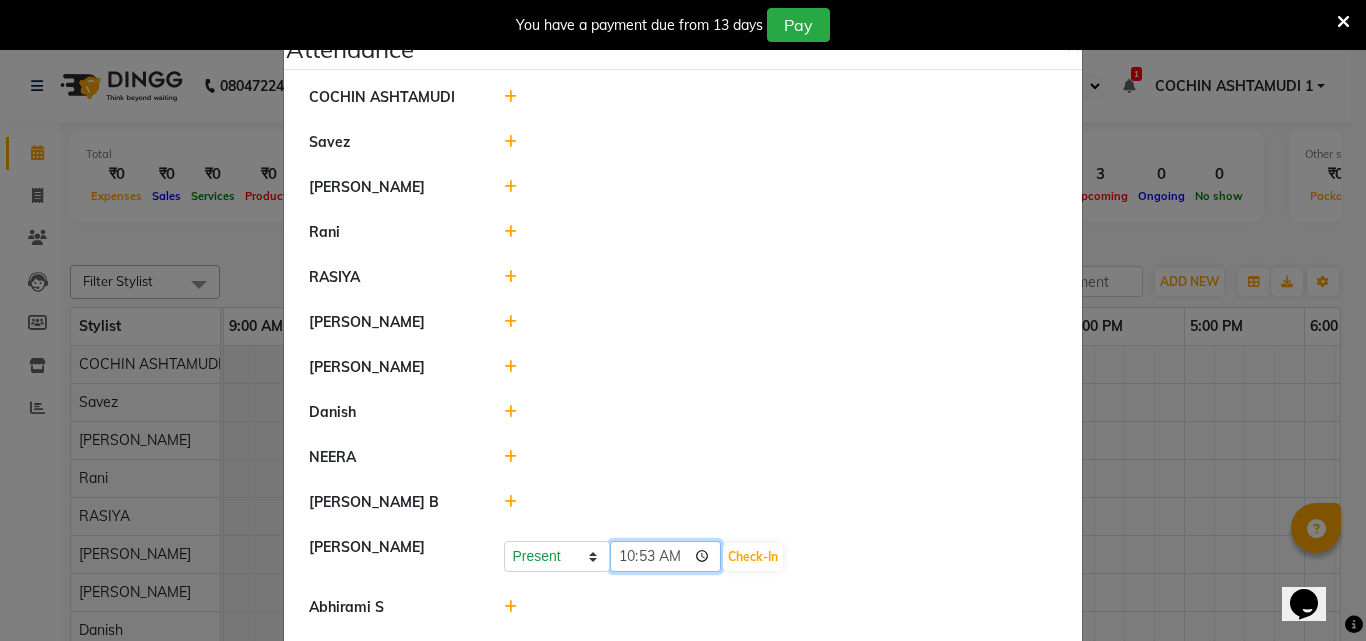 click on "10:53" 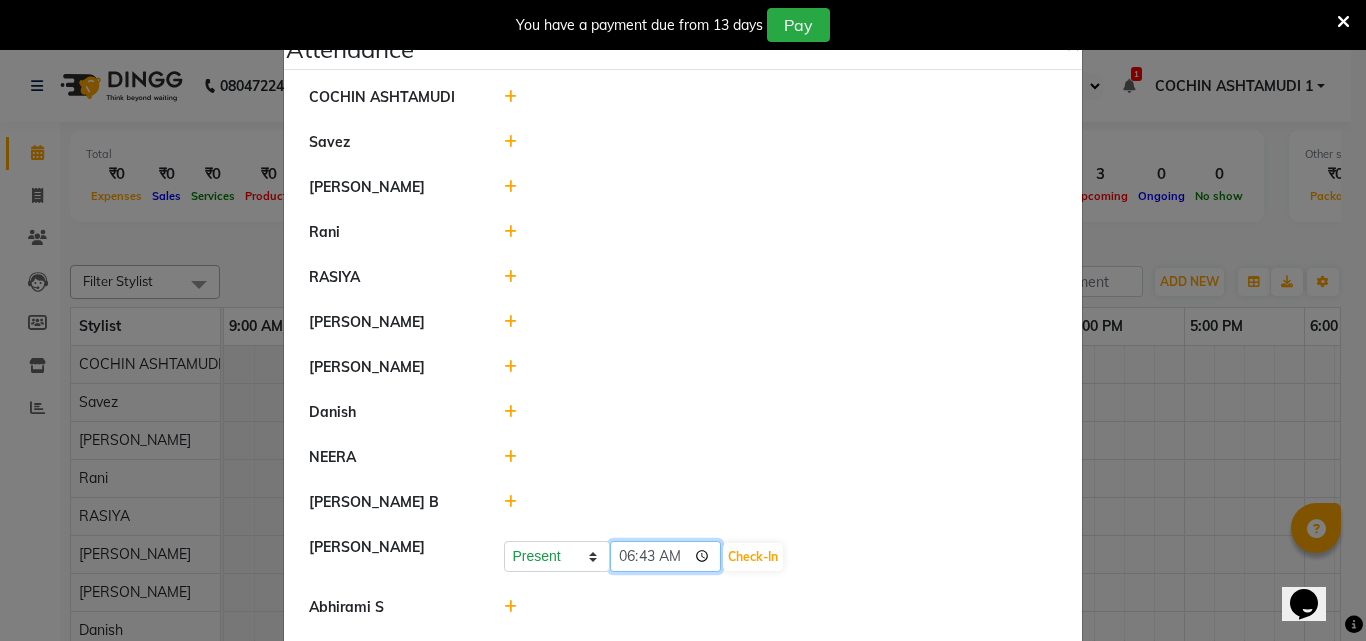 click on "06:43" 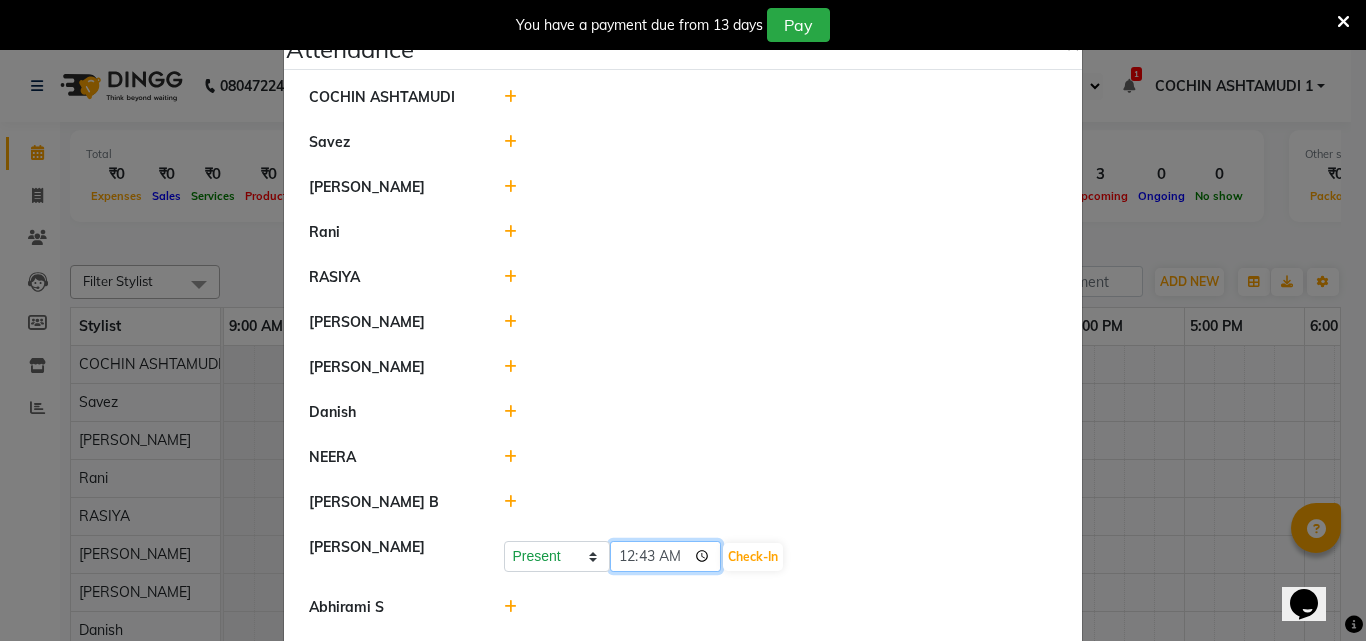 type on "09:43" 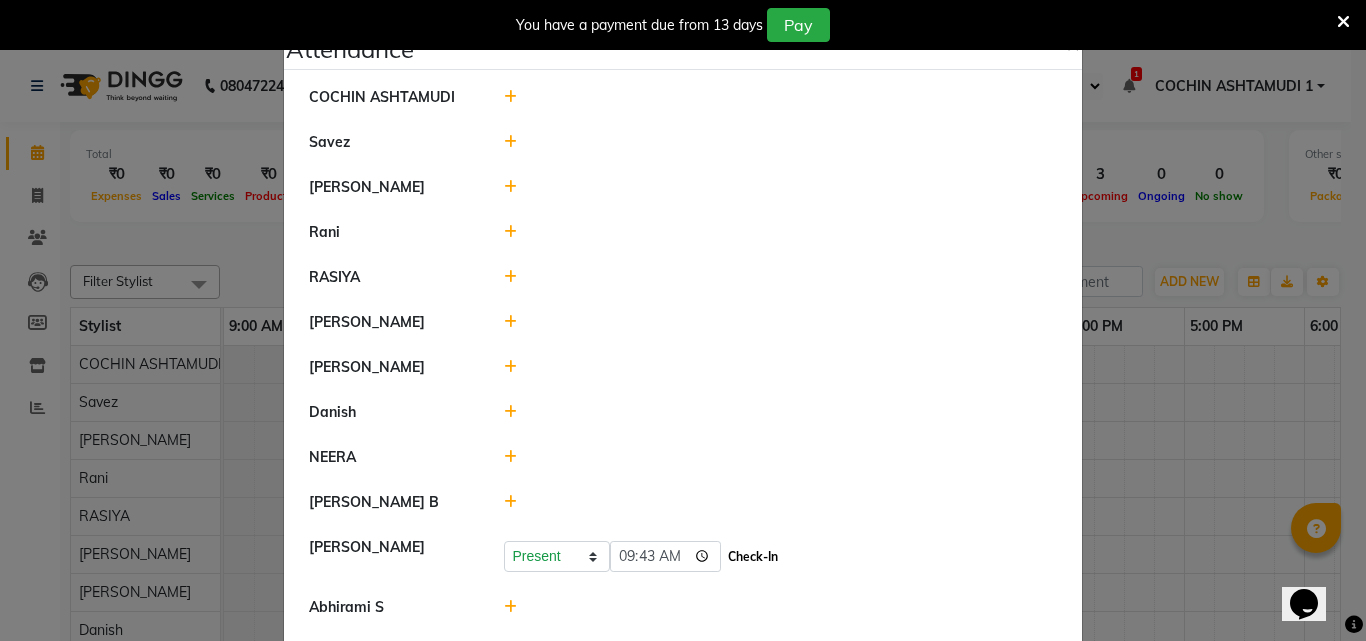 click on "Check-In" 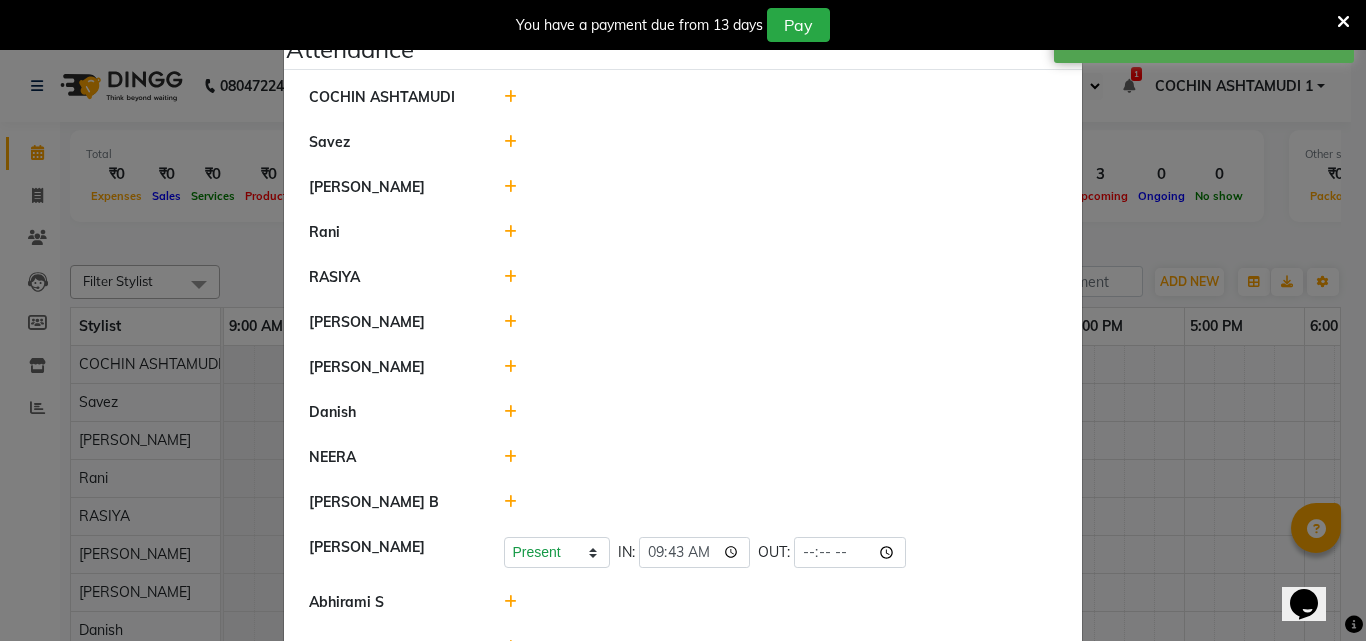 click 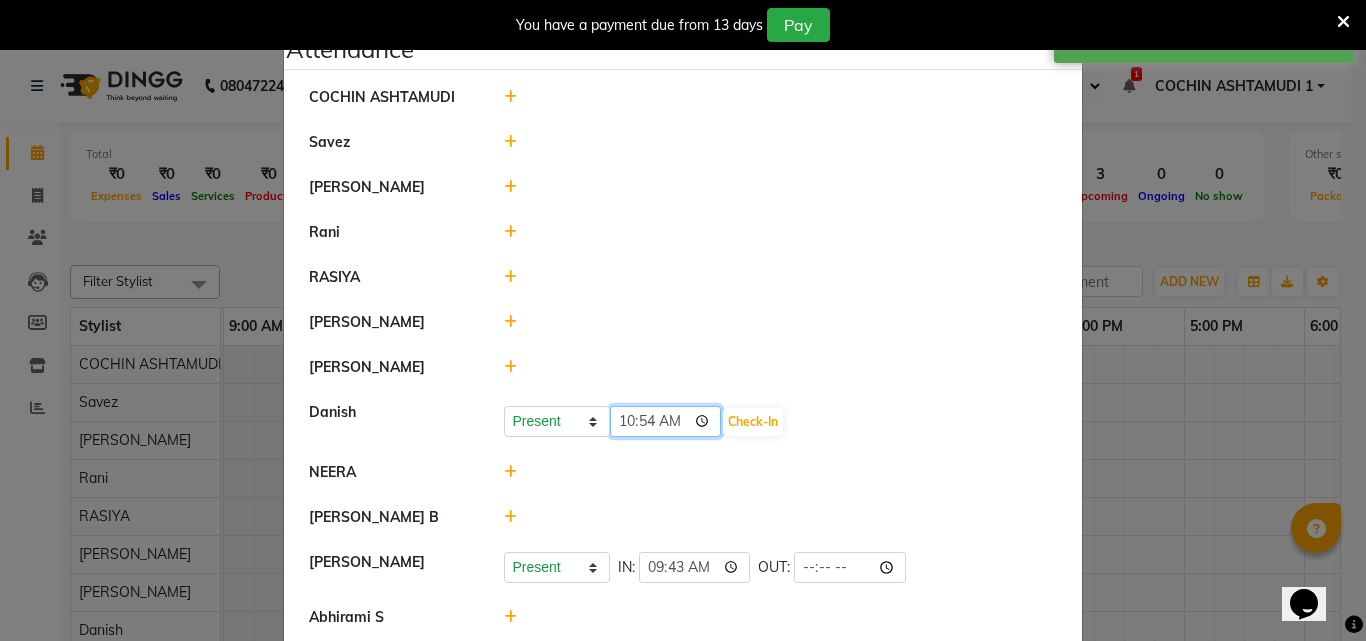 click on "10:54" 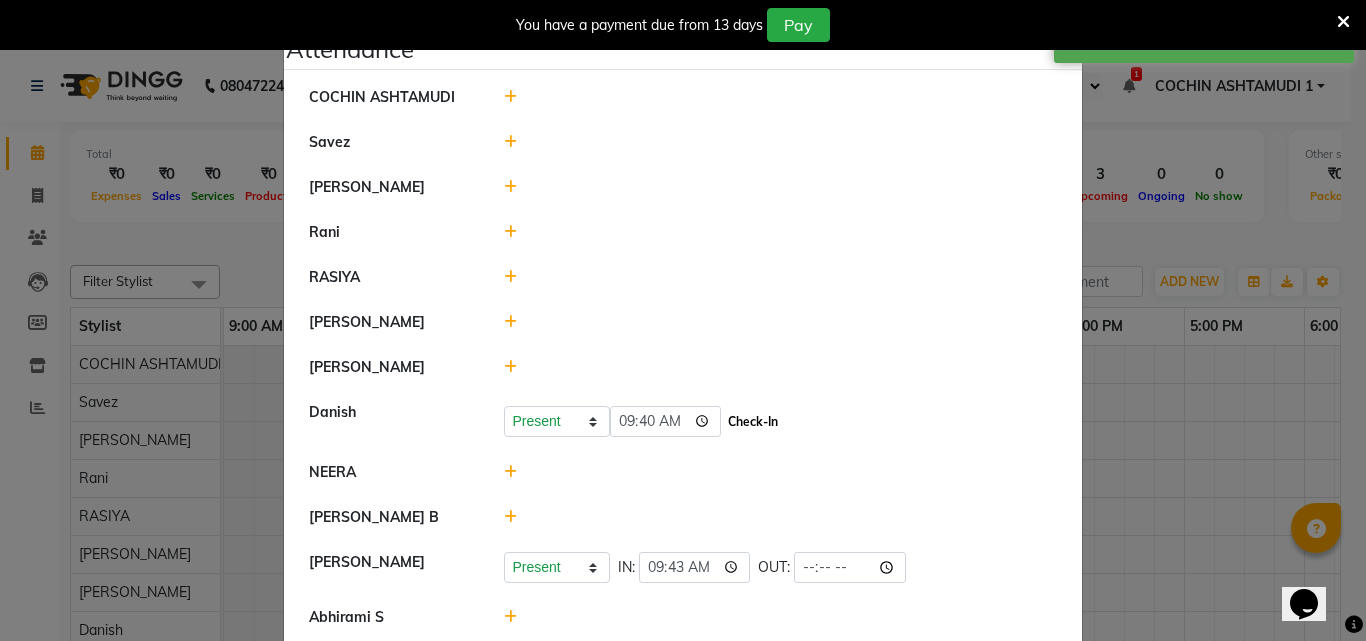 click on "Check-In" 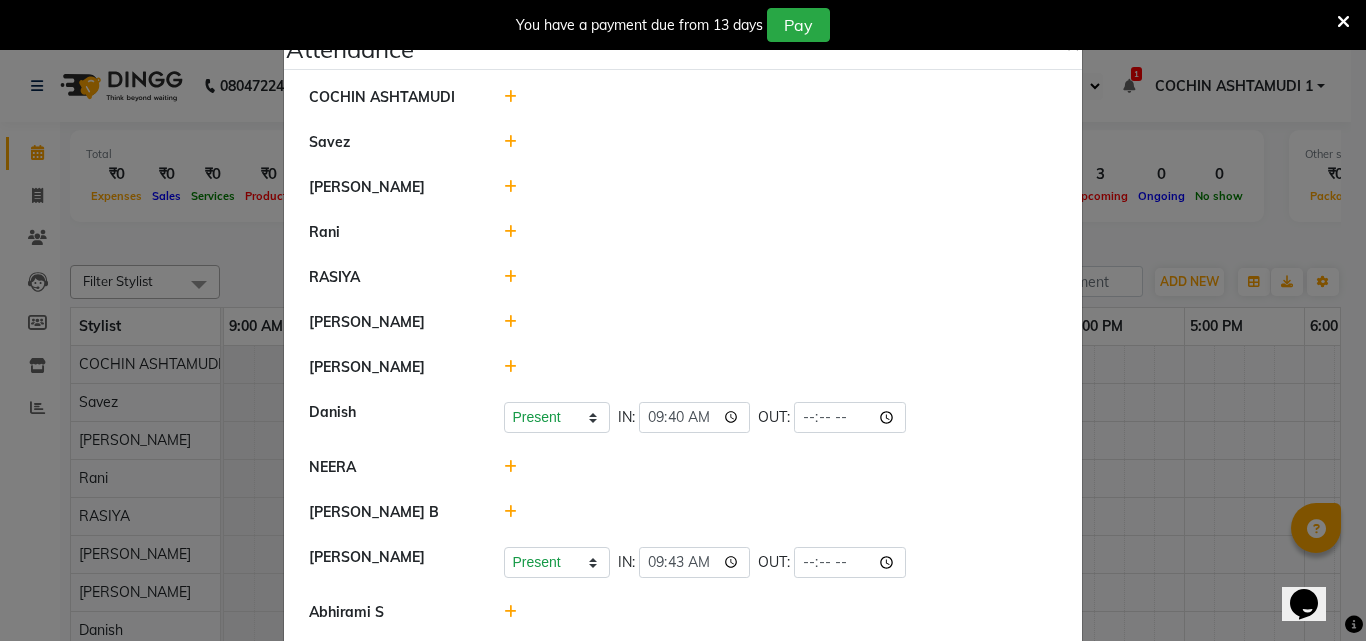 click 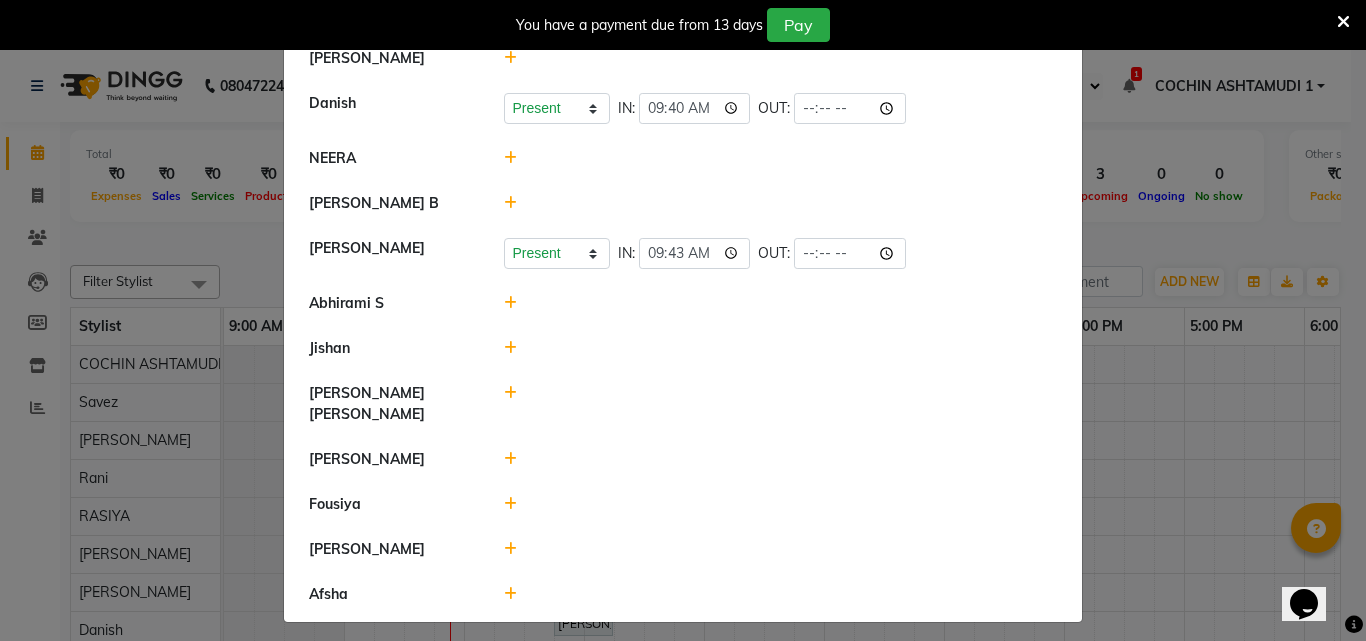 scroll, scrollTop: 334, scrollLeft: 0, axis: vertical 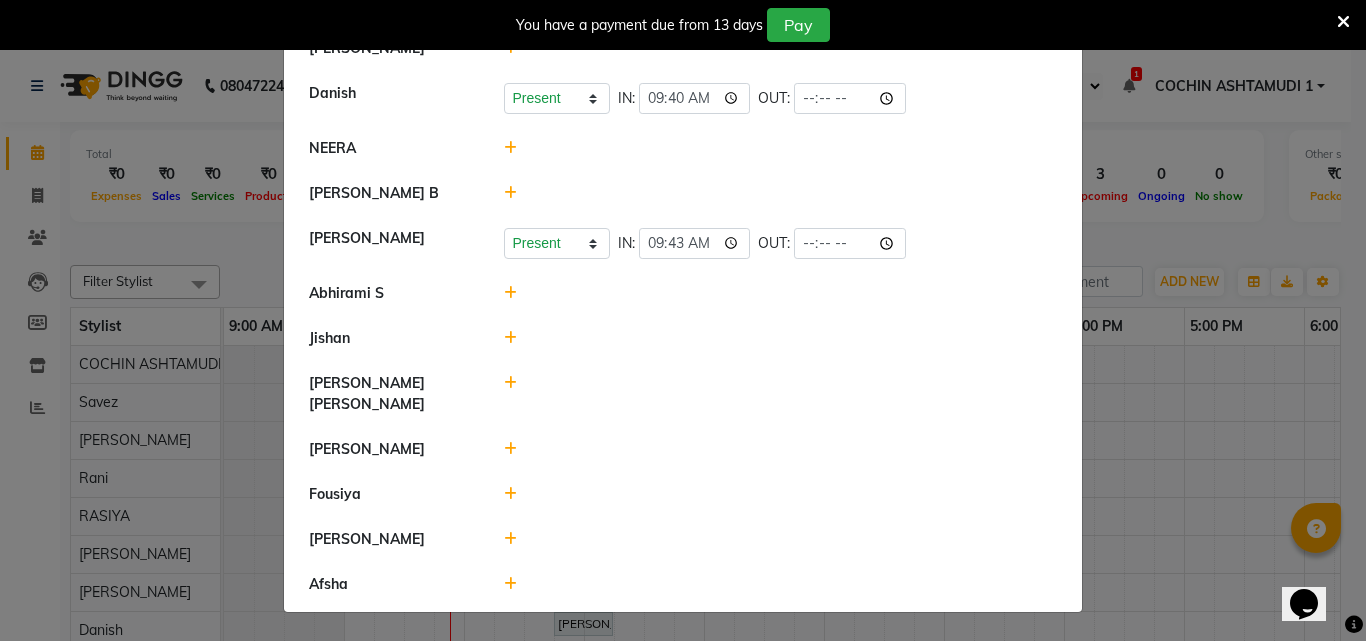 click 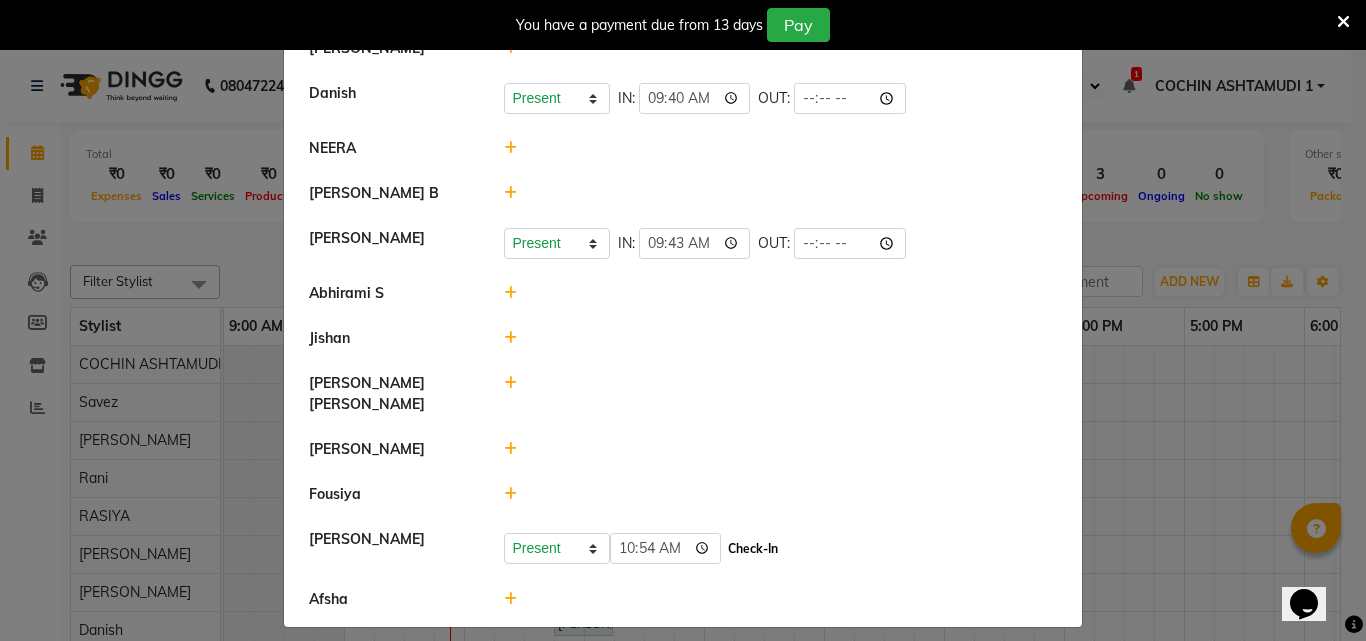 click on "Check-In" 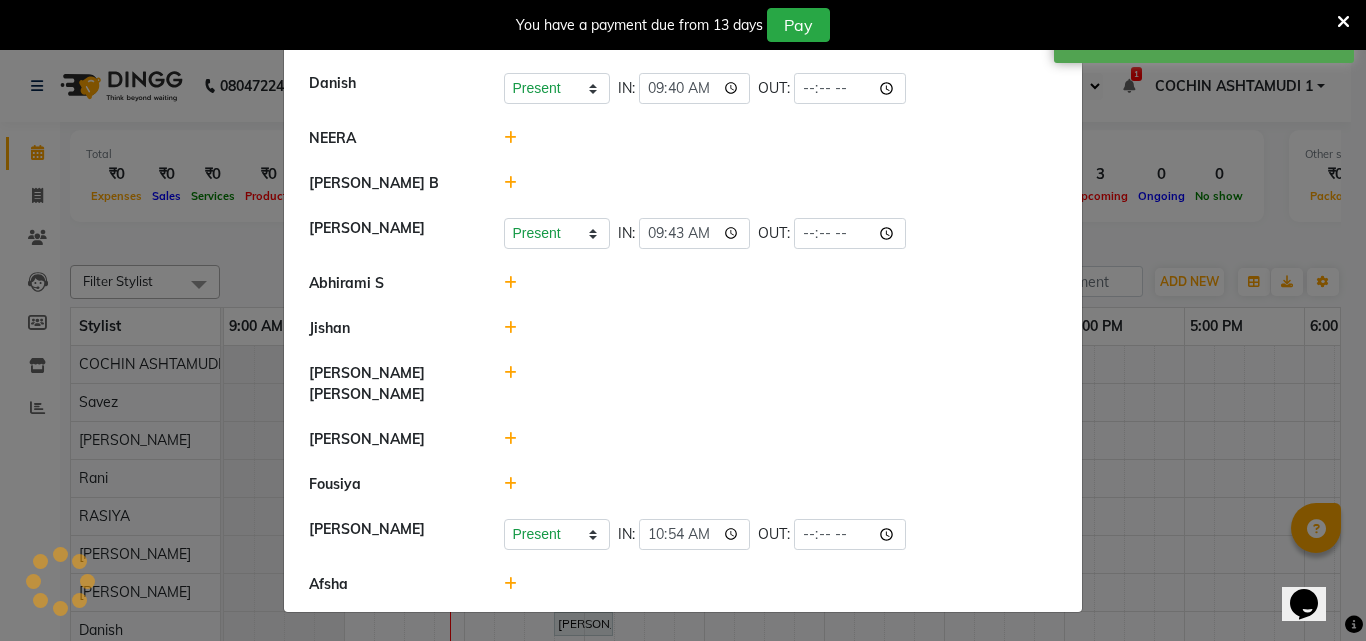 scroll, scrollTop: 319, scrollLeft: 0, axis: vertical 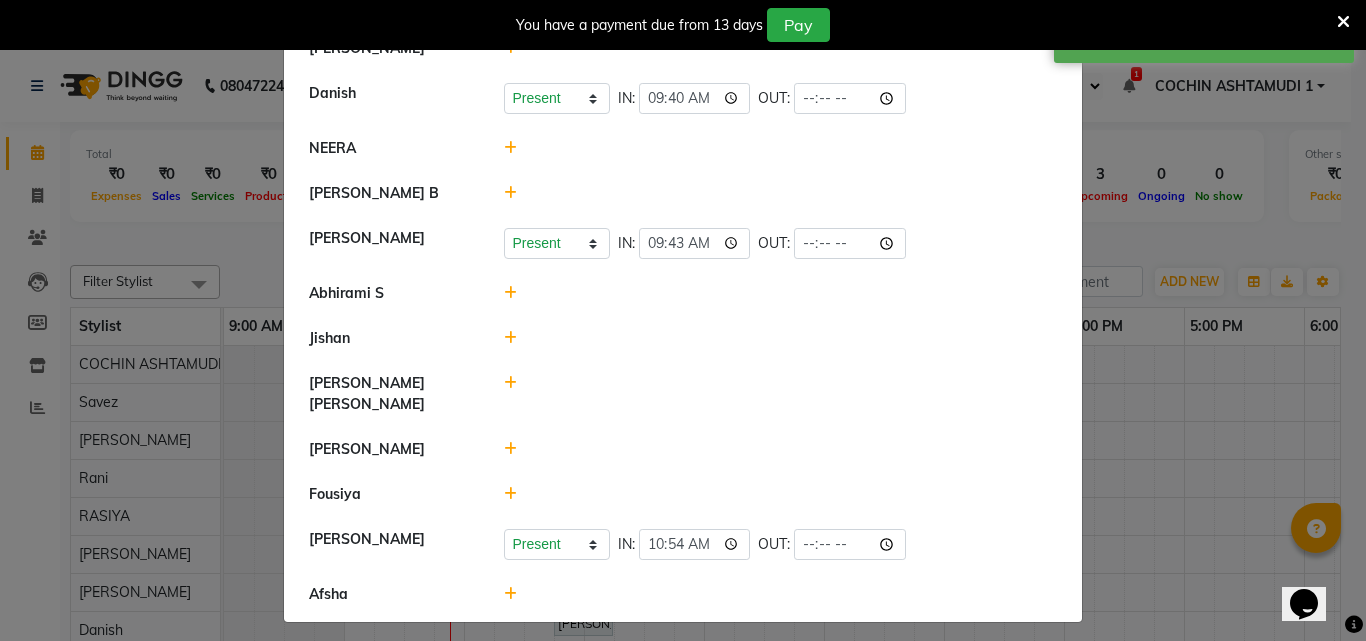 click 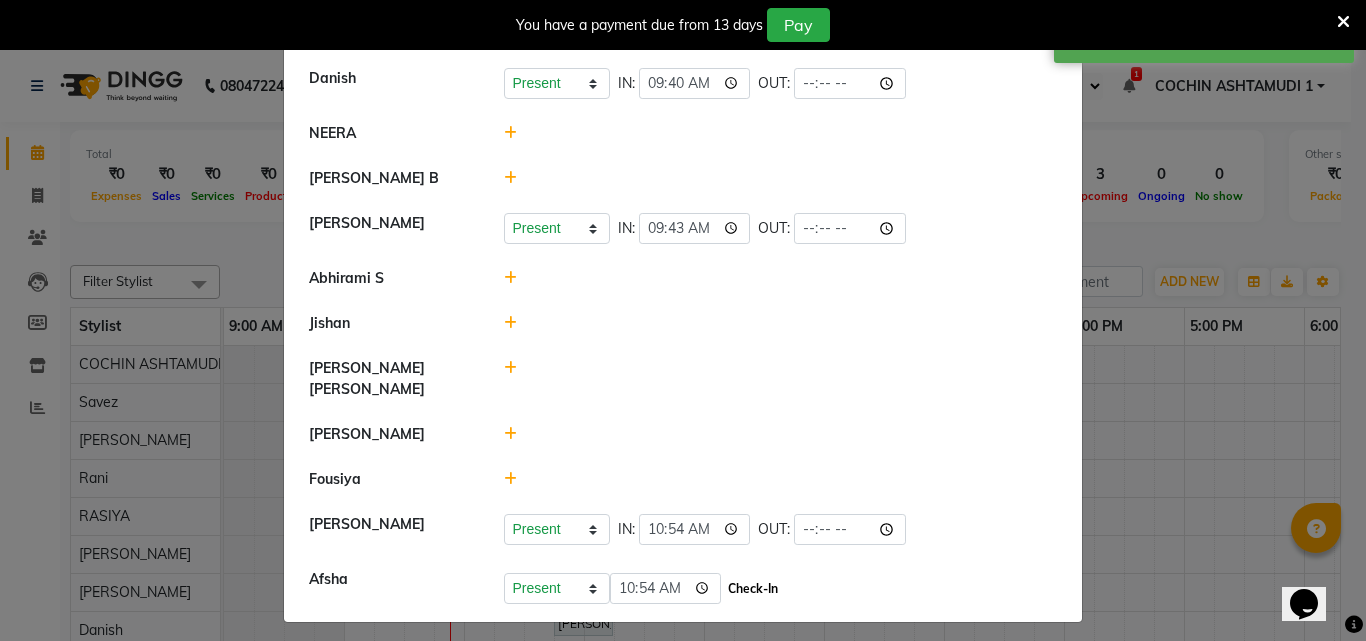 click on "Check-In" 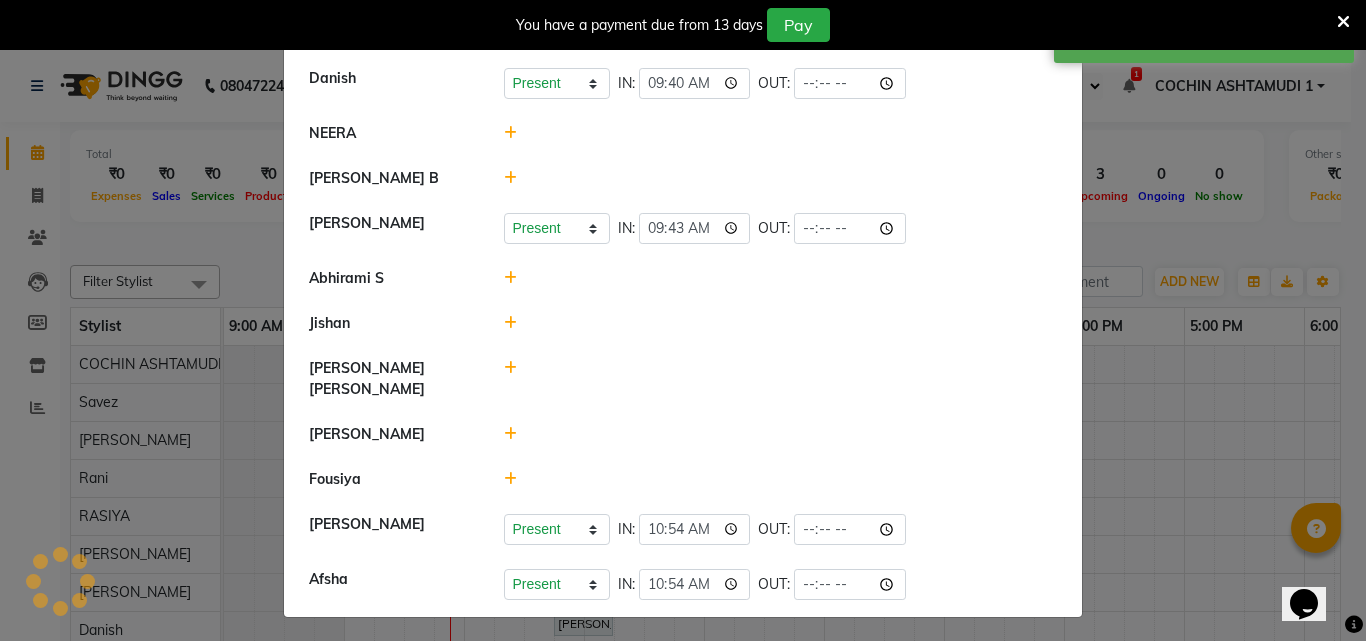 scroll, scrollTop: 329, scrollLeft: 0, axis: vertical 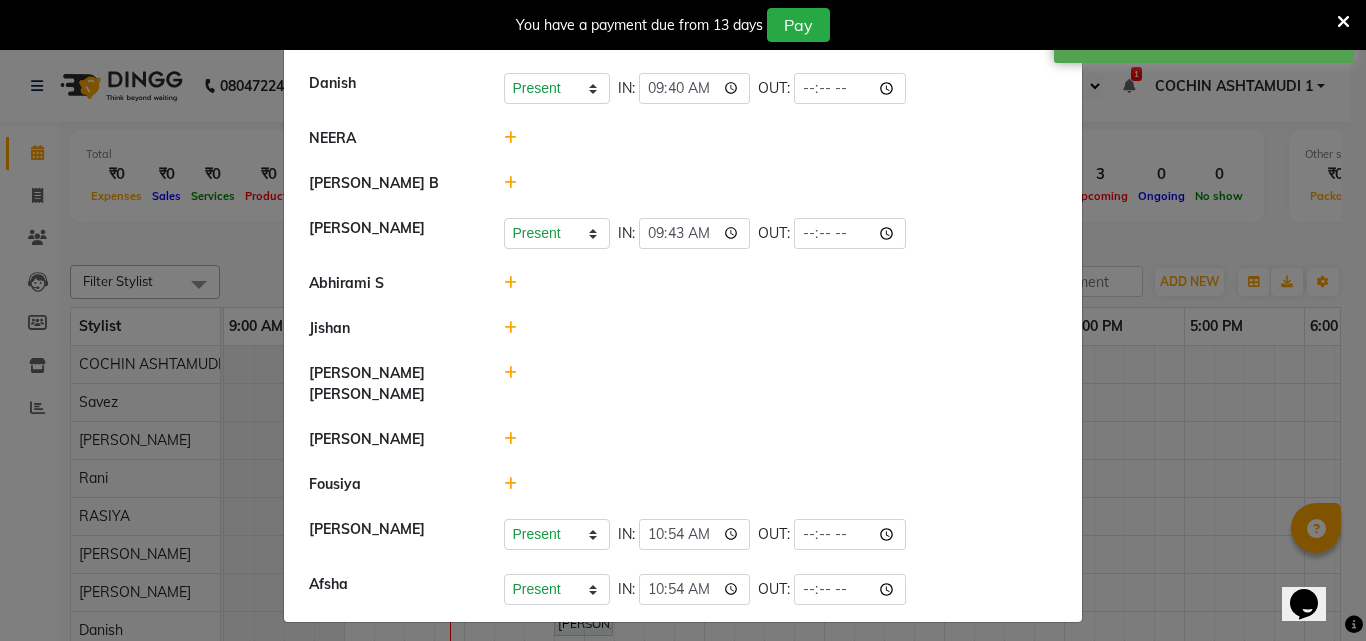 click 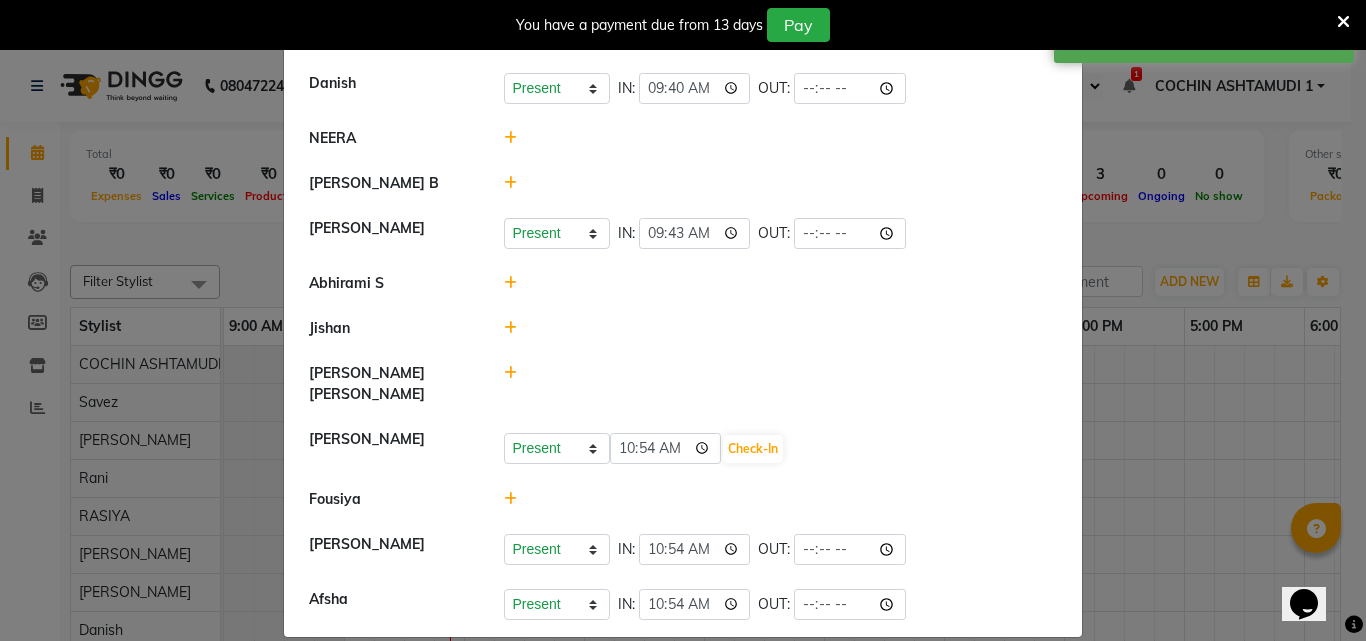 scroll, scrollTop: 334, scrollLeft: 0, axis: vertical 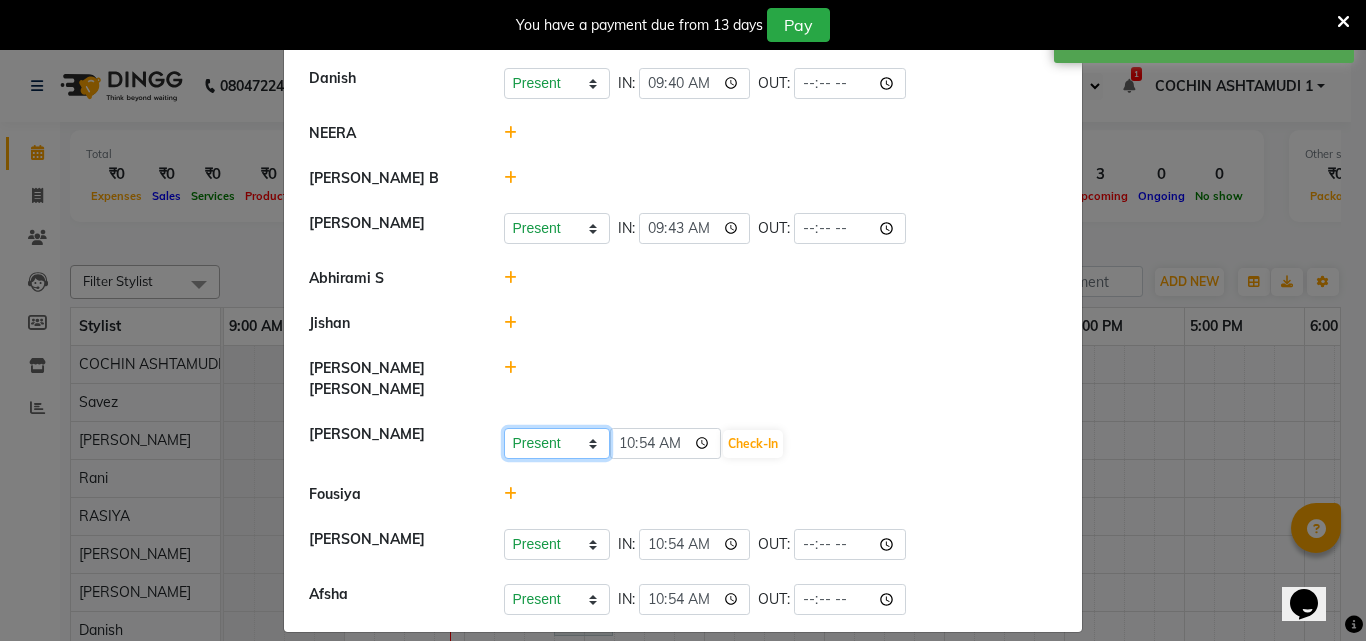 click on "Present Absent Late Half Day Weekly Off" 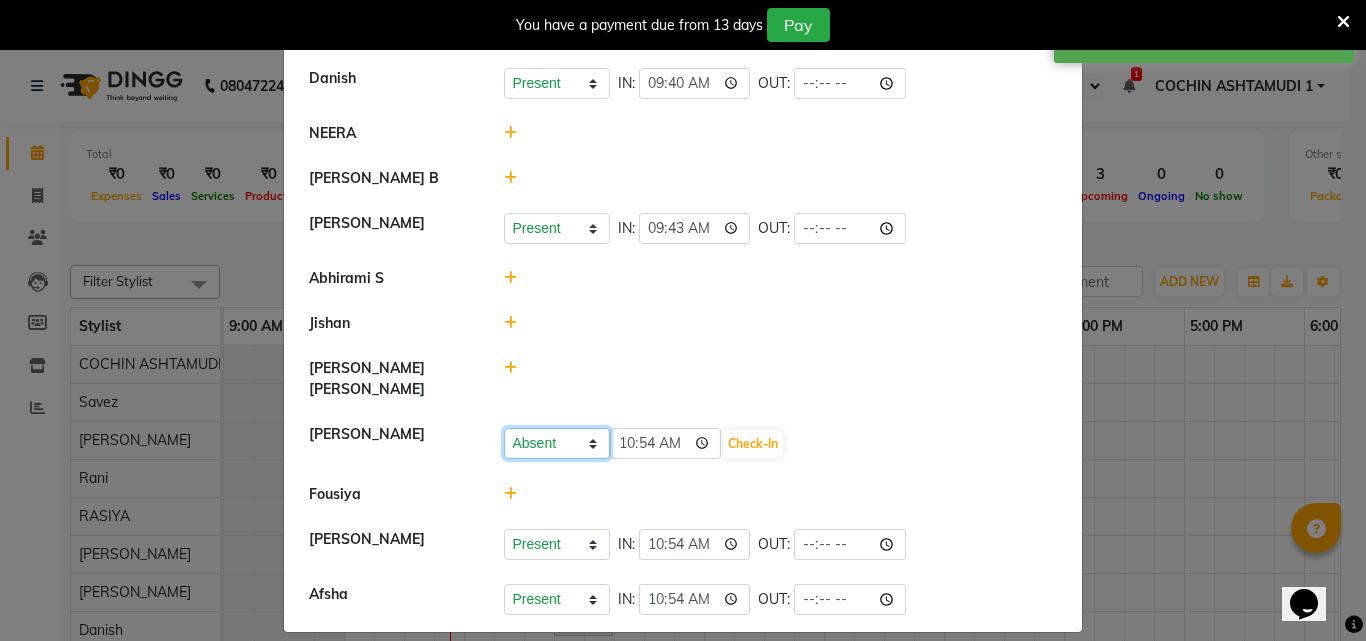 click on "Present Absent Late Half Day Weekly Off" 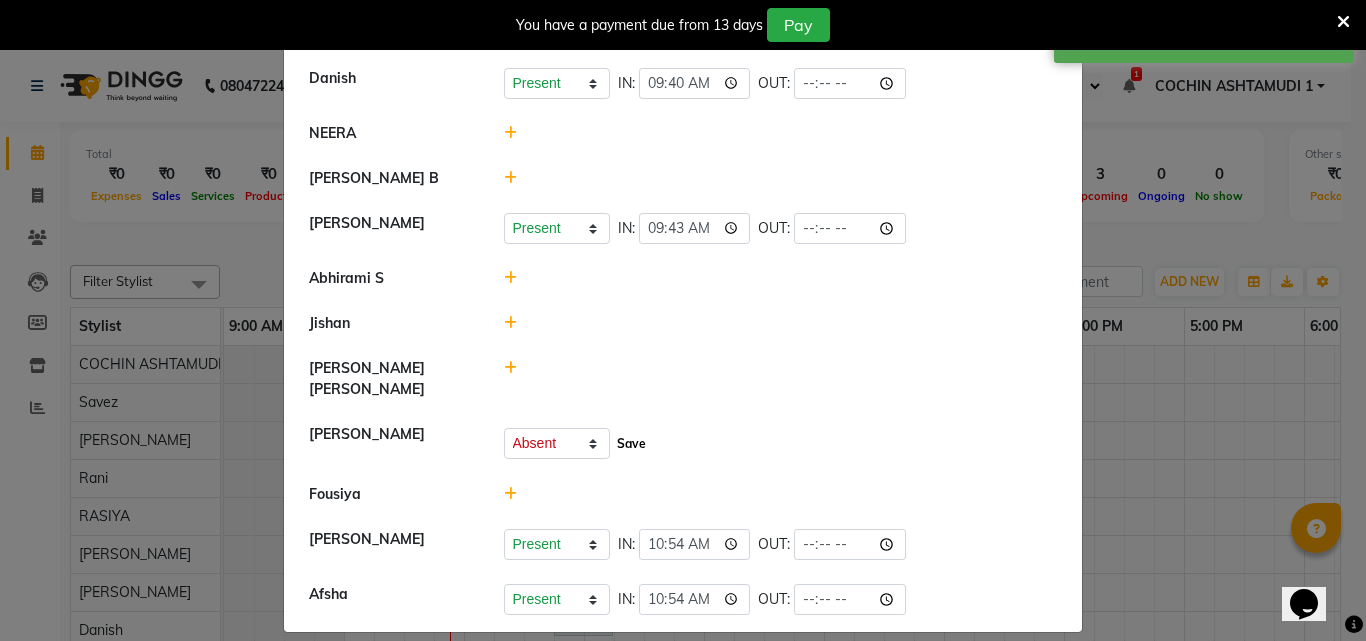 click on "Save" 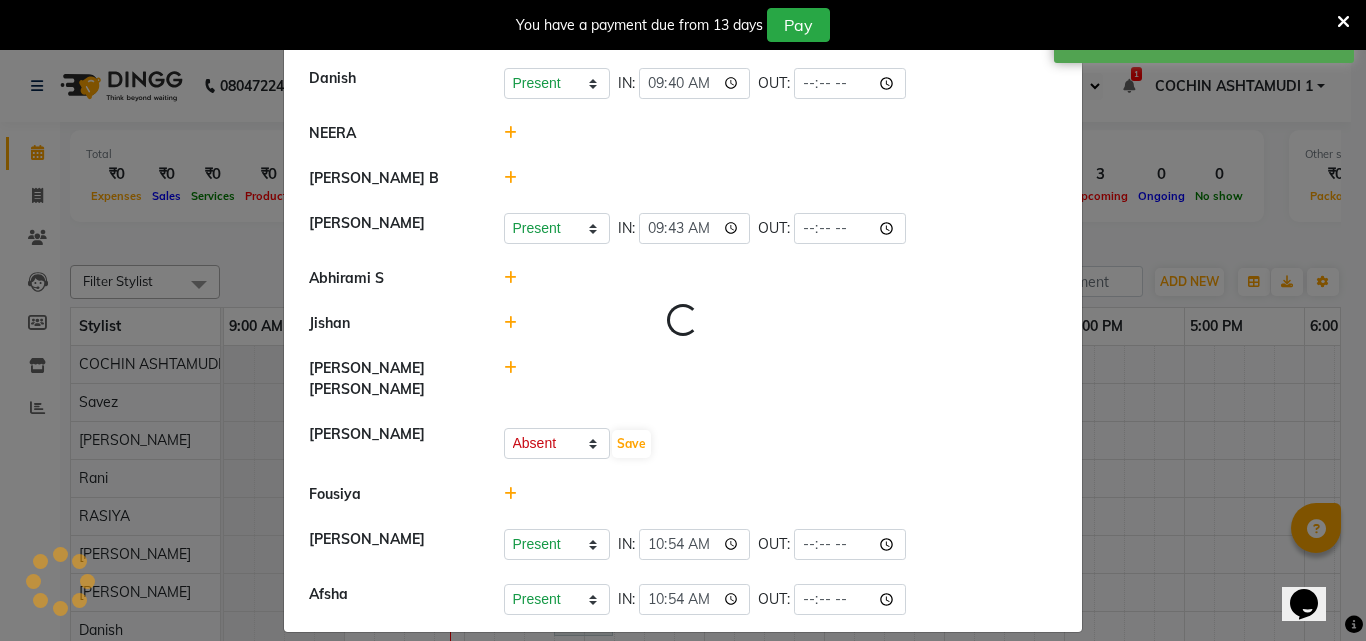 select on "A" 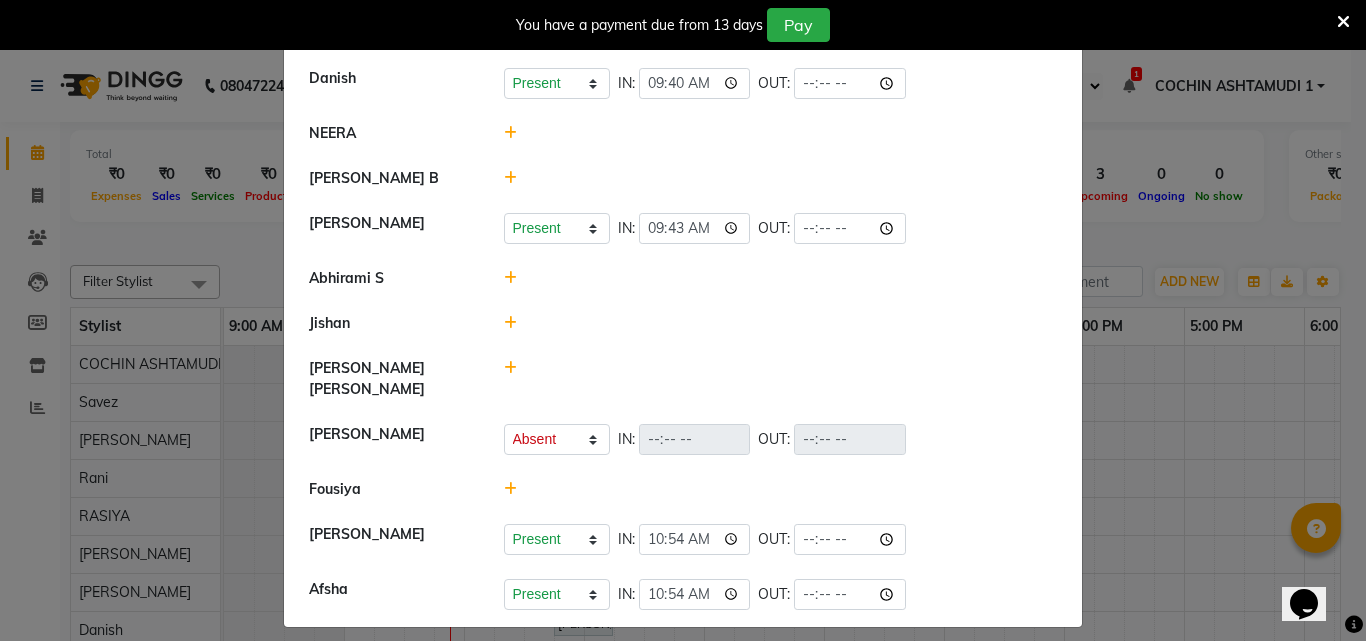 click 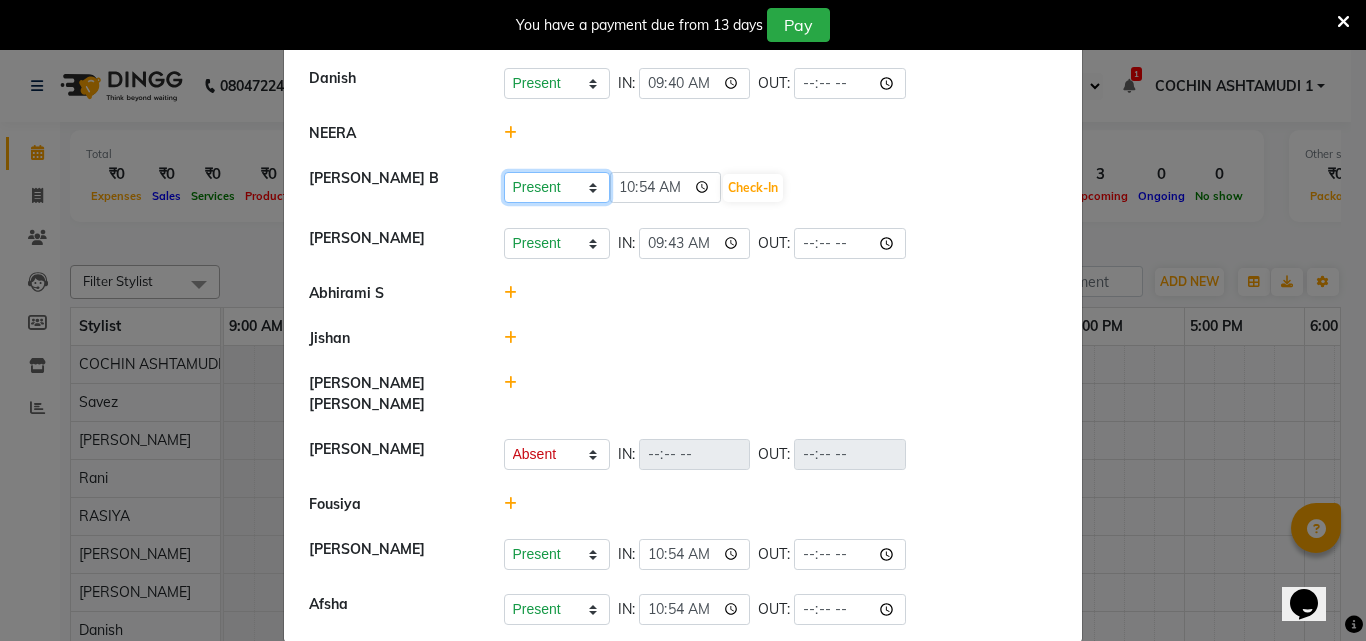 click on "Present Absent Late Half Day Weekly Off" 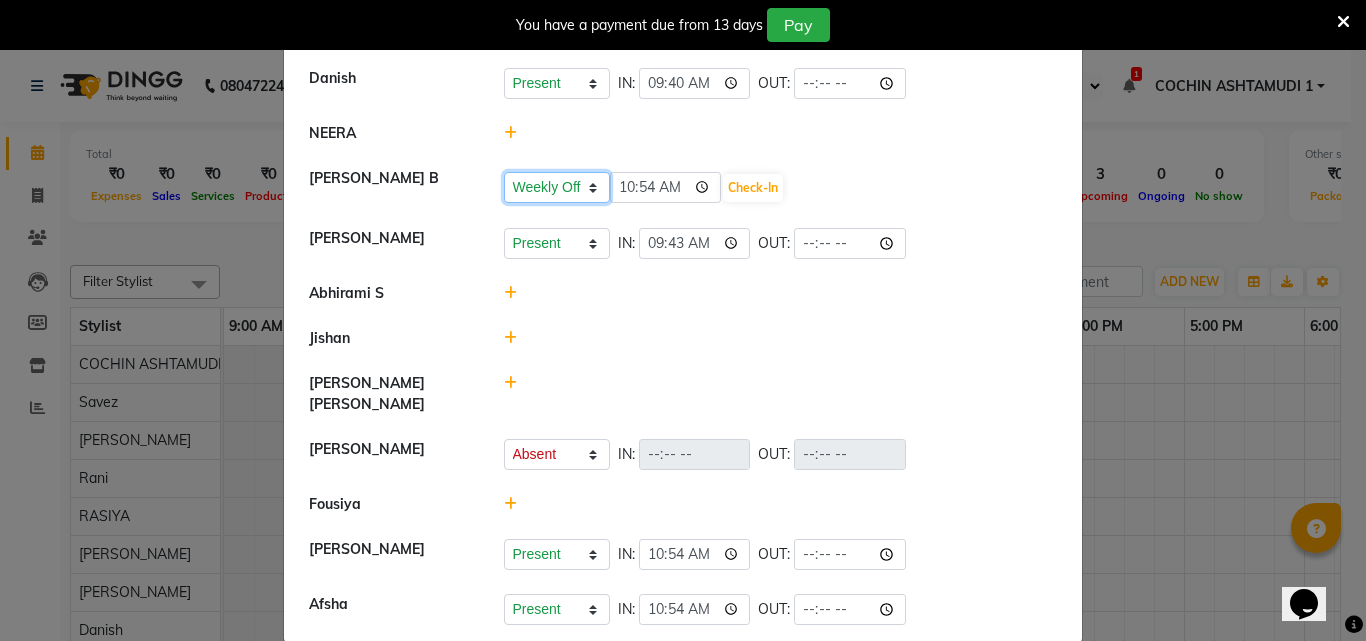 click on "Present Absent Late Half Day Weekly Off" 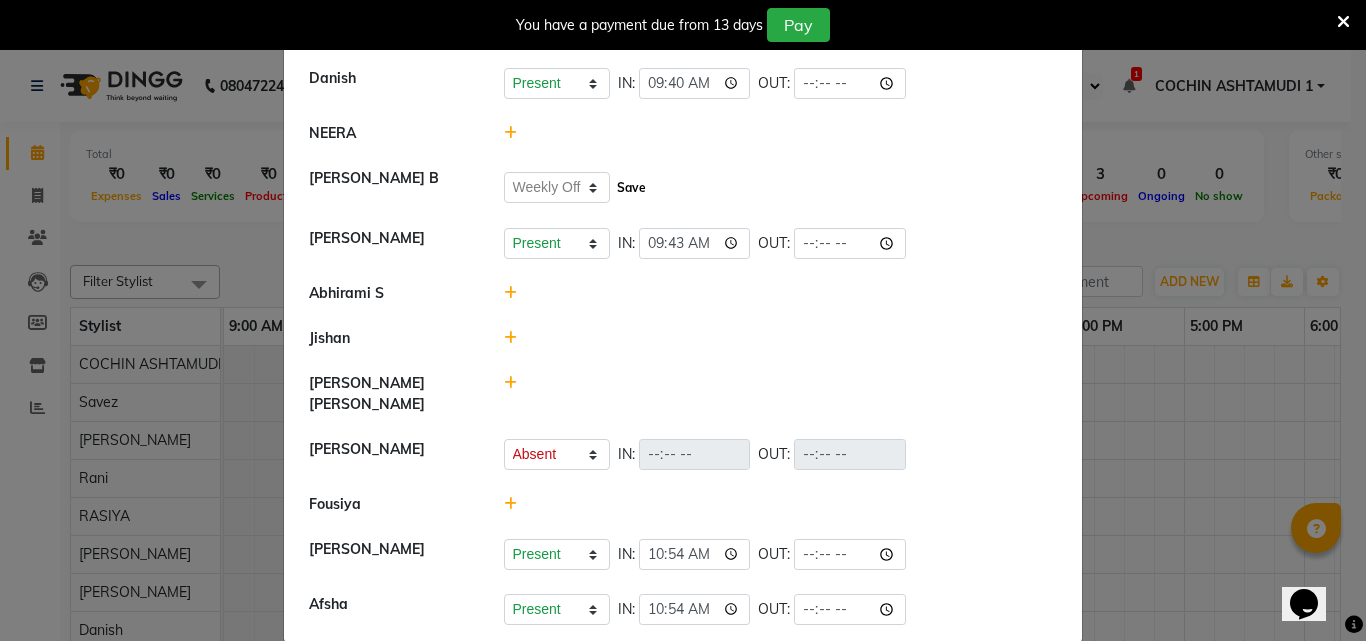 click on "Save" 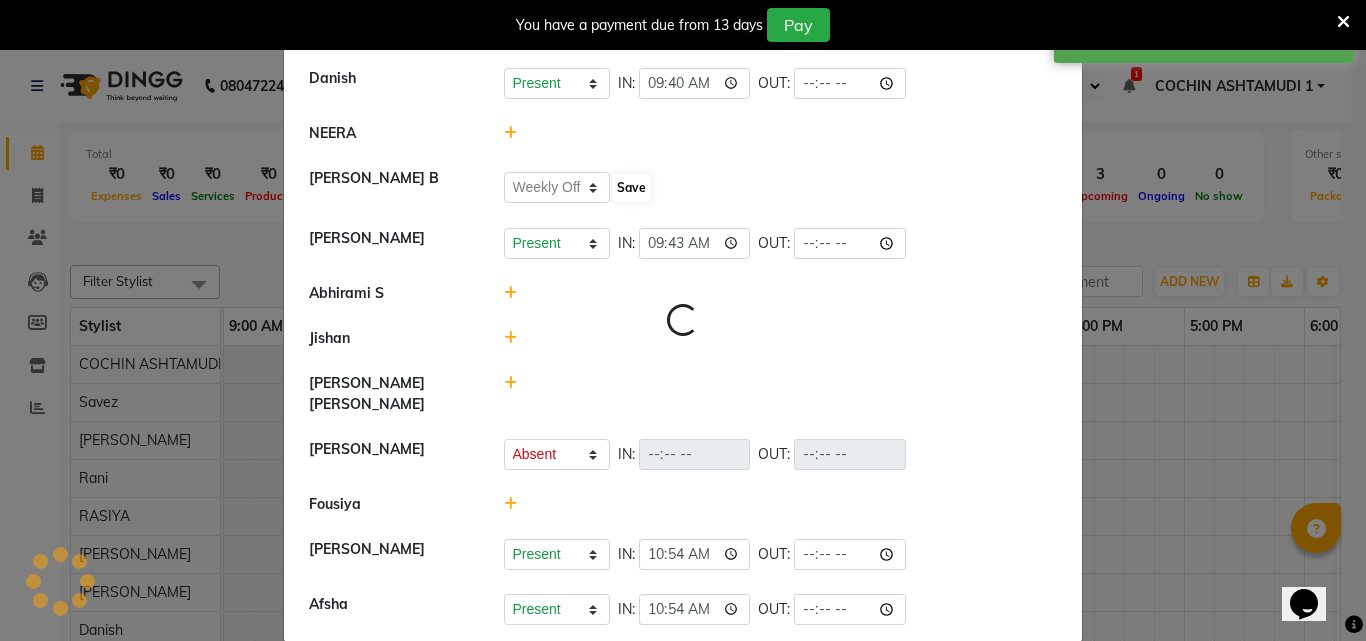 select on "W" 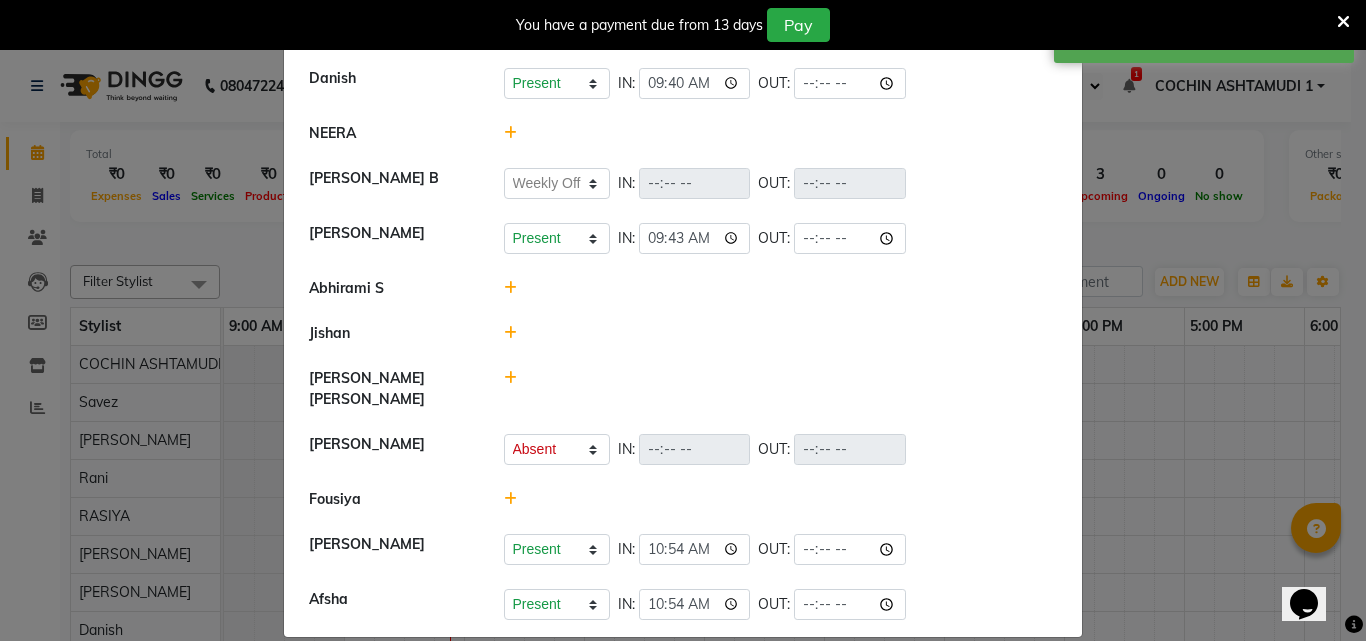 click 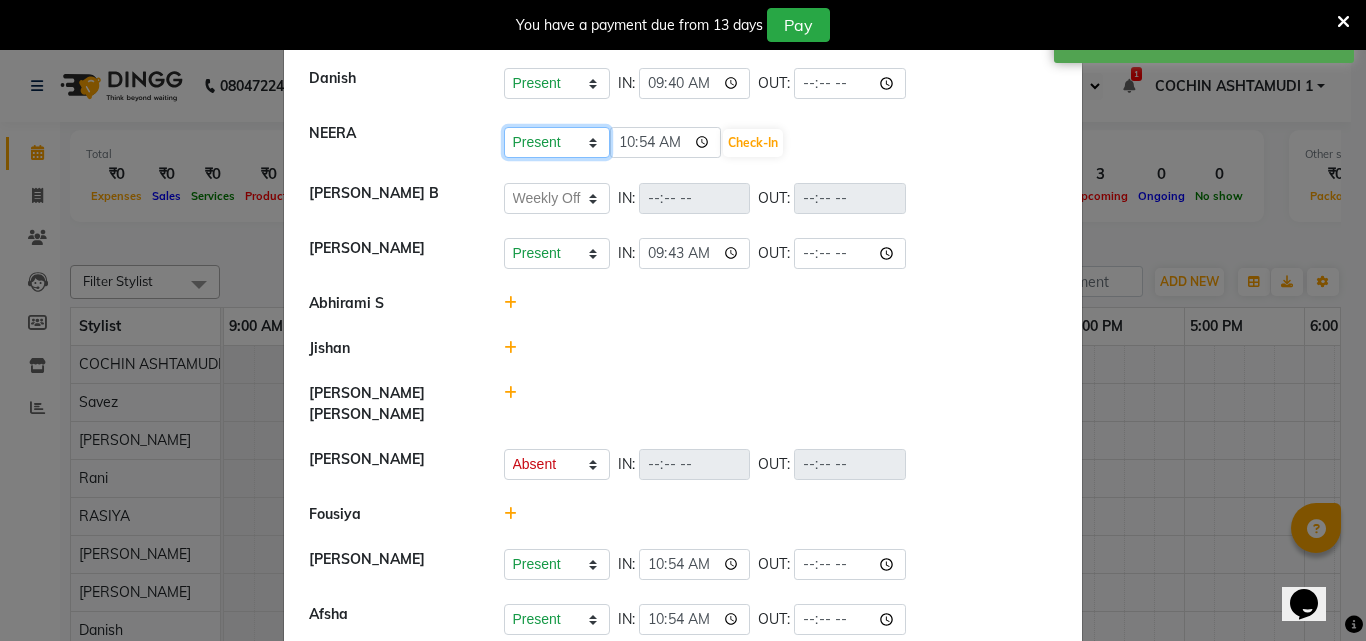 drag, startPoint x: 538, startPoint y: 143, endPoint x: 538, endPoint y: 155, distance: 12 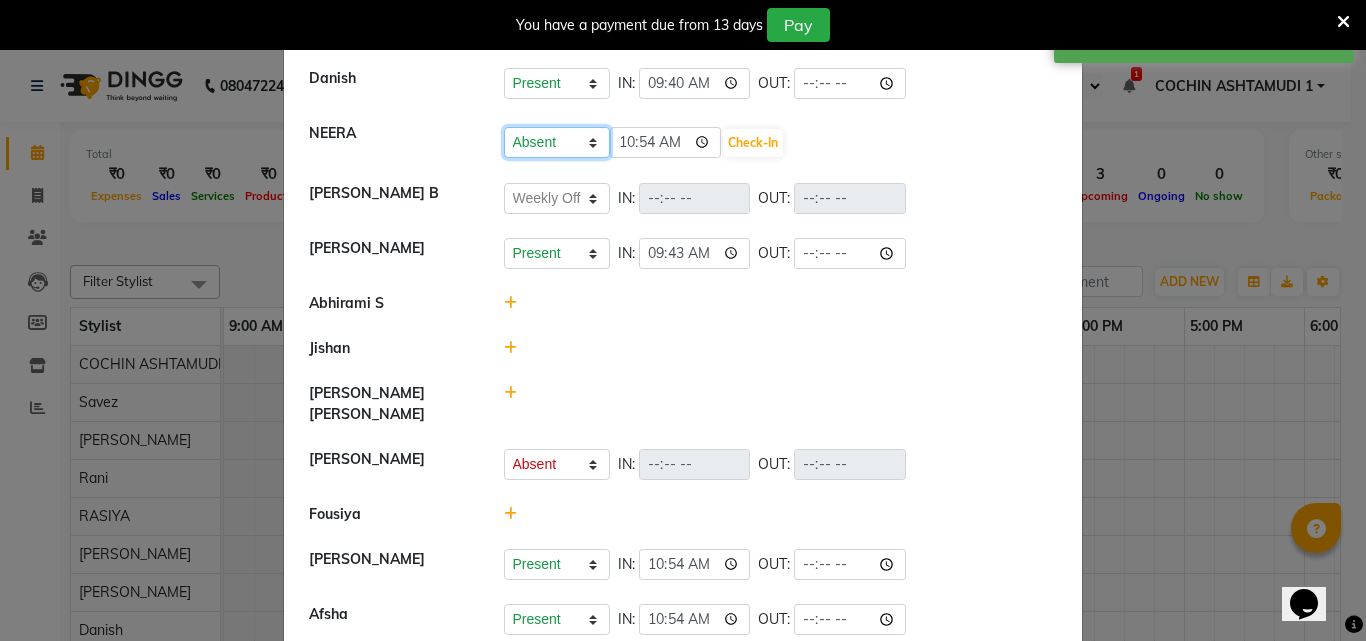 click on "Present Absent Late Half Day Weekly Off" 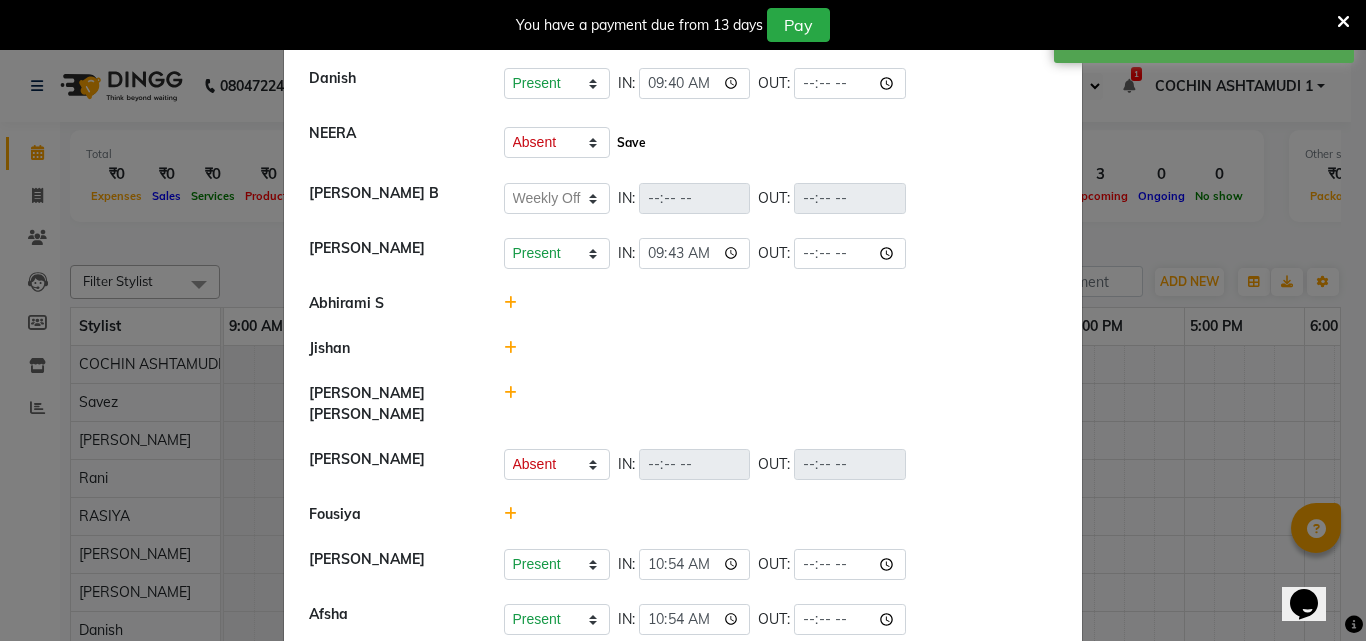 click on "Save" 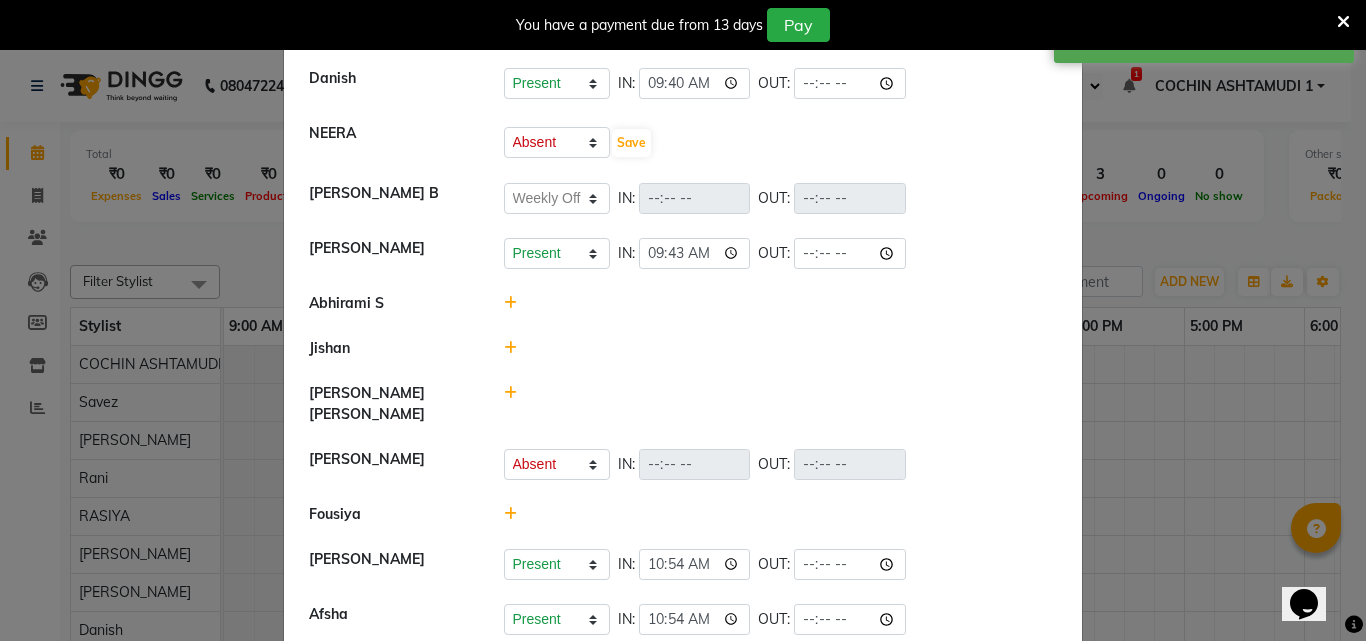 select on "A" 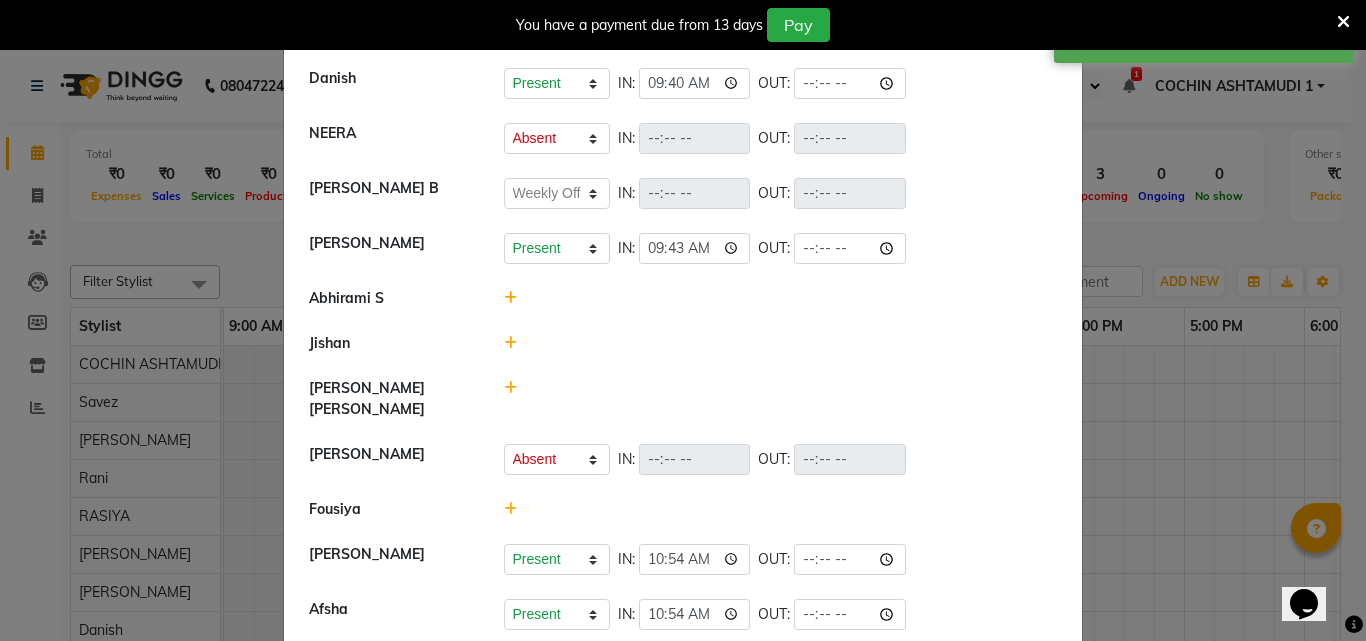 click 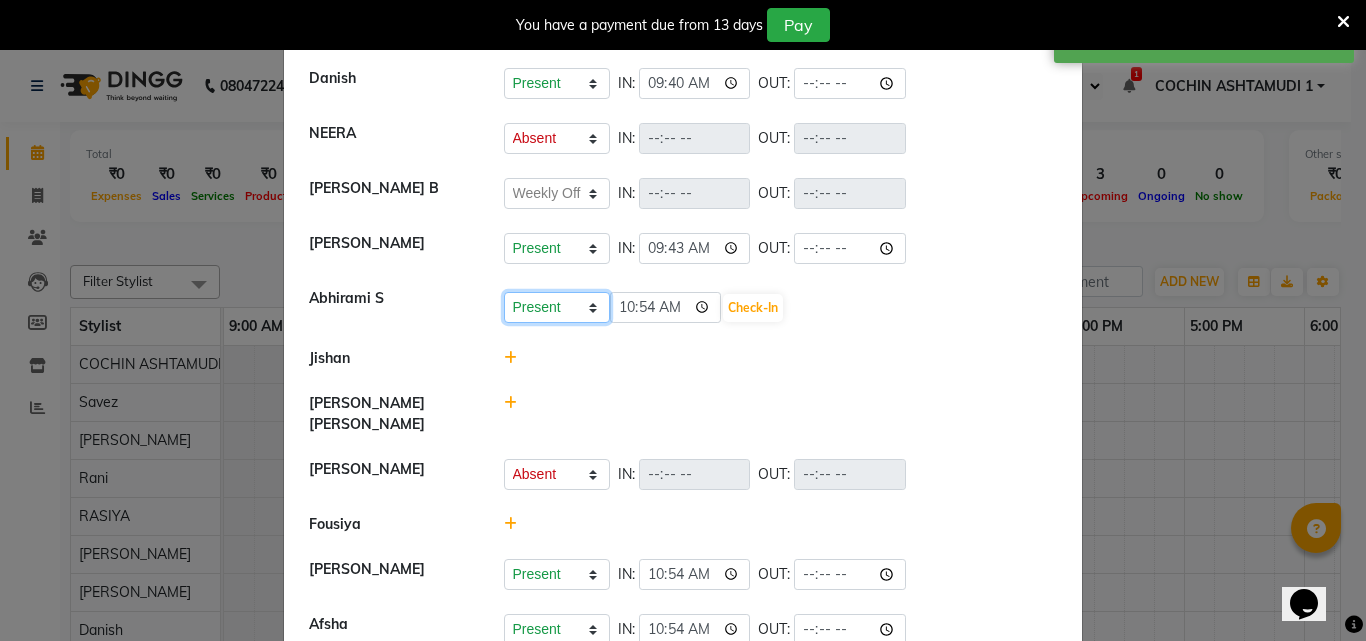 drag, startPoint x: 541, startPoint y: 298, endPoint x: 541, endPoint y: 310, distance: 12 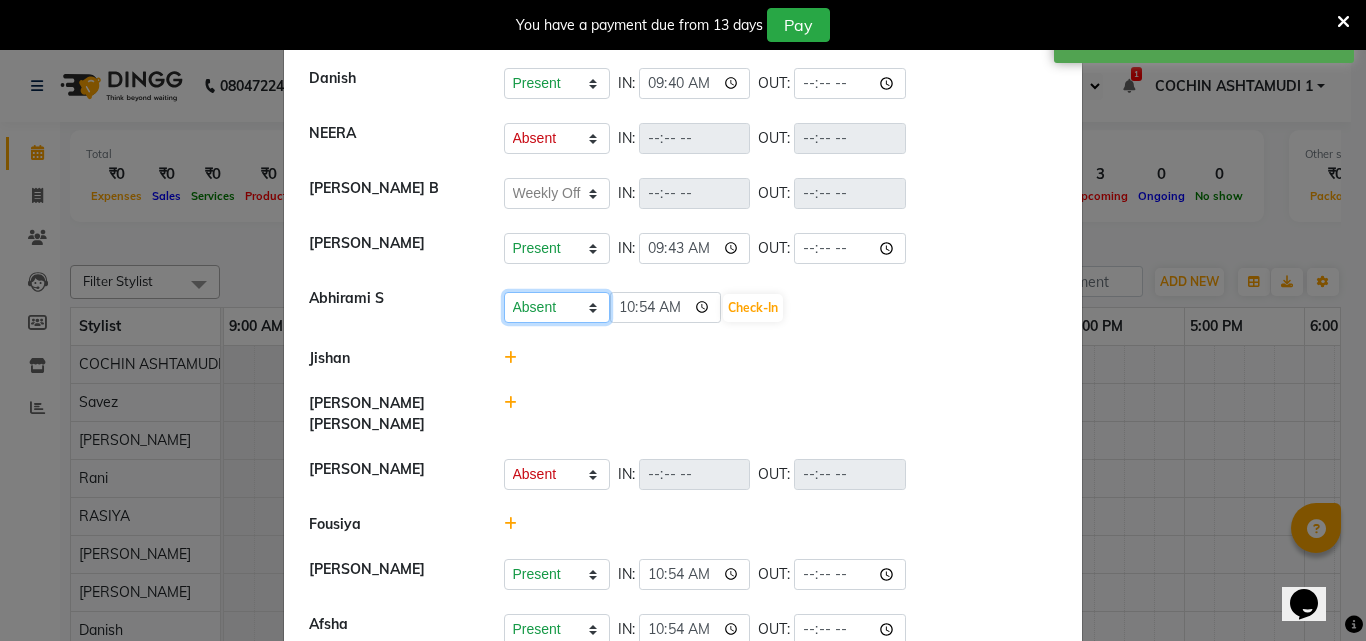 click on "Present Absent Late Half Day Weekly Off" 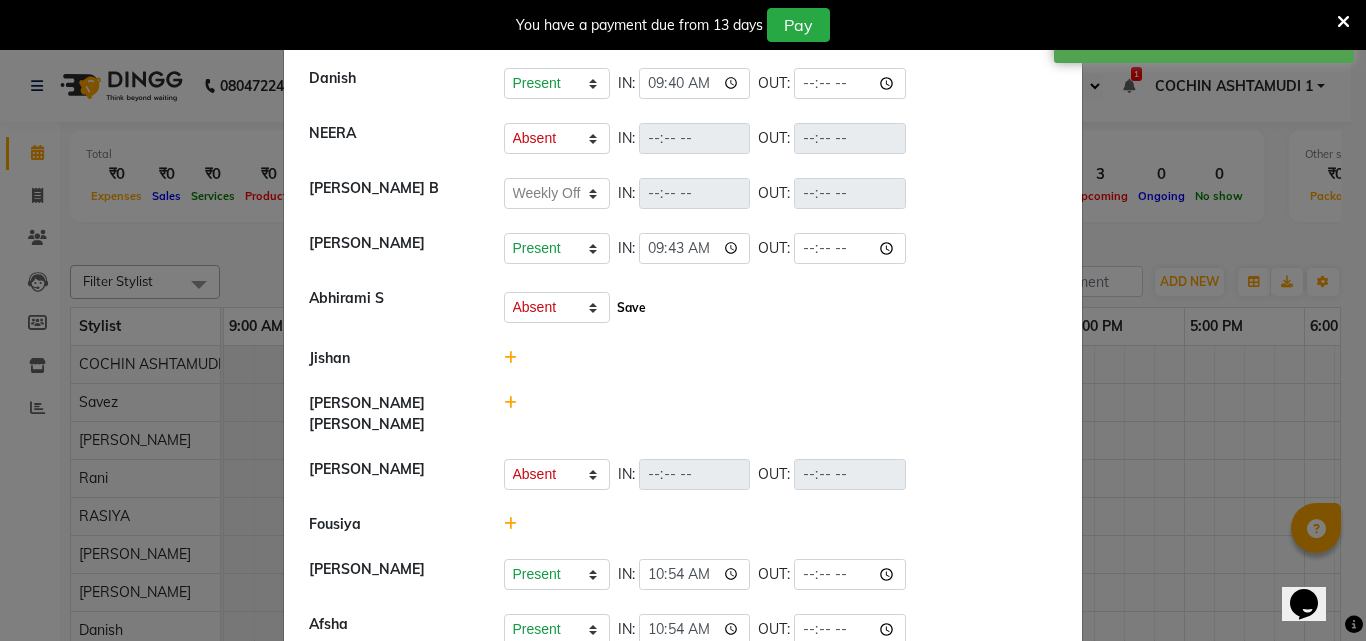 click on "Save" 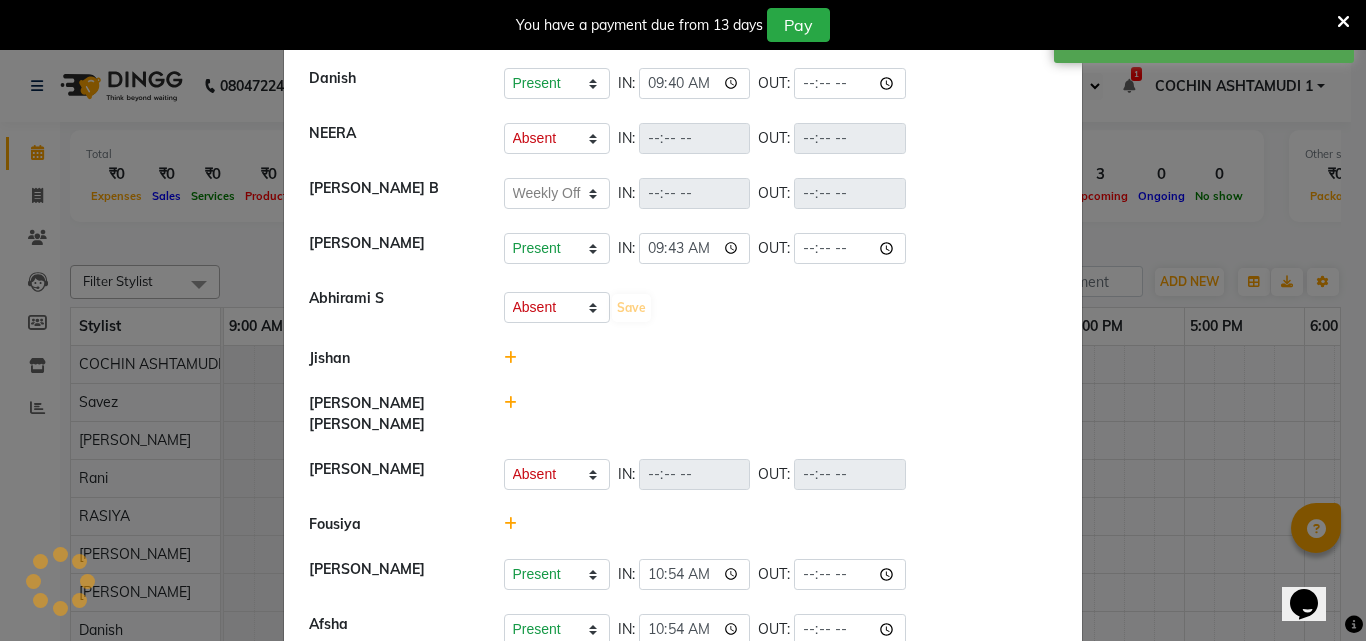 select on "A" 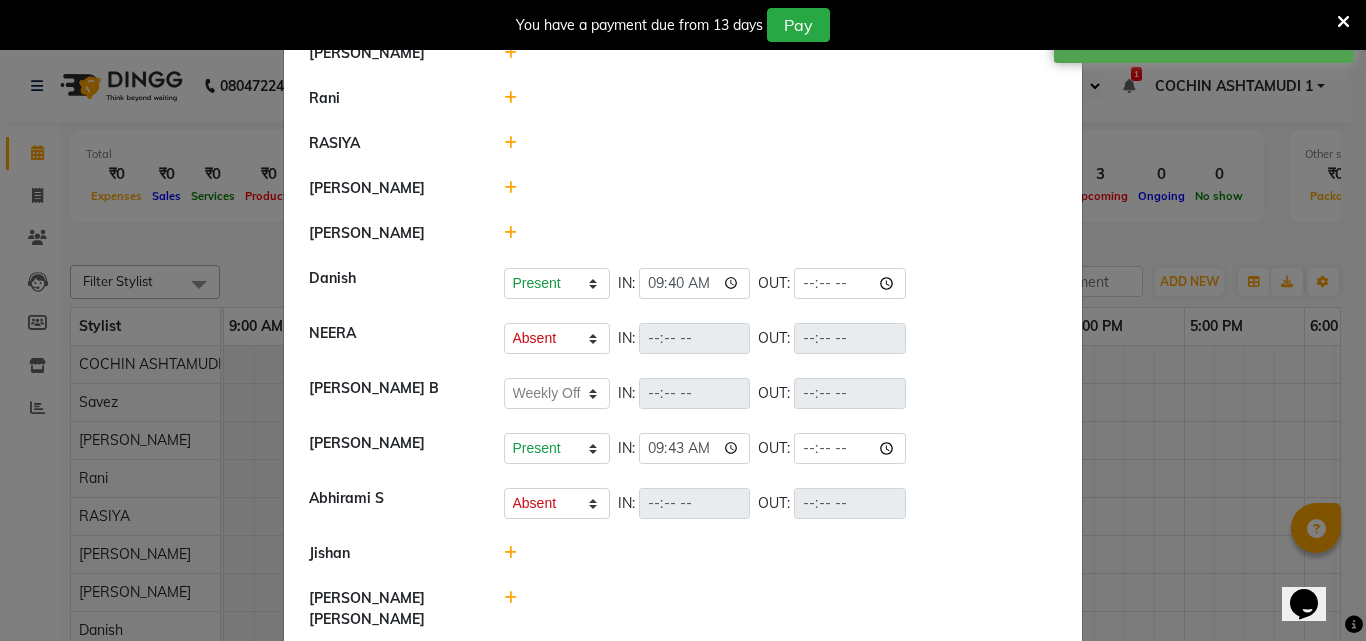 scroll, scrollTop: 0, scrollLeft: 0, axis: both 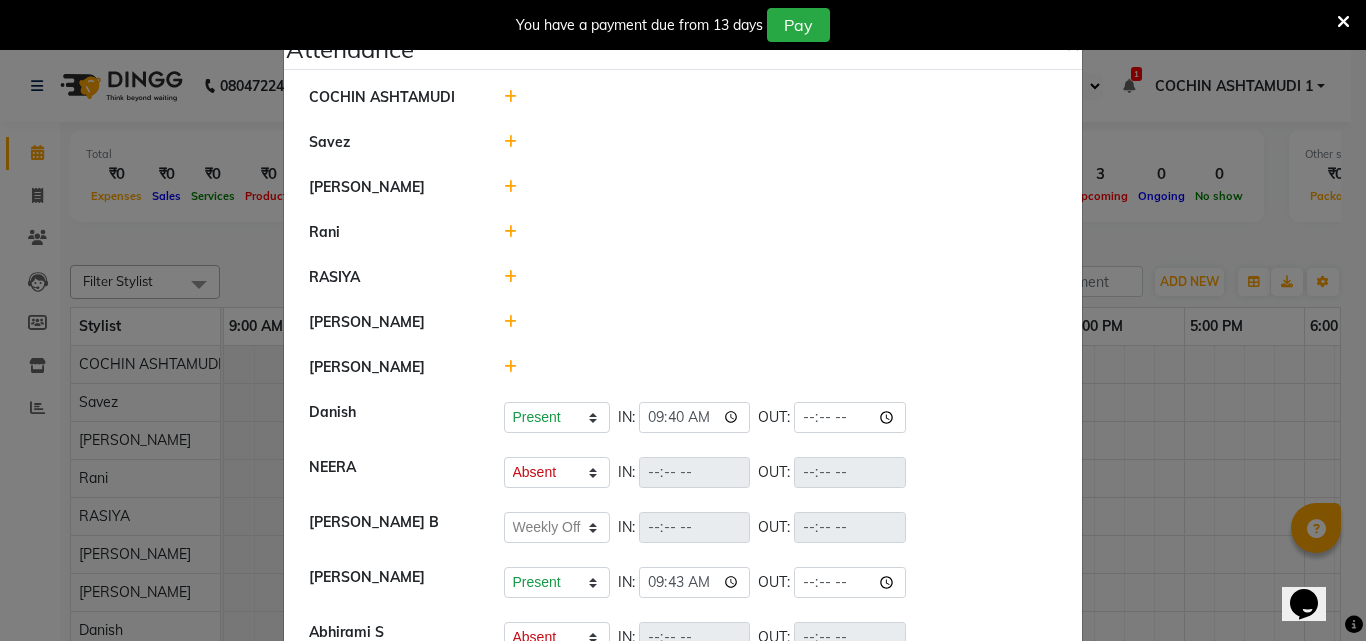 click 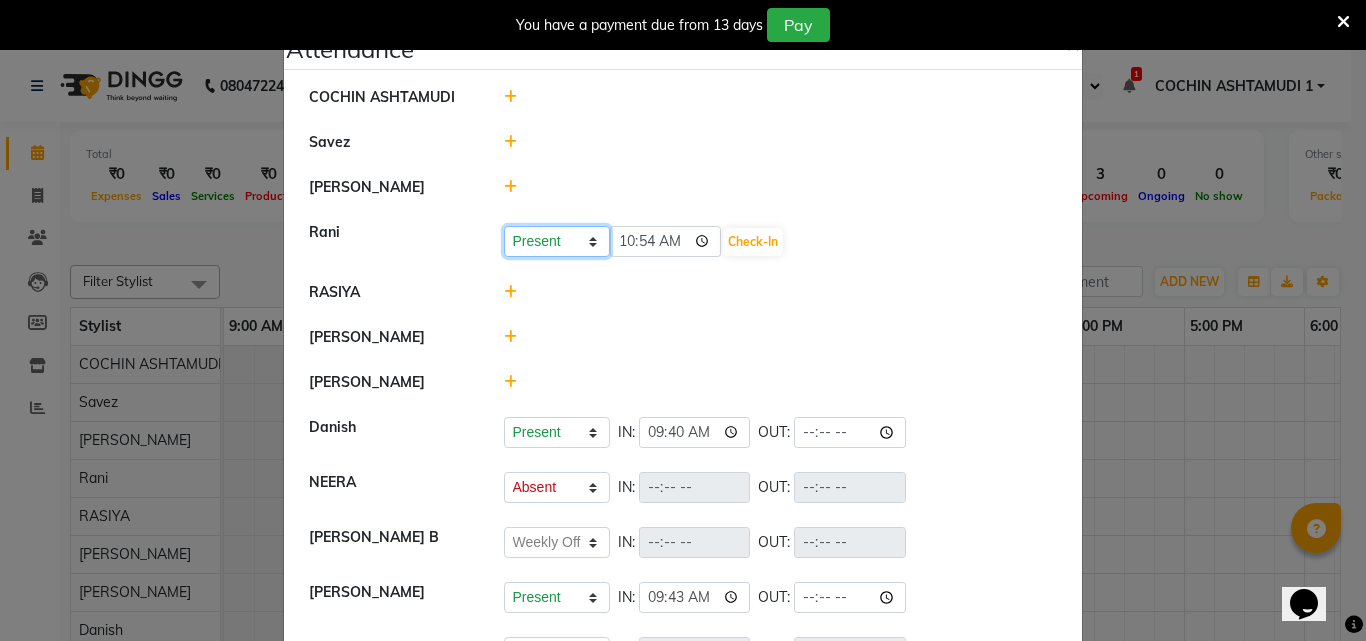 drag, startPoint x: 502, startPoint y: 249, endPoint x: 528, endPoint y: 245, distance: 26.305893 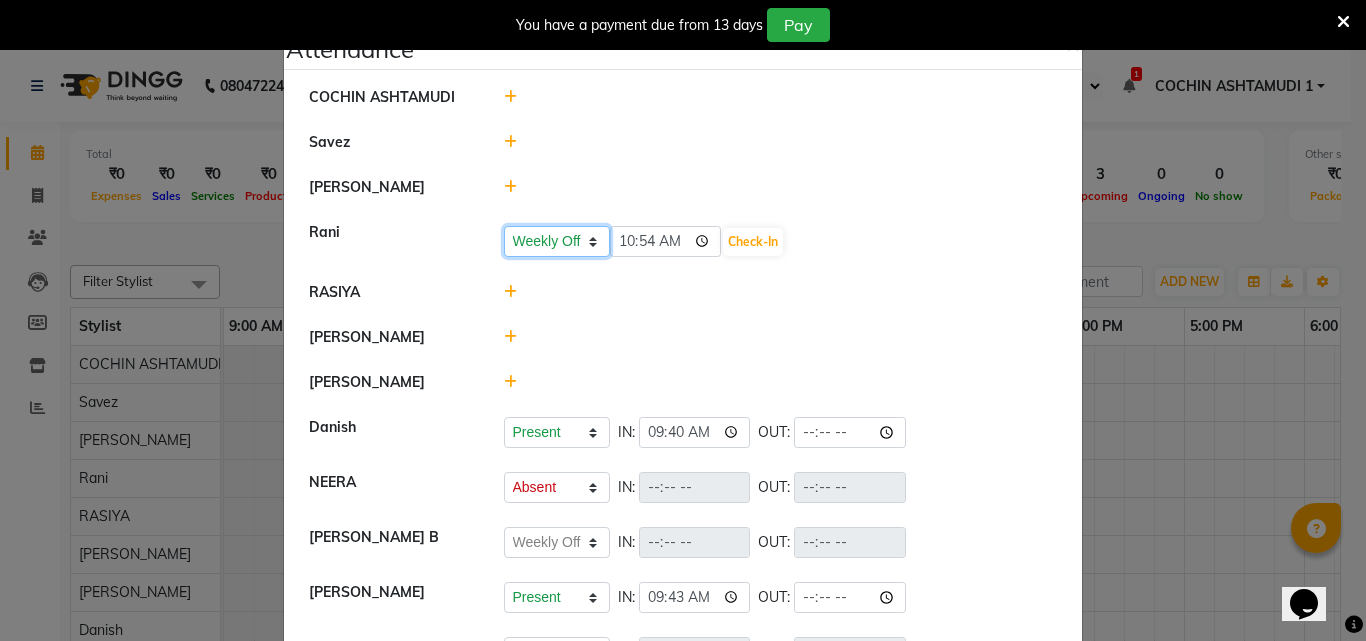 click on "Present Absent Late Half Day Weekly Off" 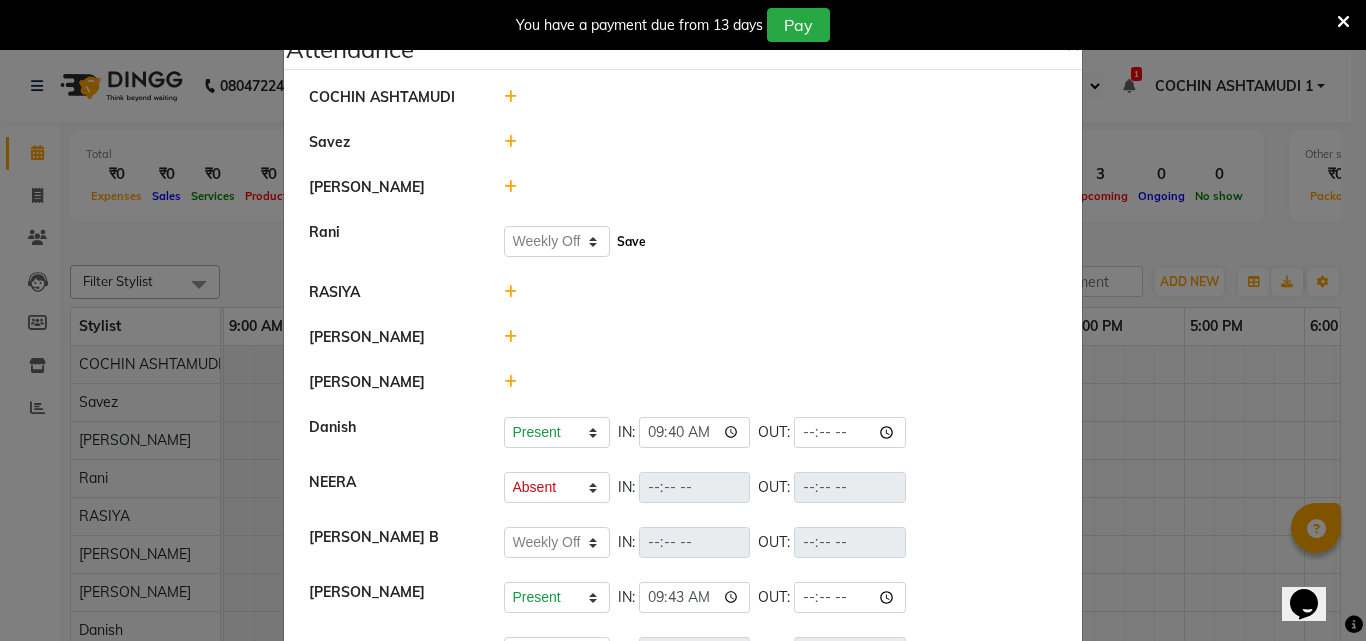 click on "Save" 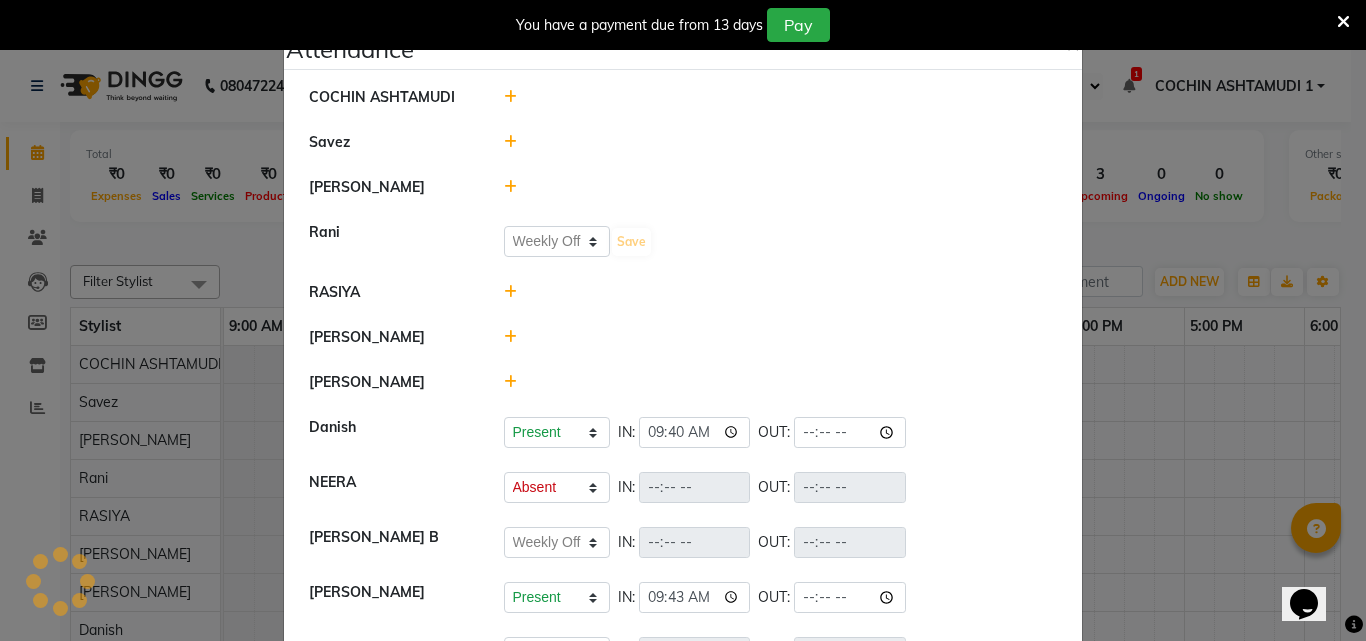select on "W" 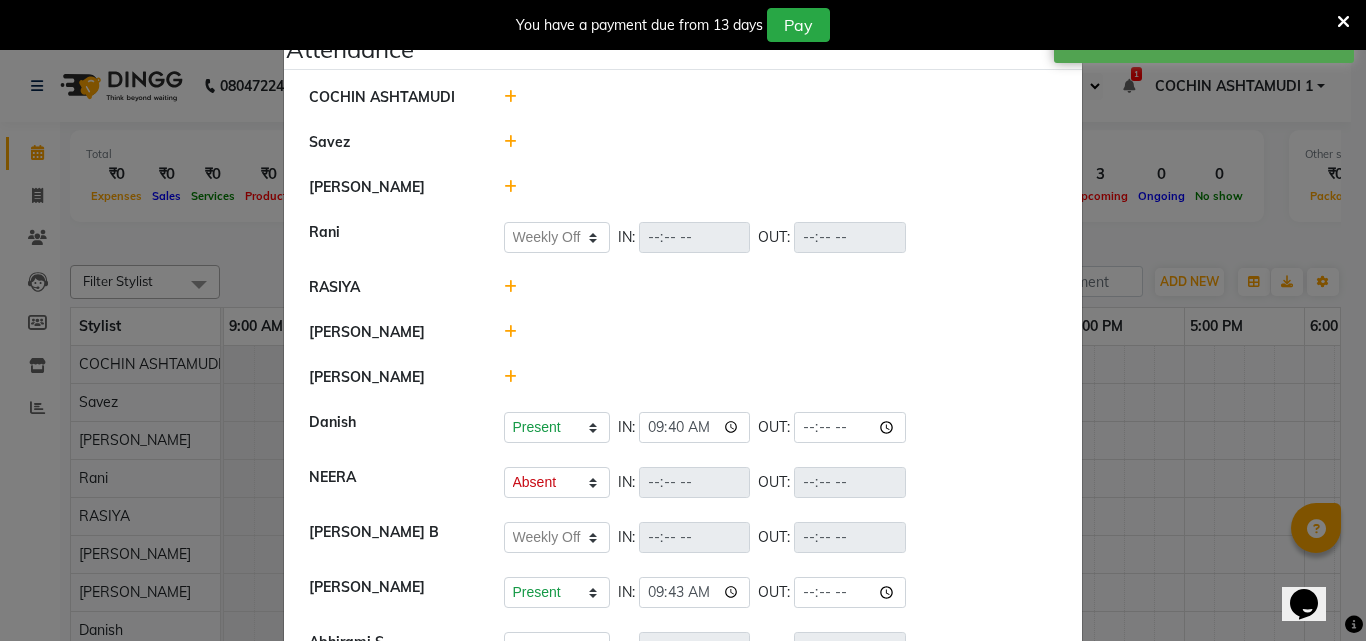 click 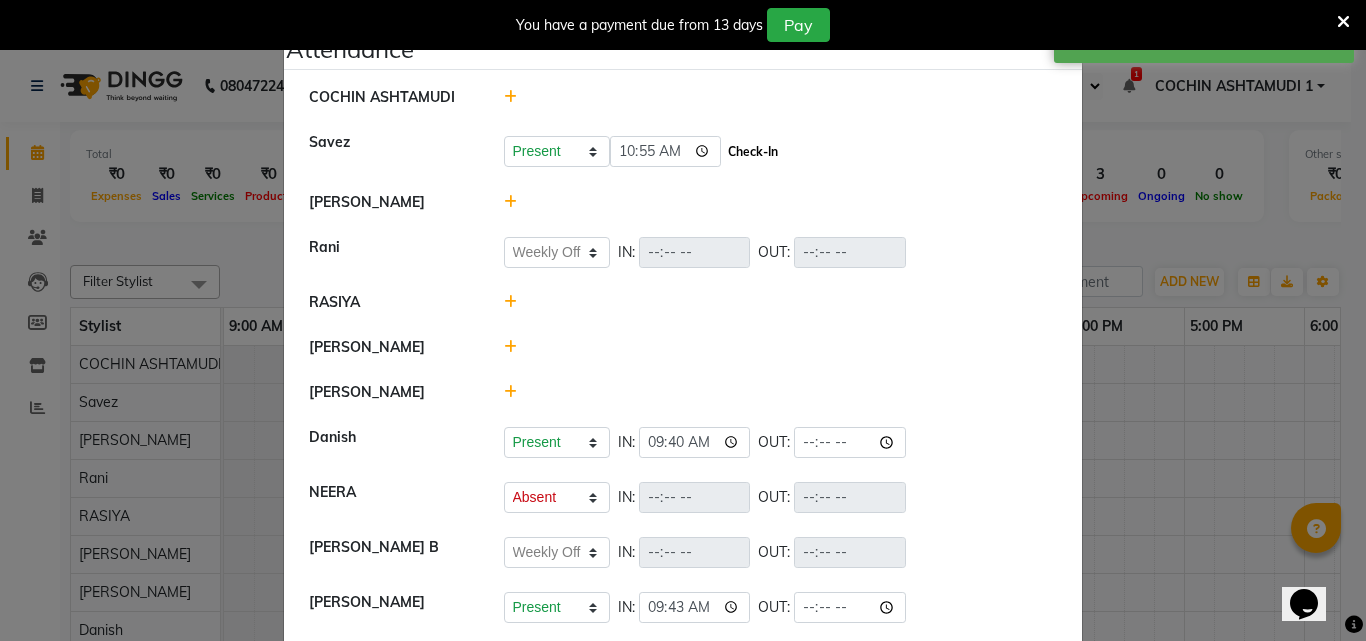 click on "Check-In" 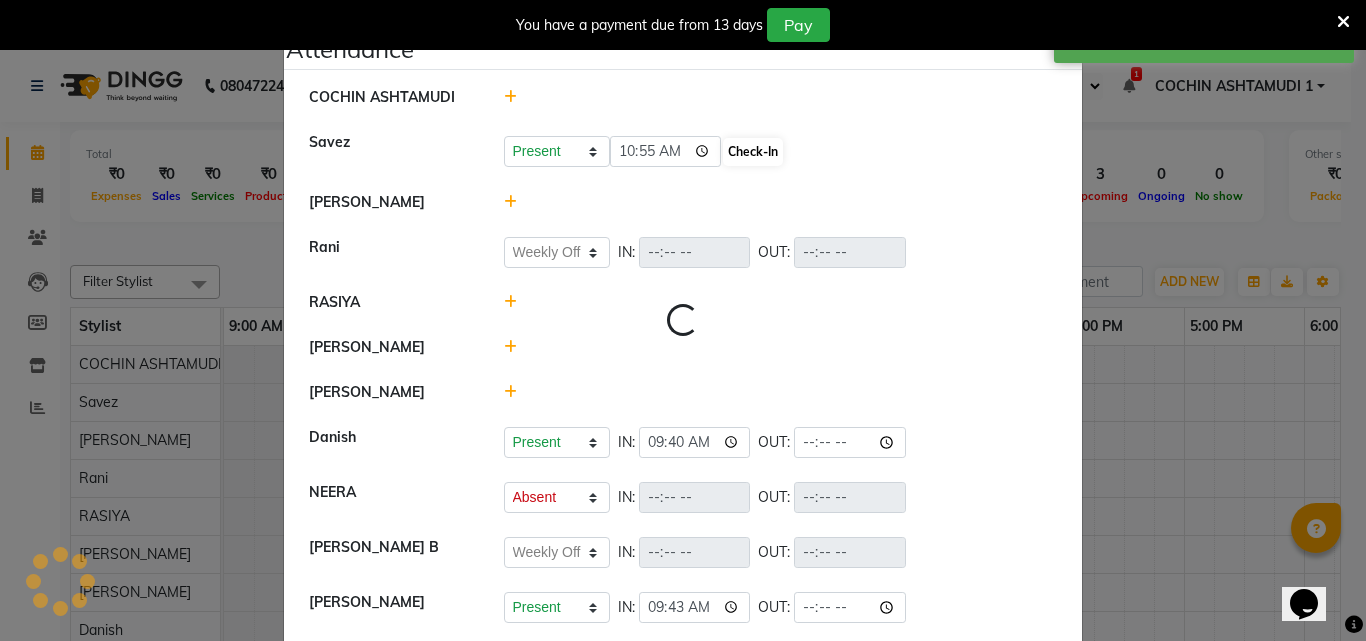 select on "W" 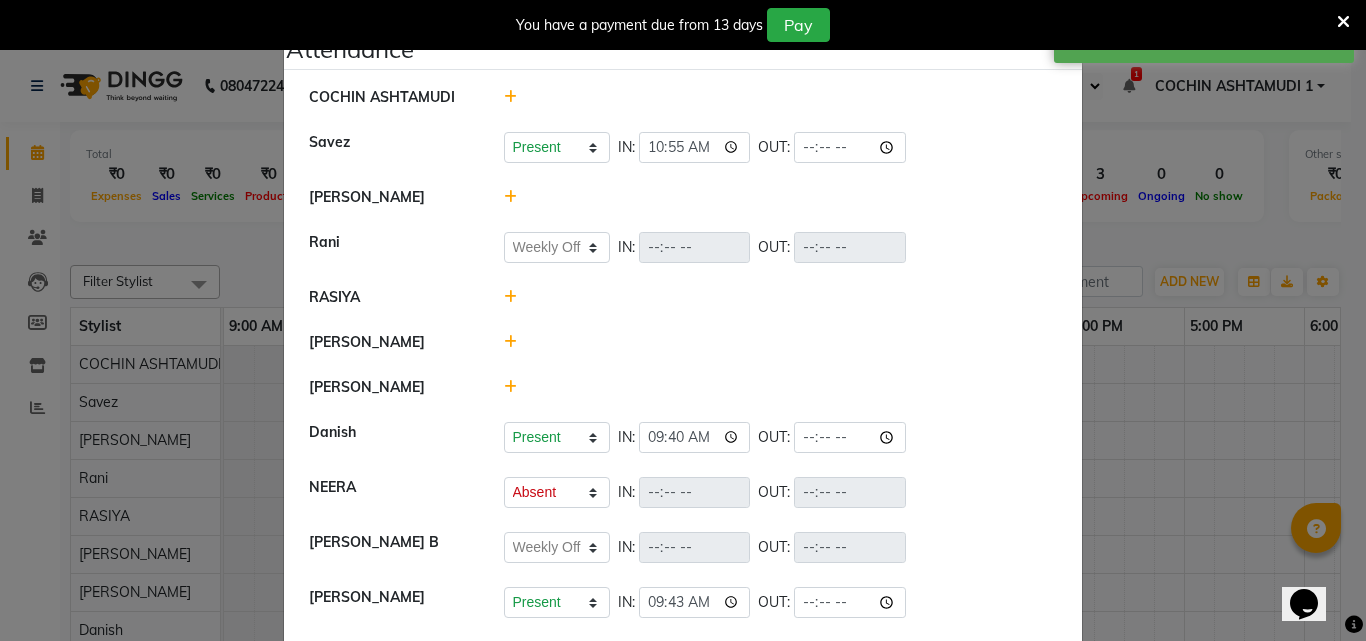 click 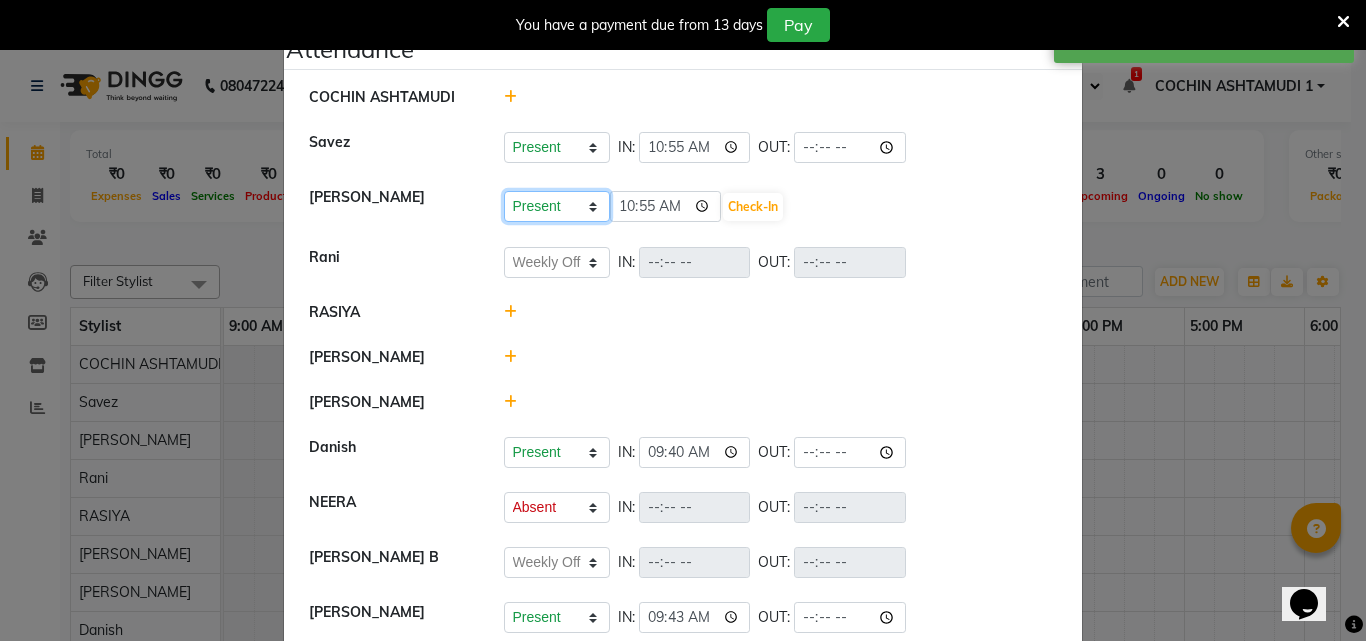 click on "Present Absent Late Half Day Weekly Off" 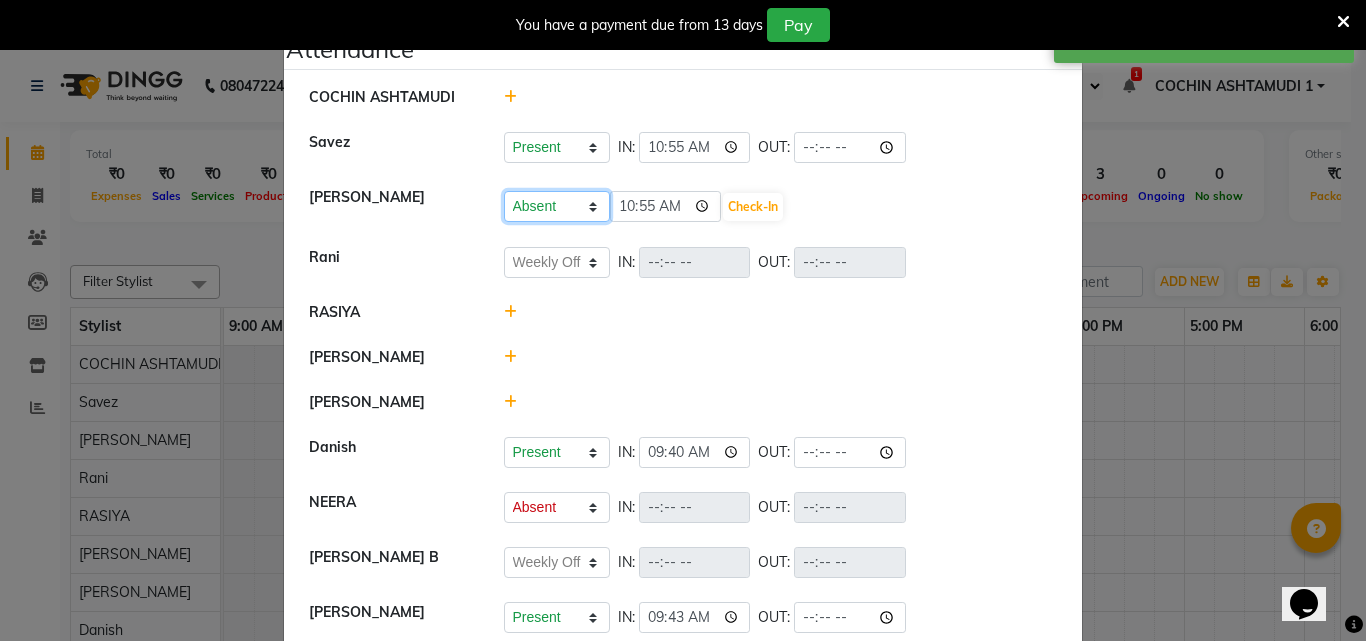 click on "Present Absent Late Half Day Weekly Off" 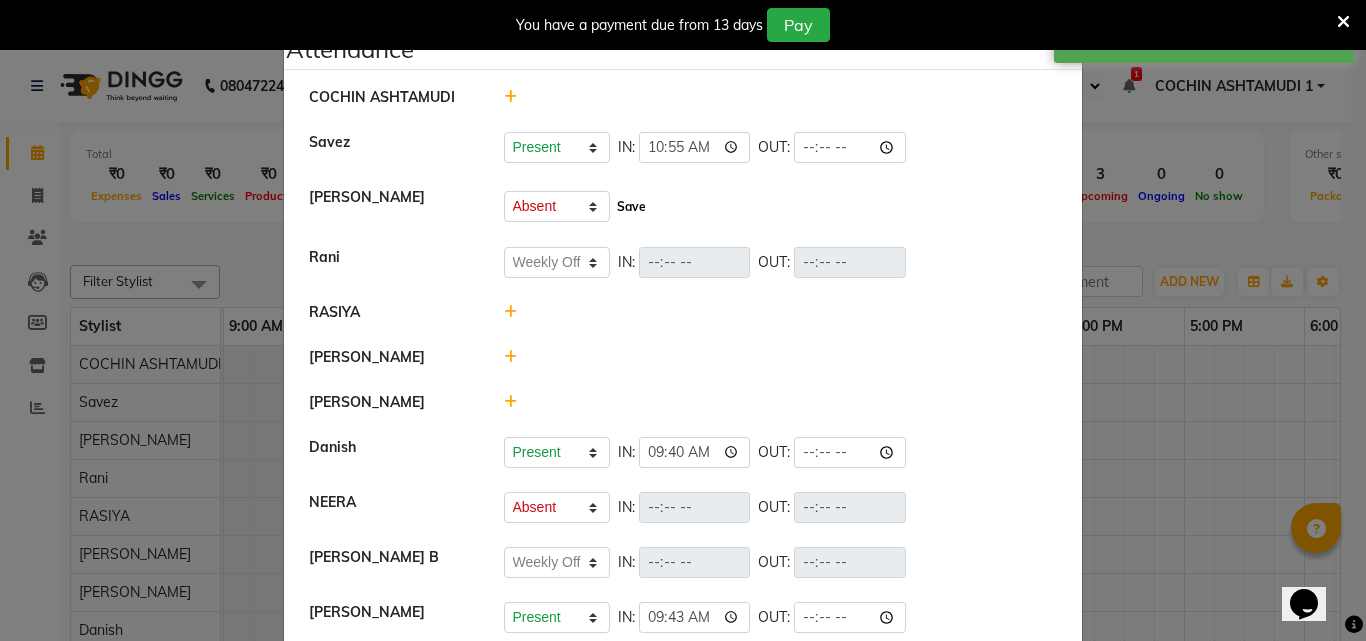click on "Save" 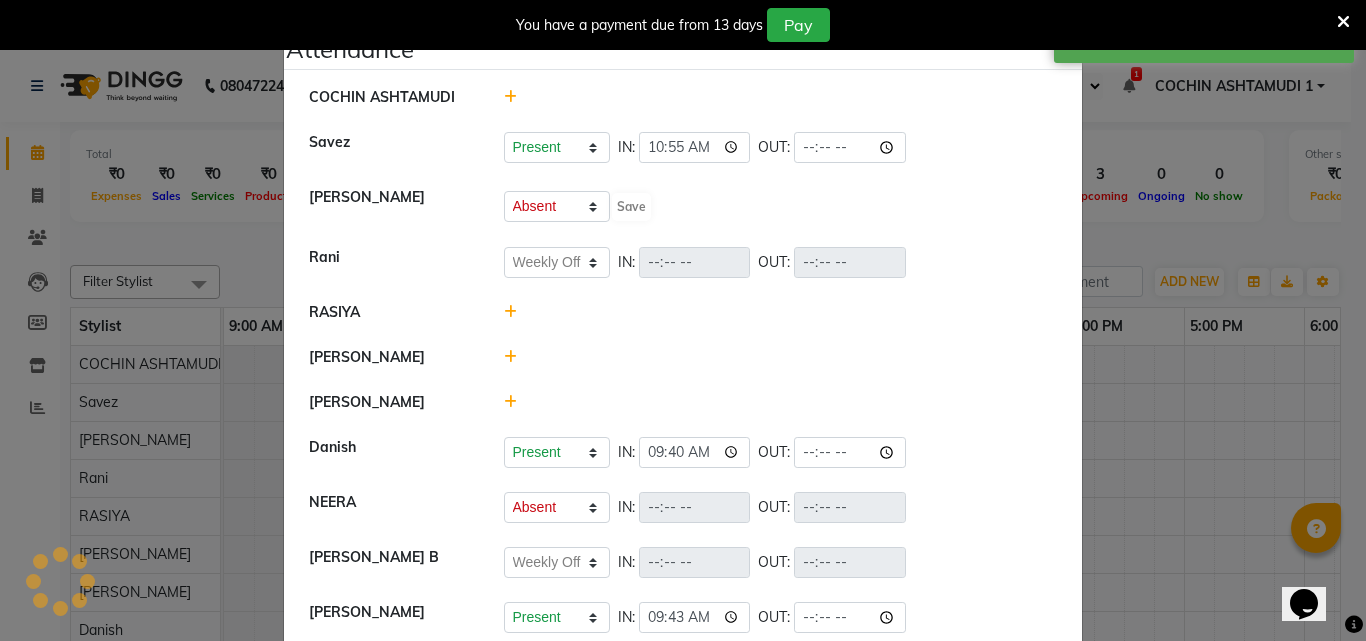 select on "A" 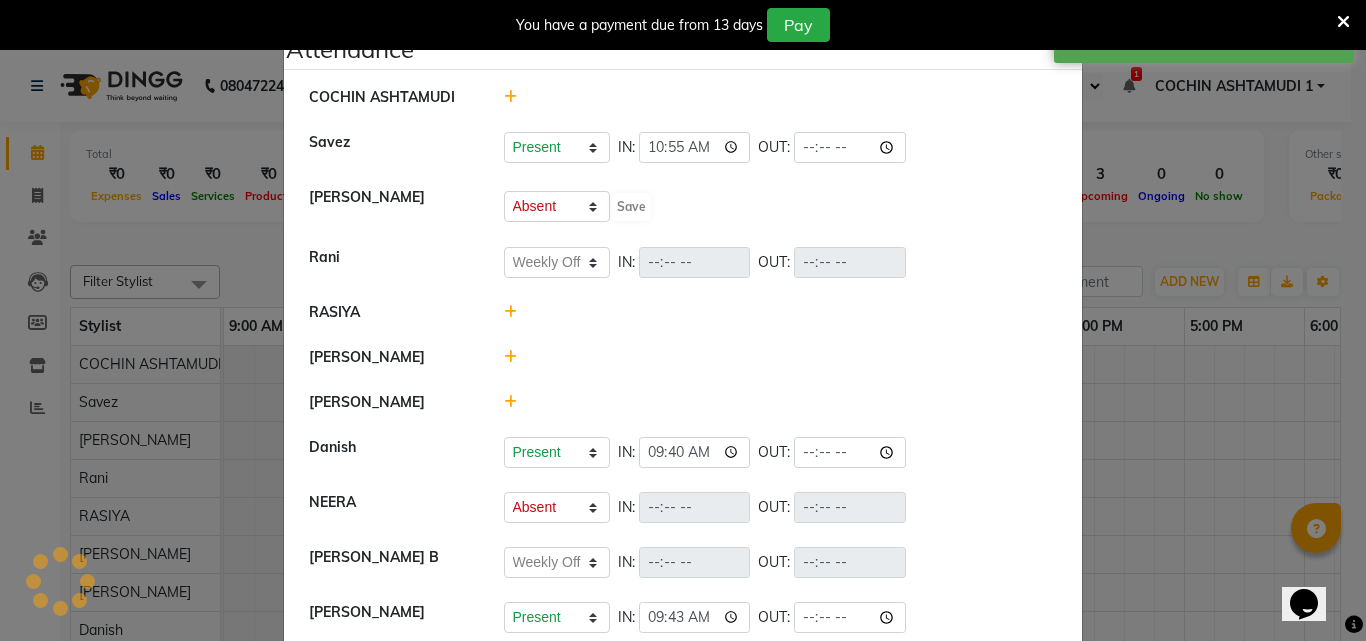 select on "W" 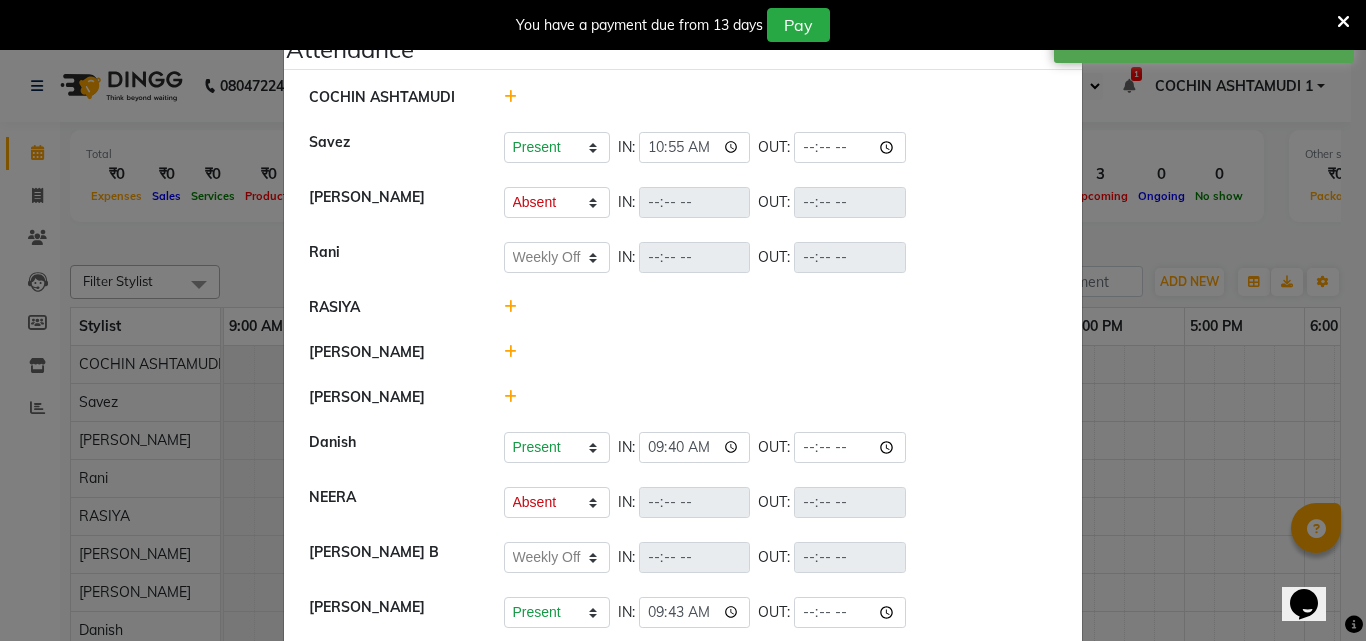 click 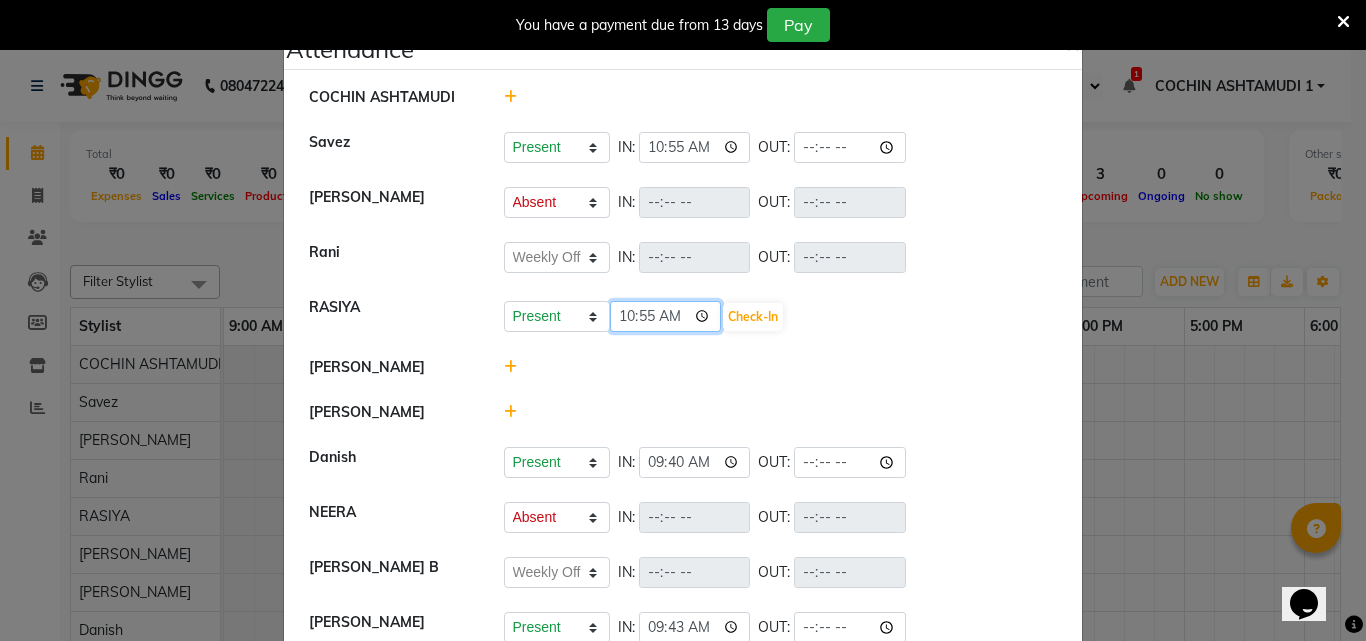 click on "10:55" 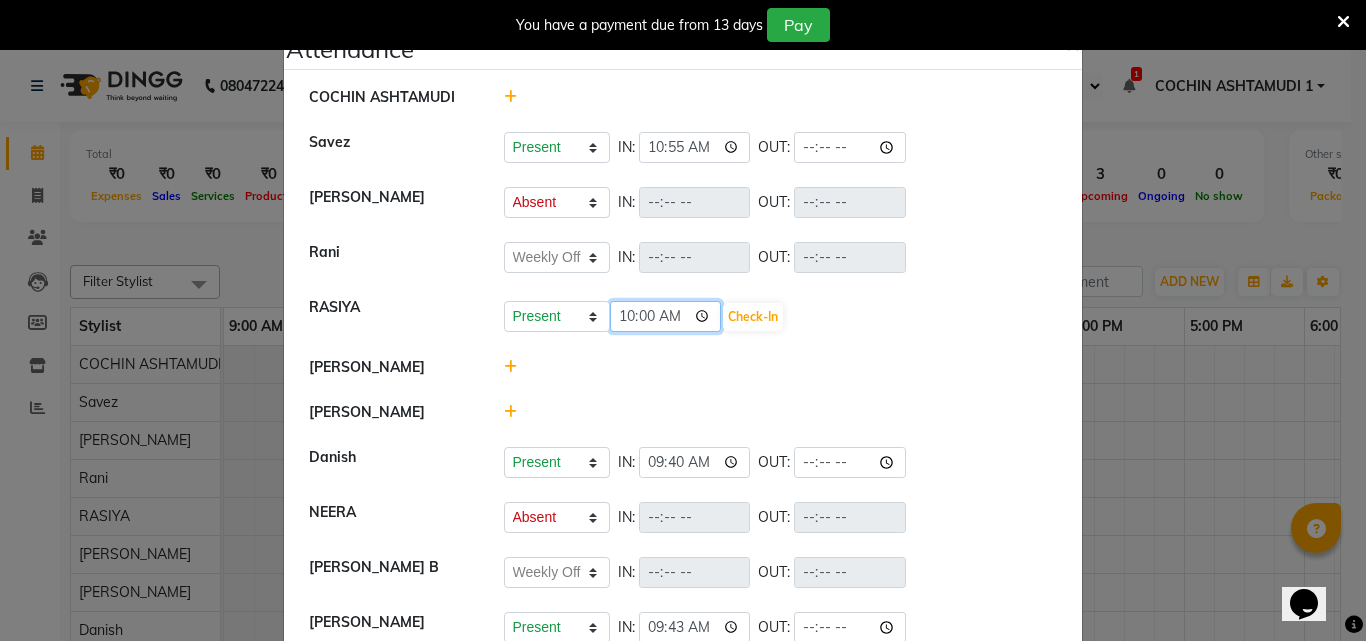type on "10:05" 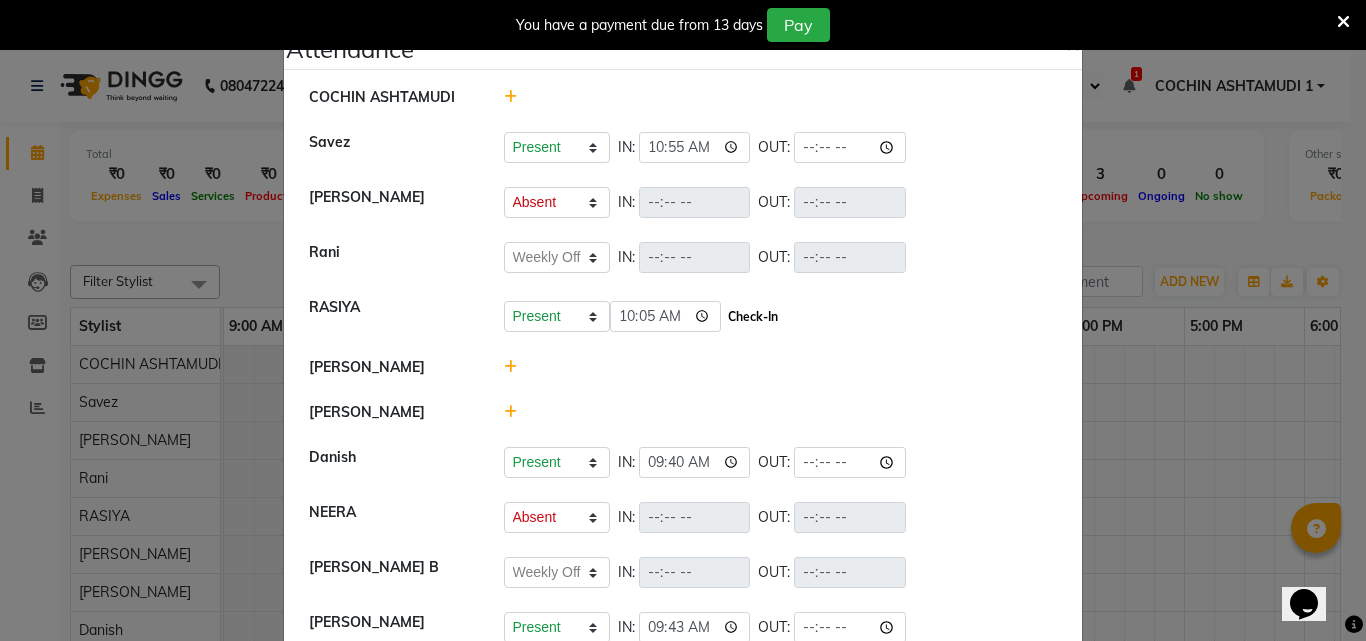 click on "Check-In" 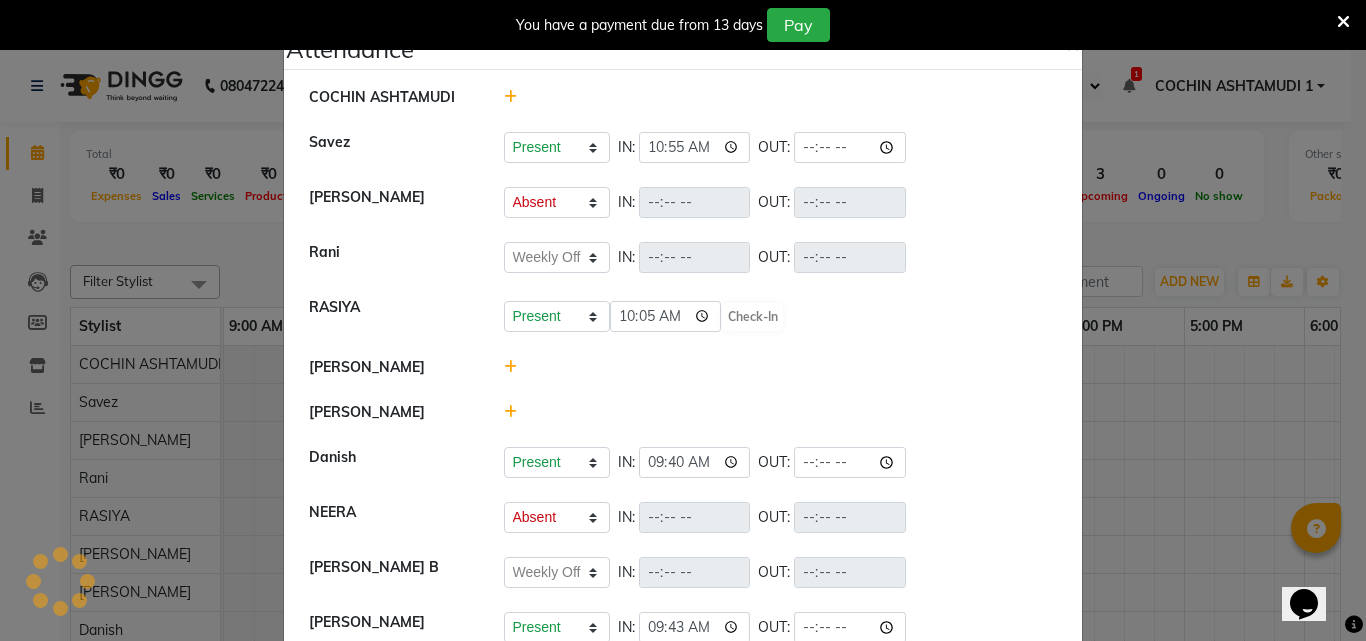 select on "A" 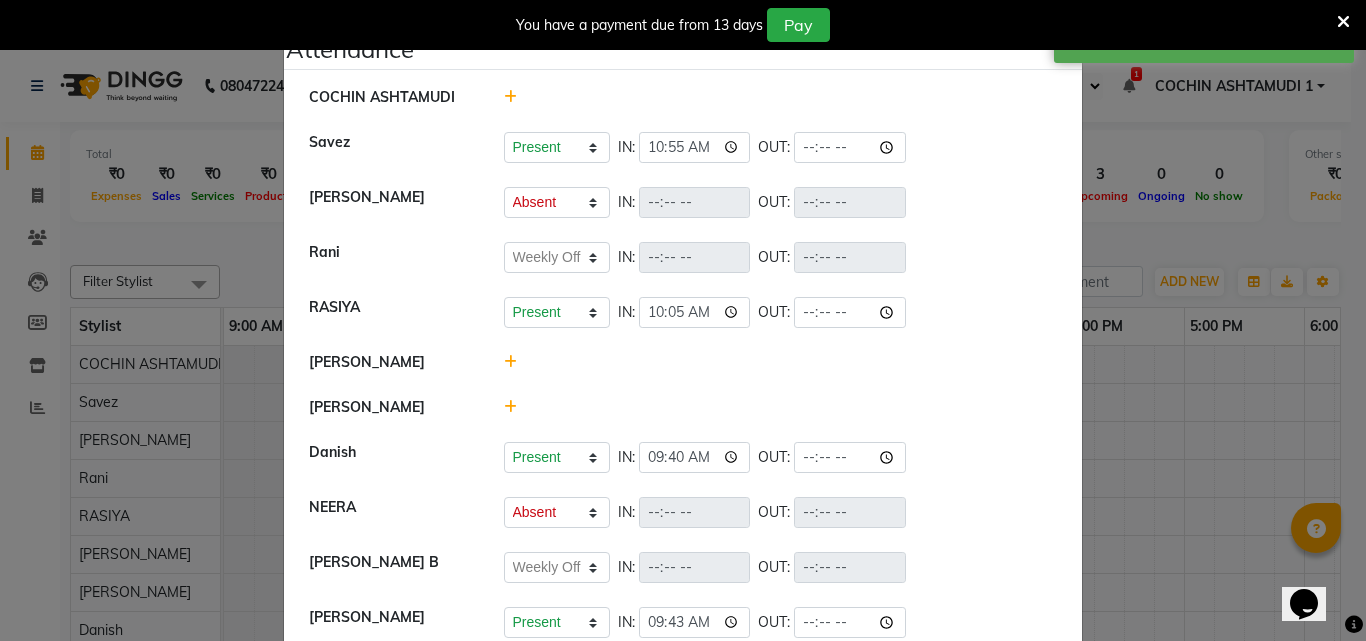click 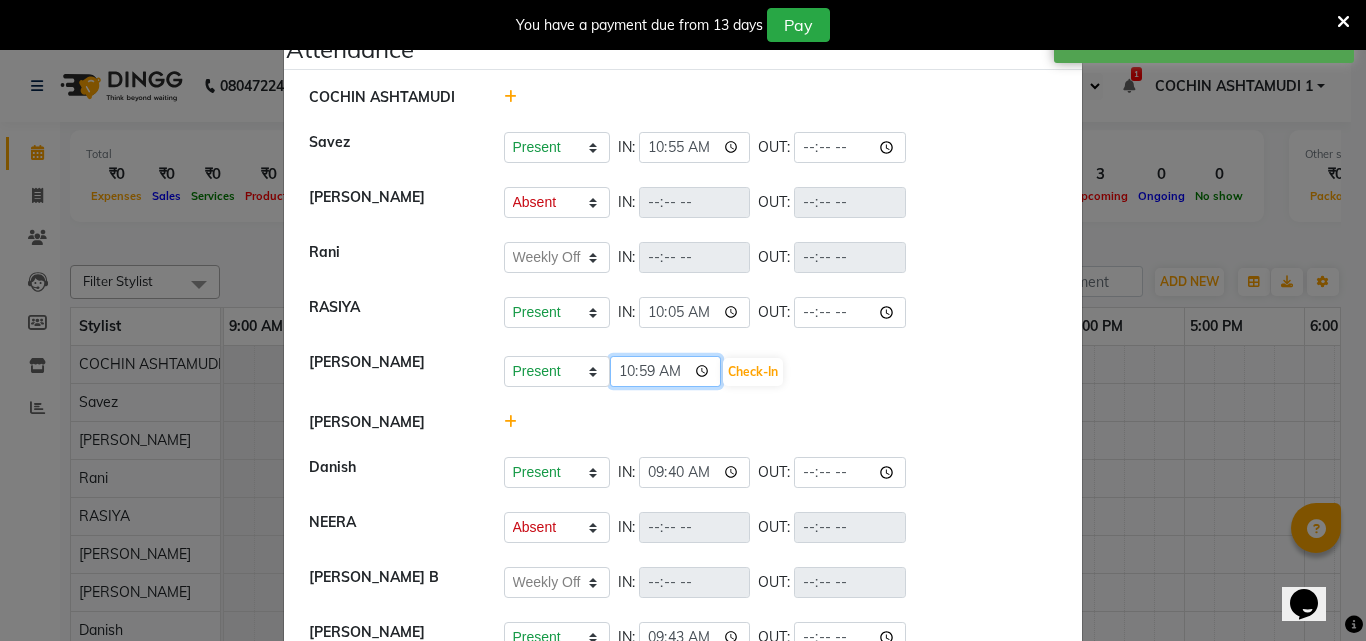 click on "10:59" 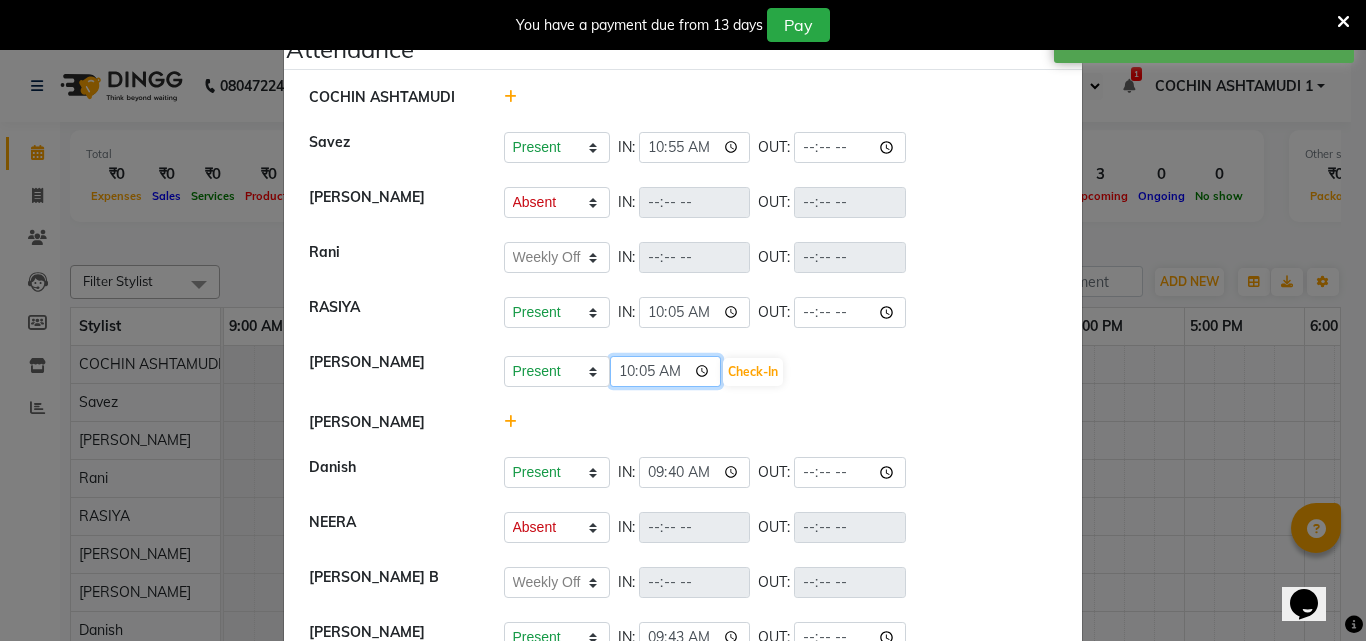 type on "10:55" 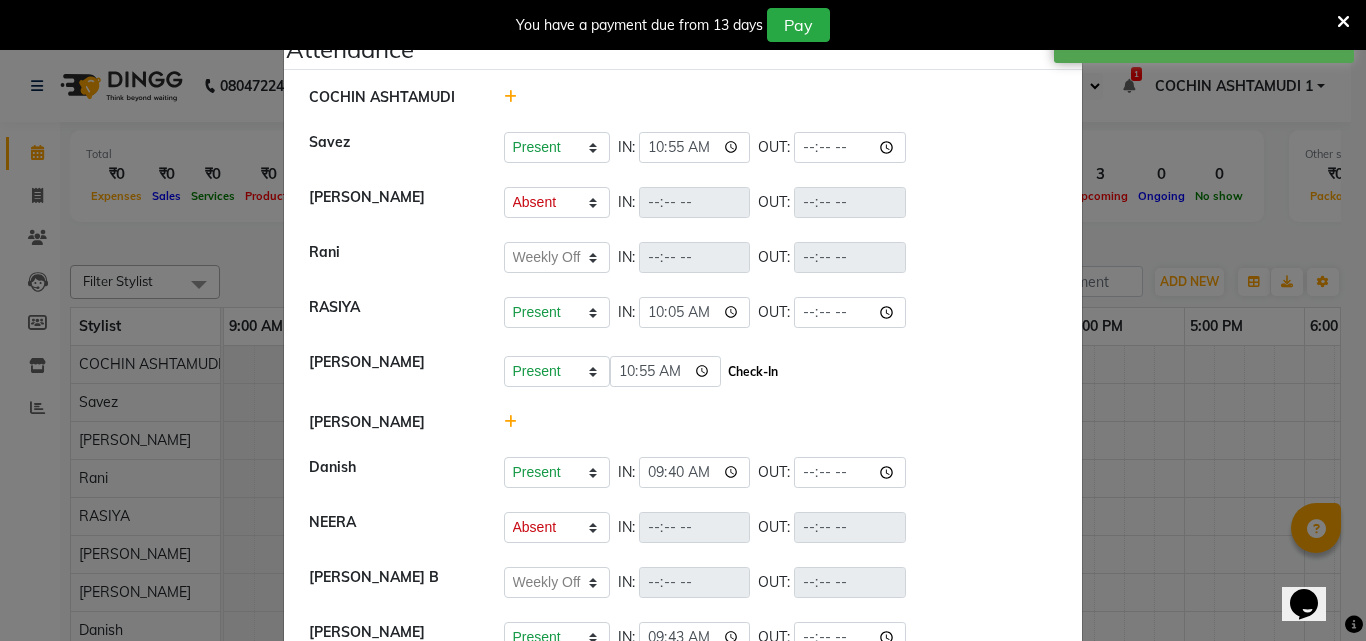 click on "Check-In" 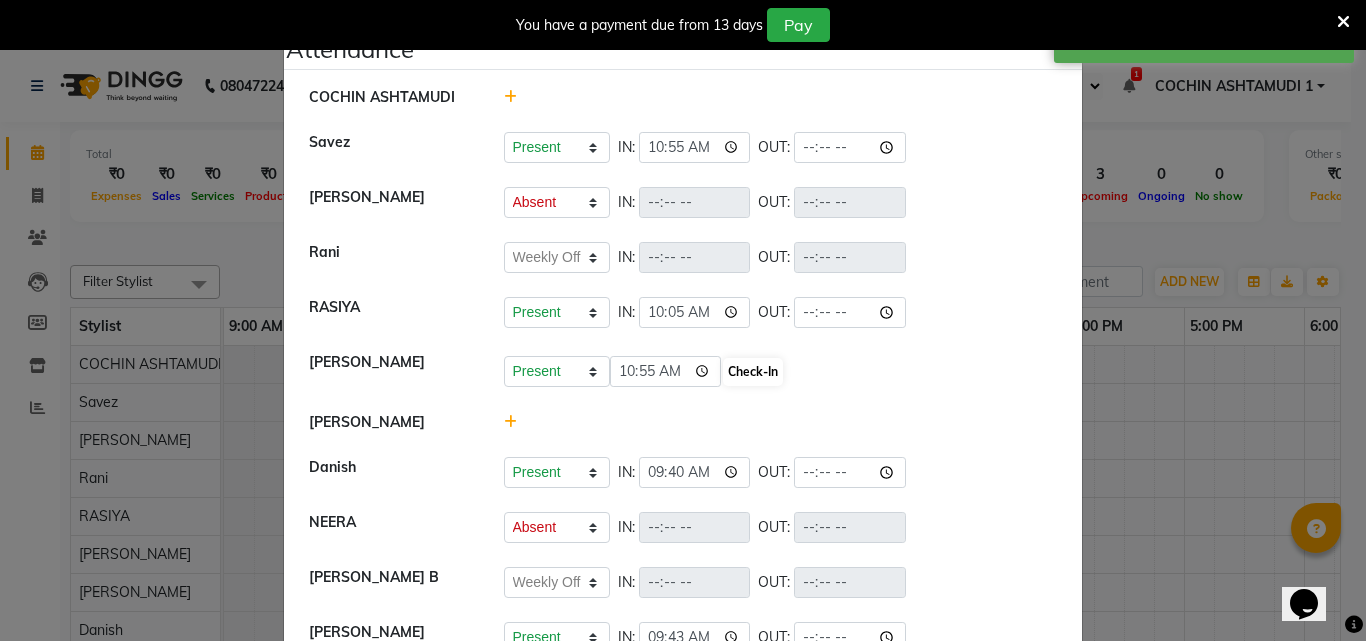 select on "A" 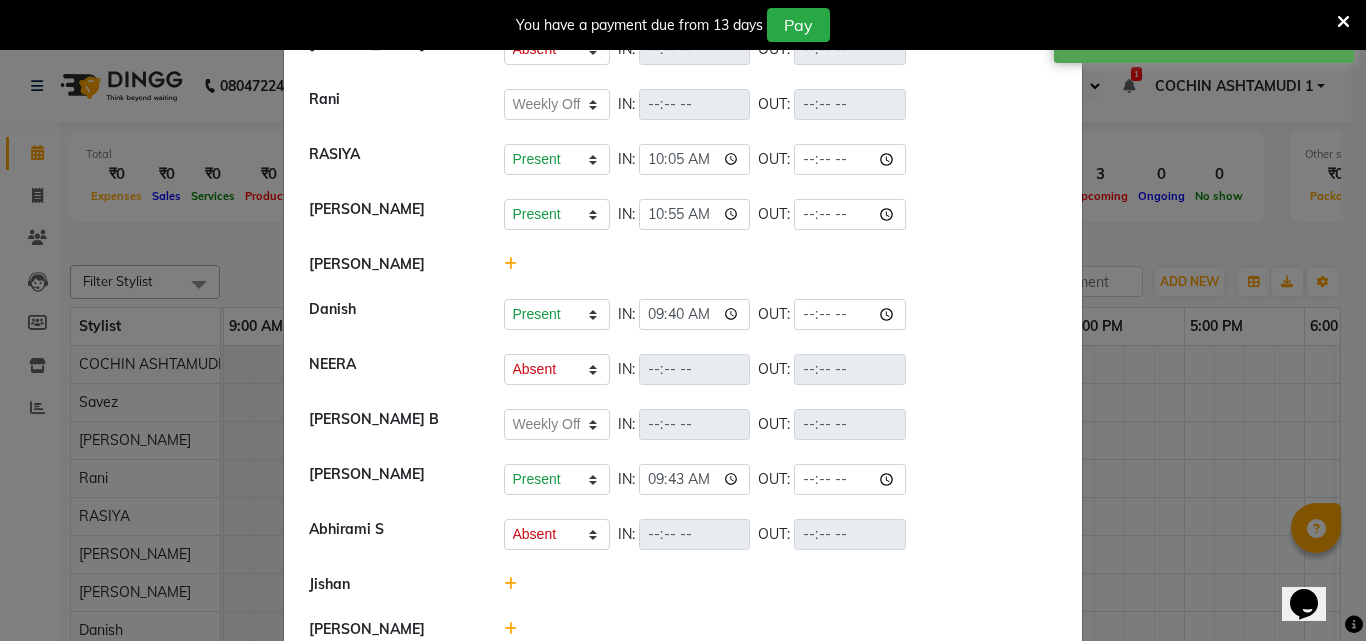 scroll, scrollTop: 400, scrollLeft: 0, axis: vertical 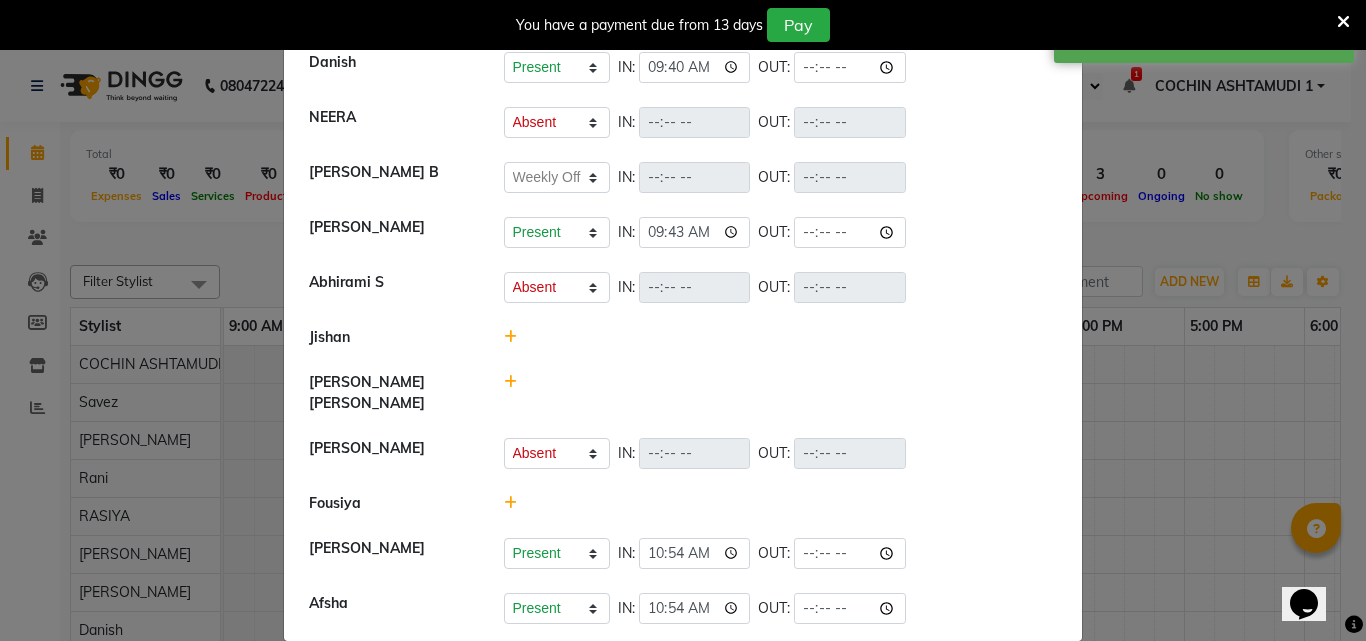 click 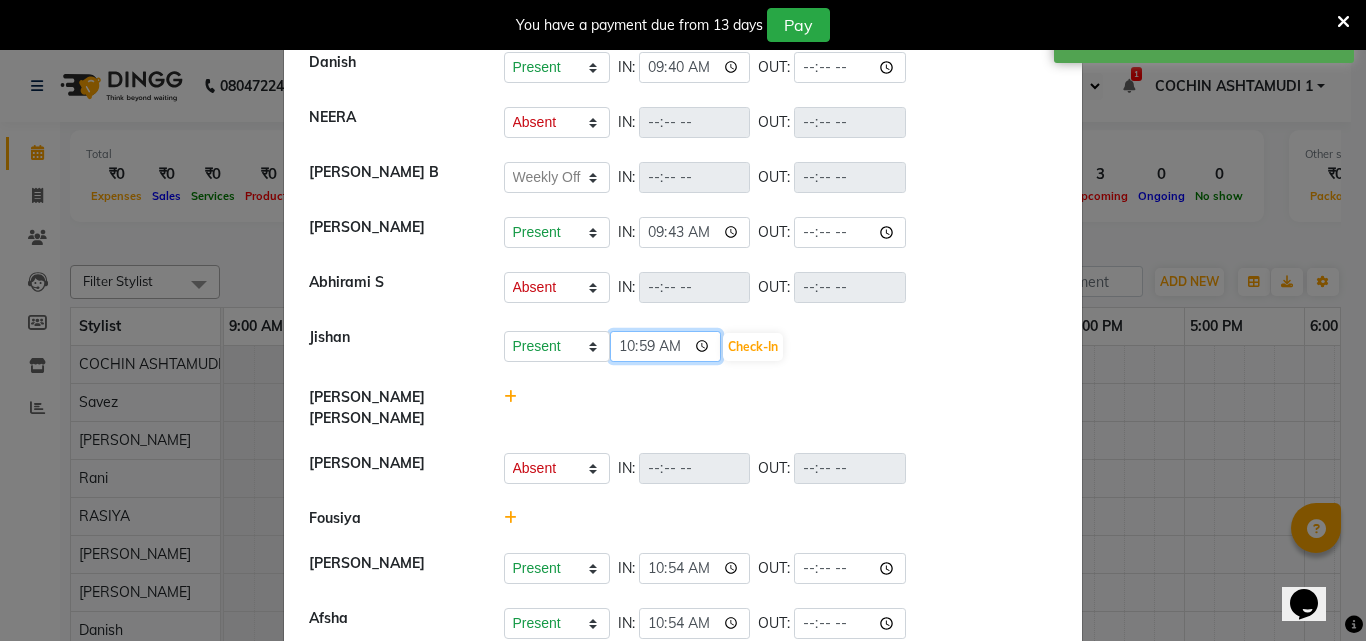 click on "10:59" 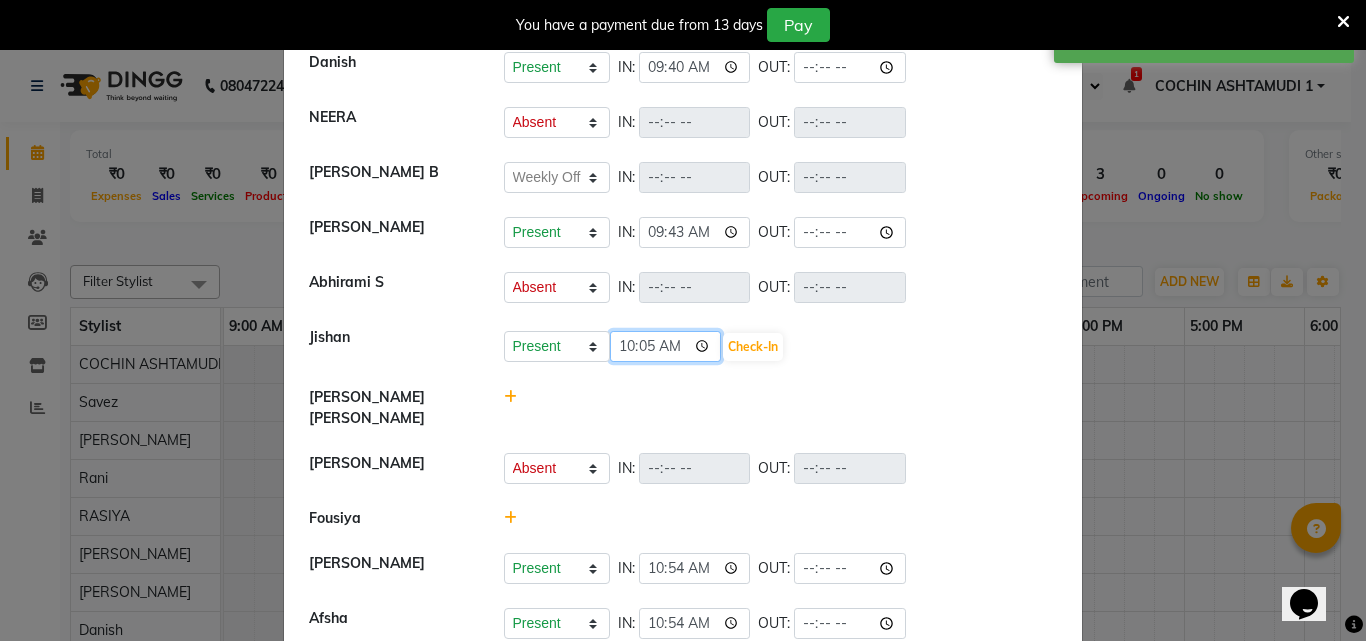 type on "10:57" 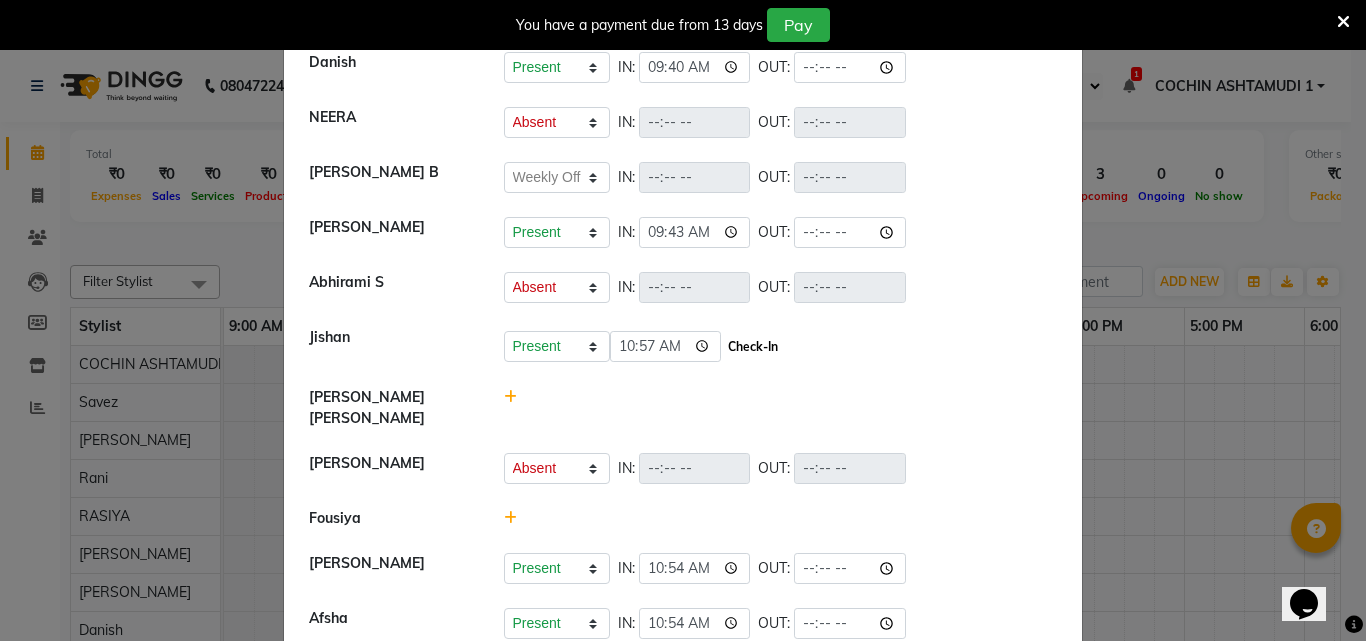click on "Check-In" 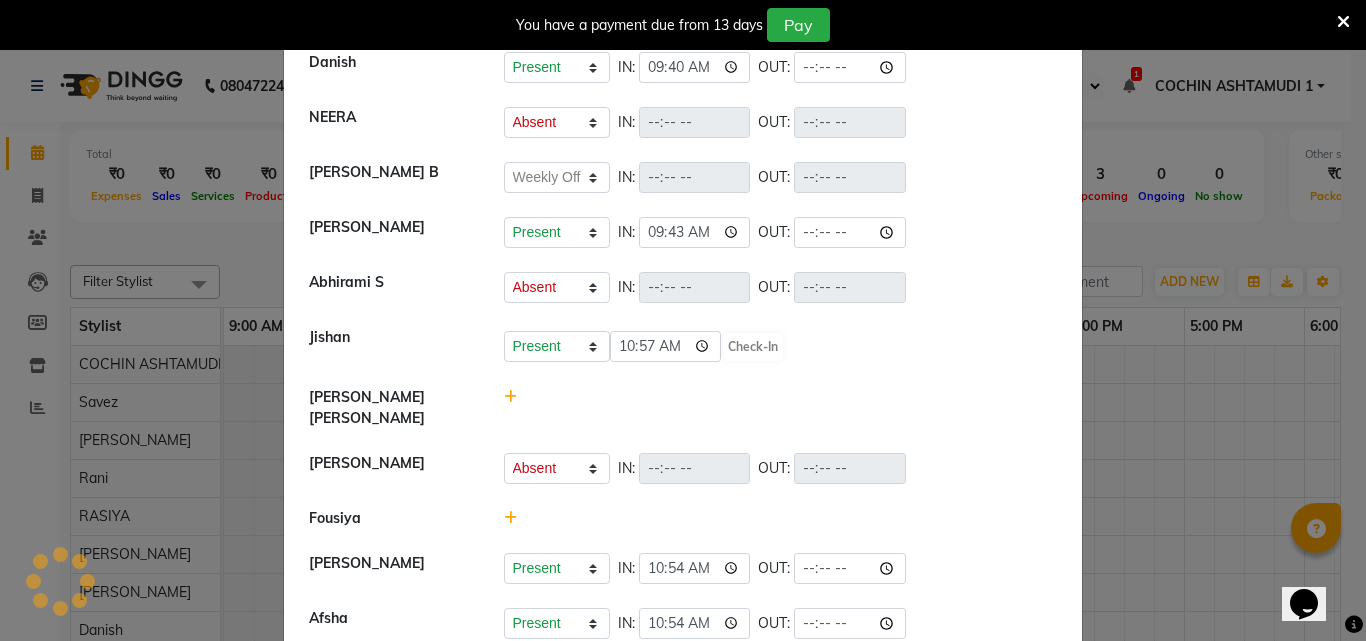select on "A" 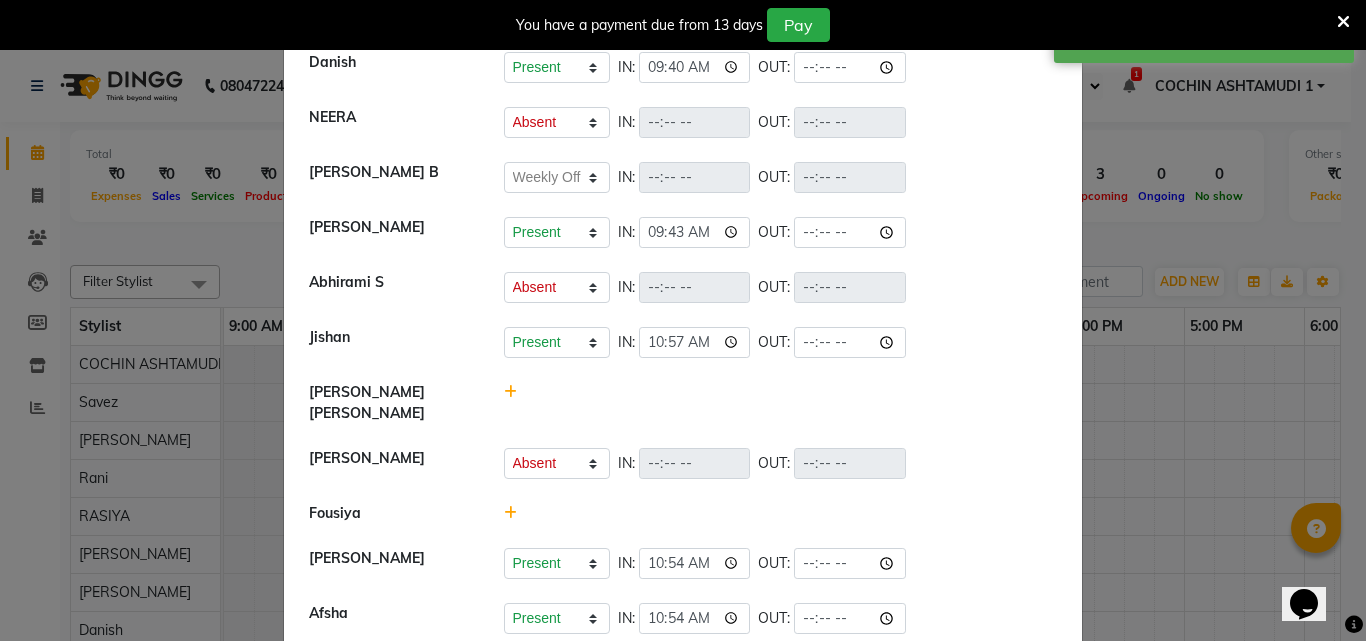click 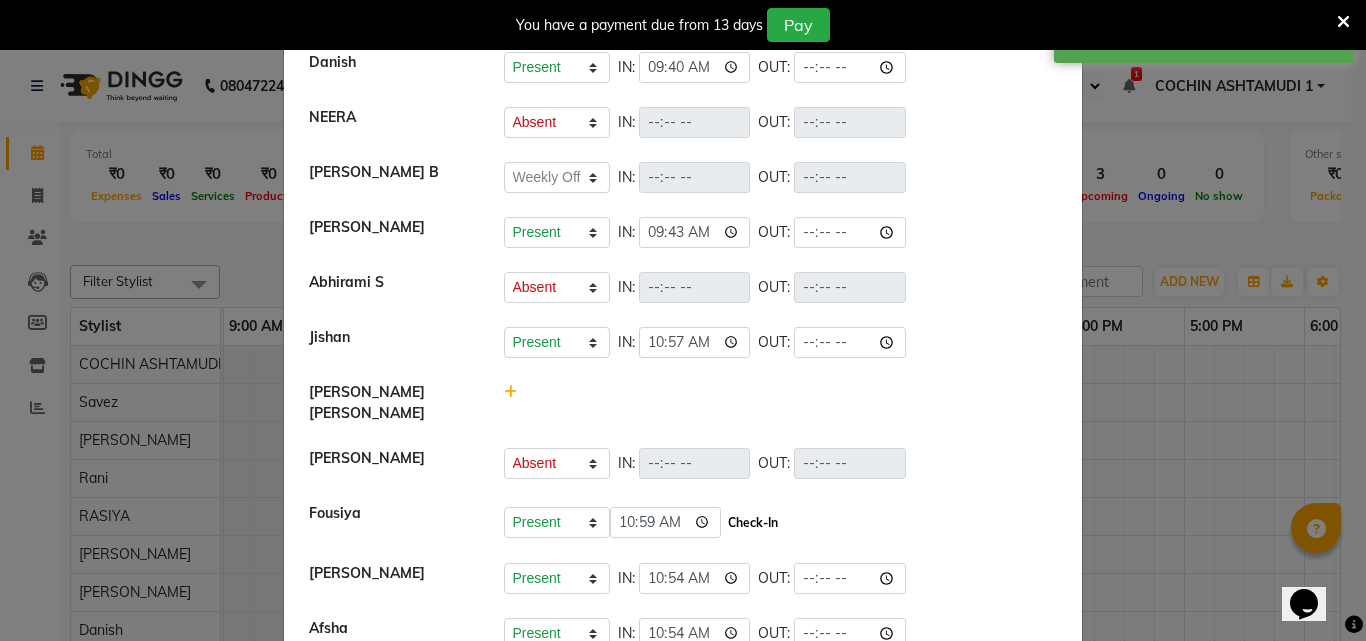 click on "Check-In" 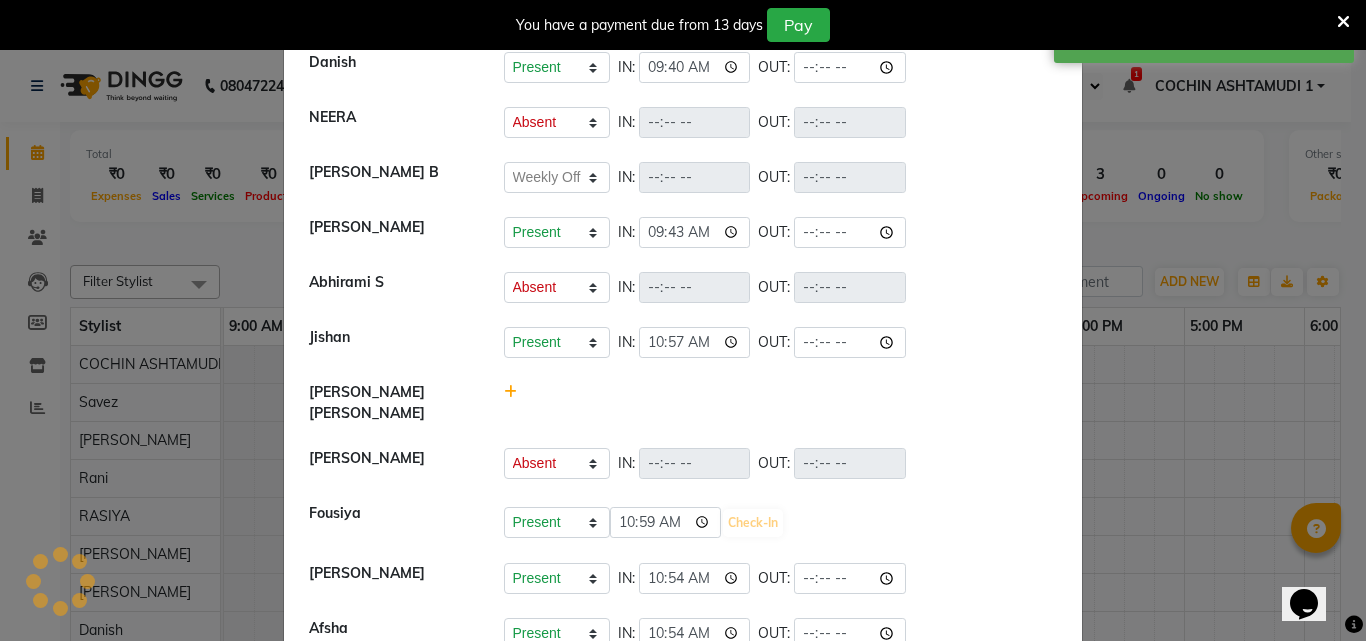 select on "A" 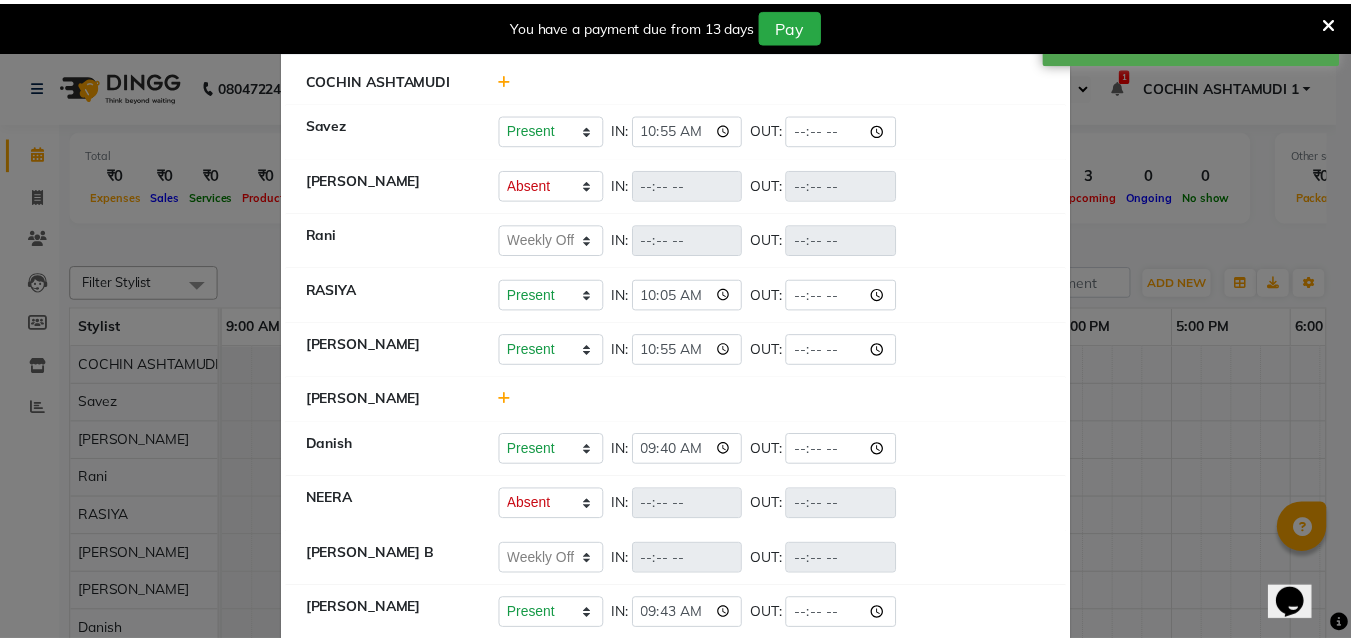 scroll, scrollTop: 0, scrollLeft: 0, axis: both 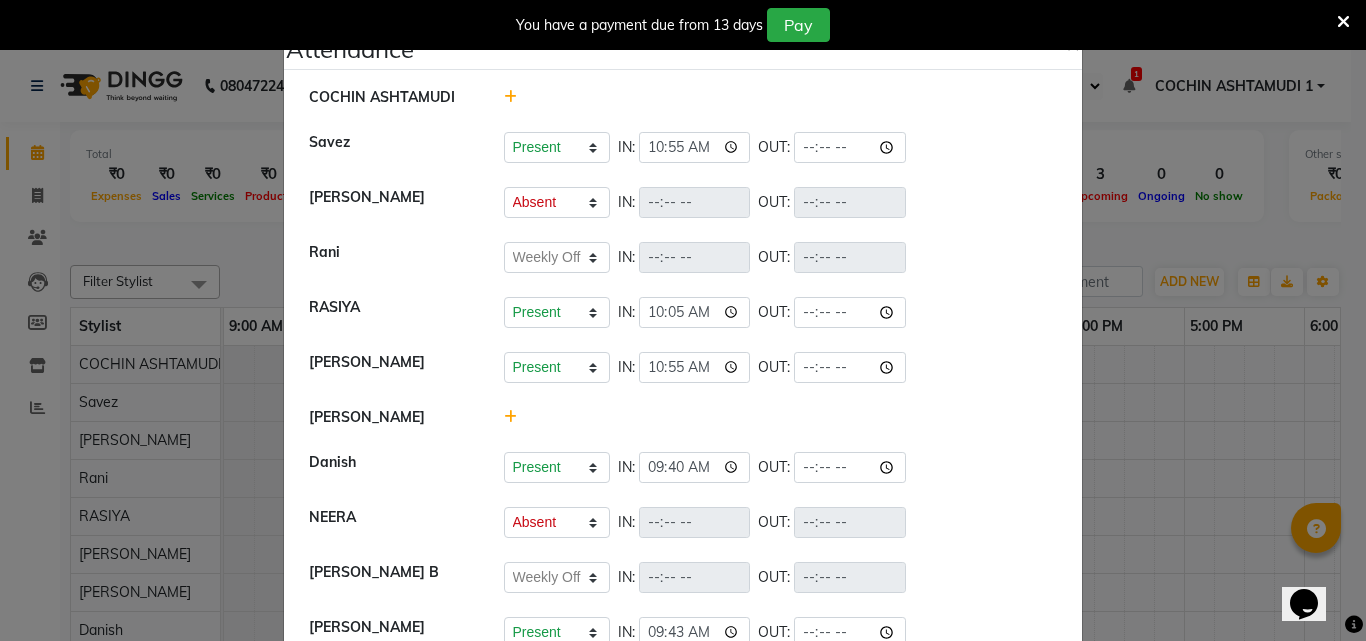 click on "Attendance ×  COCHIN ASHTAMUDI   Savez    Present   Absent   Late   Half Day   Weekly Off  IN:  10:55 OUT:   [PERSON_NAME]   Present   Absent   Late   Half Day   Weekly Off  IN:  OUT:   Rani   Present   Absent   Late   Half Day   Weekly Off  IN:  OUT:   [PERSON_NAME]    Present   Absent   Late   Half Day   Weekly Off  IN:  10:05 OUT:   [PERSON_NAME]   Present   Absent   Late   Half Day   Weekly Off  IN:  10:55 OUT:   [PERSON_NAME]   Danish   Present   Absent   Late   Half Day   Weekly Off  IN:  09:40 OUT:   NEERA   Present   Absent   Late   Half Day   Weekly Off  IN:  OUT:   [PERSON_NAME]   Present   Absent   Late   Half Day   Weekly Off  IN:  OUT:   [PERSON_NAME]   Present   Absent   Late   Half Day   Weekly Off  IN:  09:43 OUT:   [PERSON_NAME] S   Present   Absent   Late   Half Day   Weekly Off  IN:  OUT:   [PERSON_NAME]   Present   Absent   Late   Half Day   Weekly Off  IN:  10:57 OUT:   [PERSON_NAME] [PERSON_NAME]   Present   Absent   Late   Half Day   Weekly Off  IN:  OUT:   Fousiya   Present   Absent   Late   Half Day   Weekly Off" 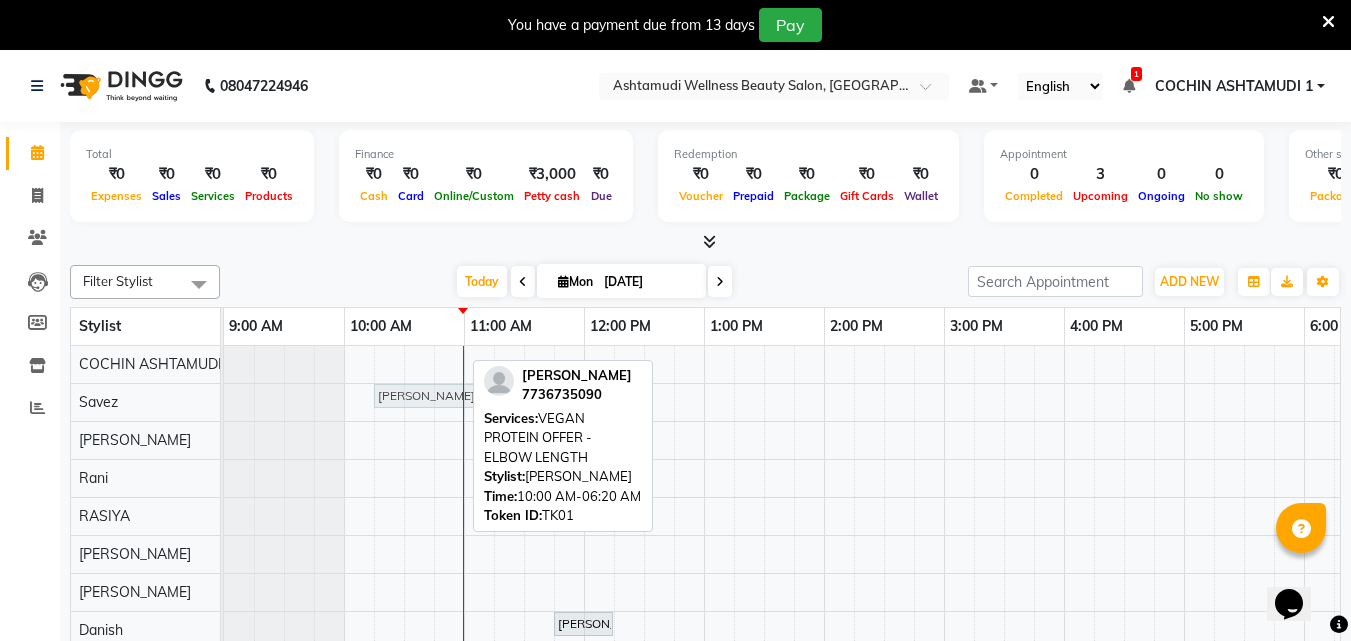 drag, startPoint x: 427, startPoint y: 354, endPoint x: 446, endPoint y: 400, distance: 49.76947 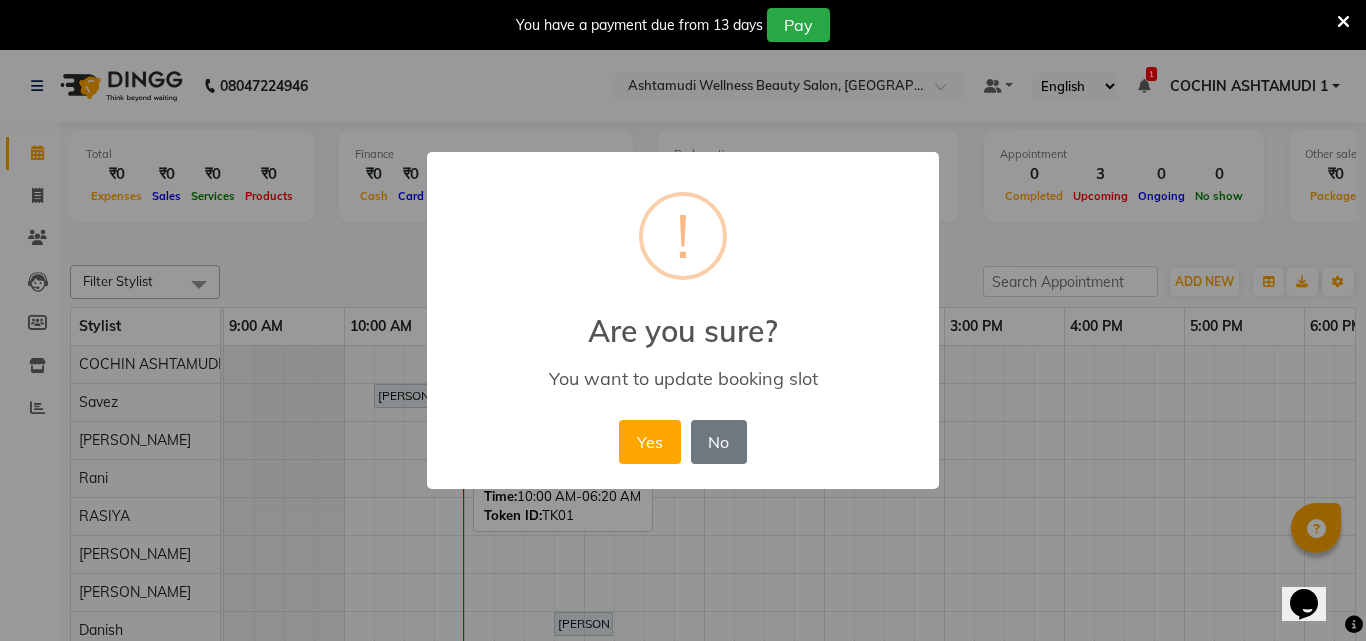 drag, startPoint x: 461, startPoint y: 403, endPoint x: 476, endPoint y: 404, distance: 15.033297 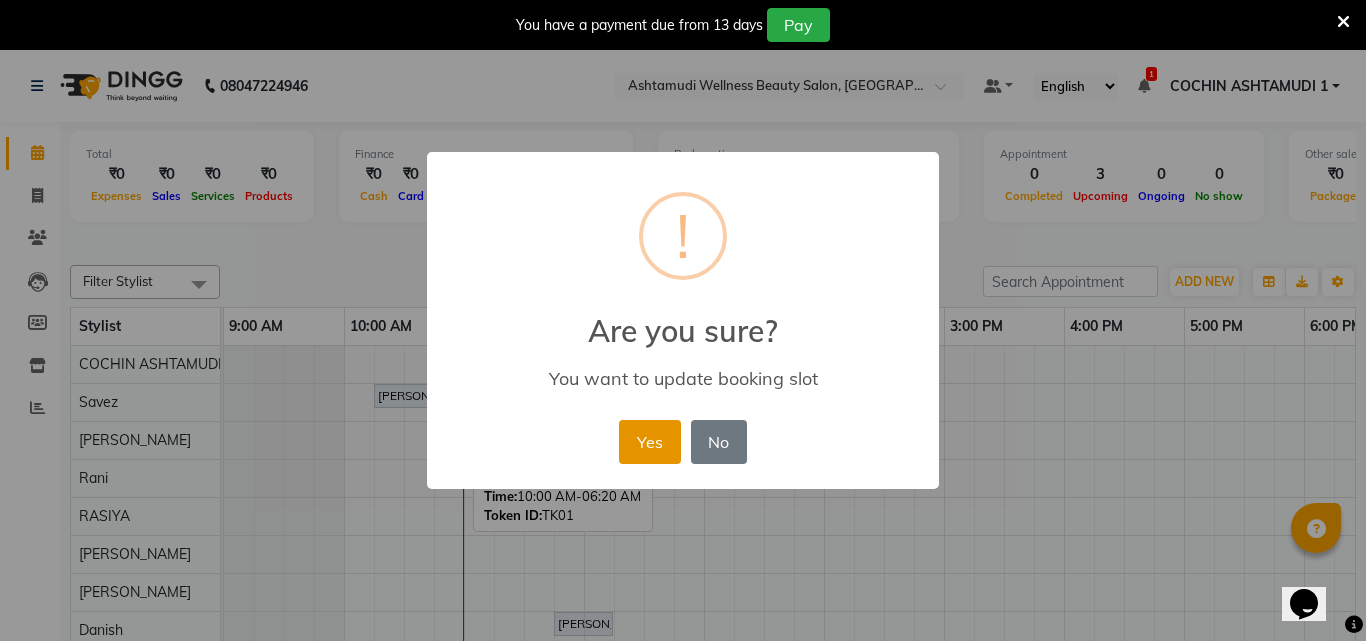 click on "Yes" at bounding box center [649, 442] 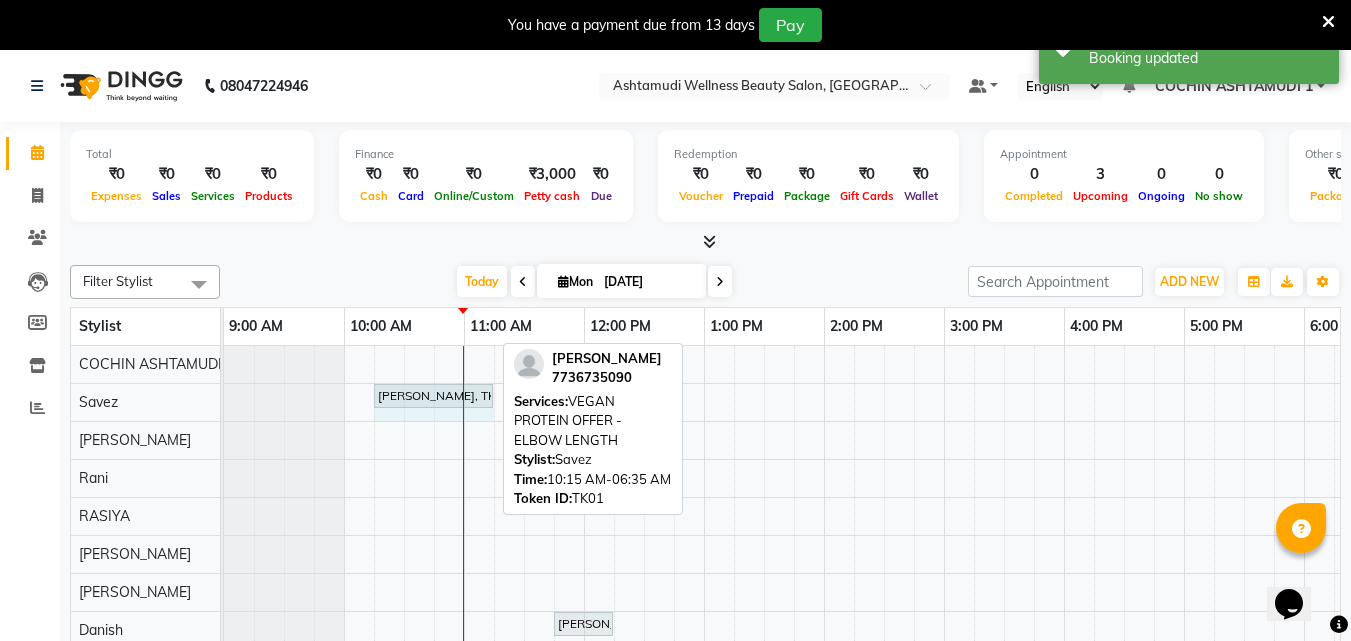 click on "[PERSON_NAME], TK01, 10:15 AM-06:35 AM, VEGAN PROTEIN OFFER - ELBOW LENGTH" at bounding box center [434, 396] 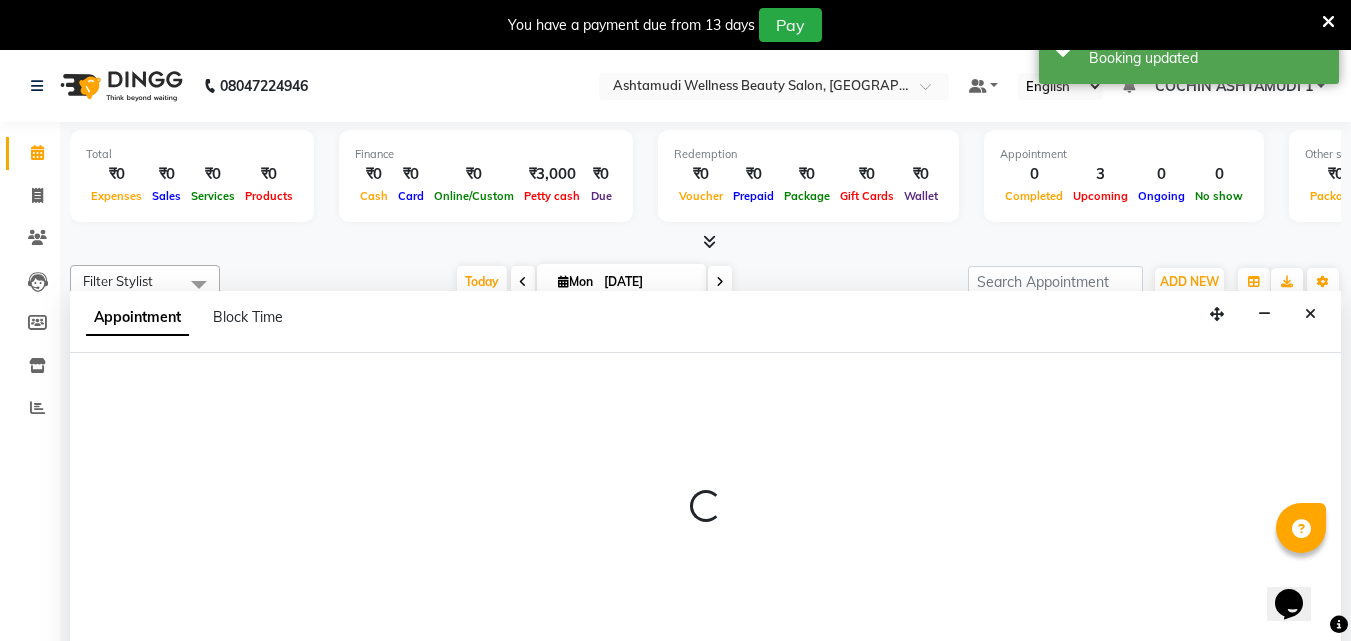 scroll, scrollTop: 50, scrollLeft: 0, axis: vertical 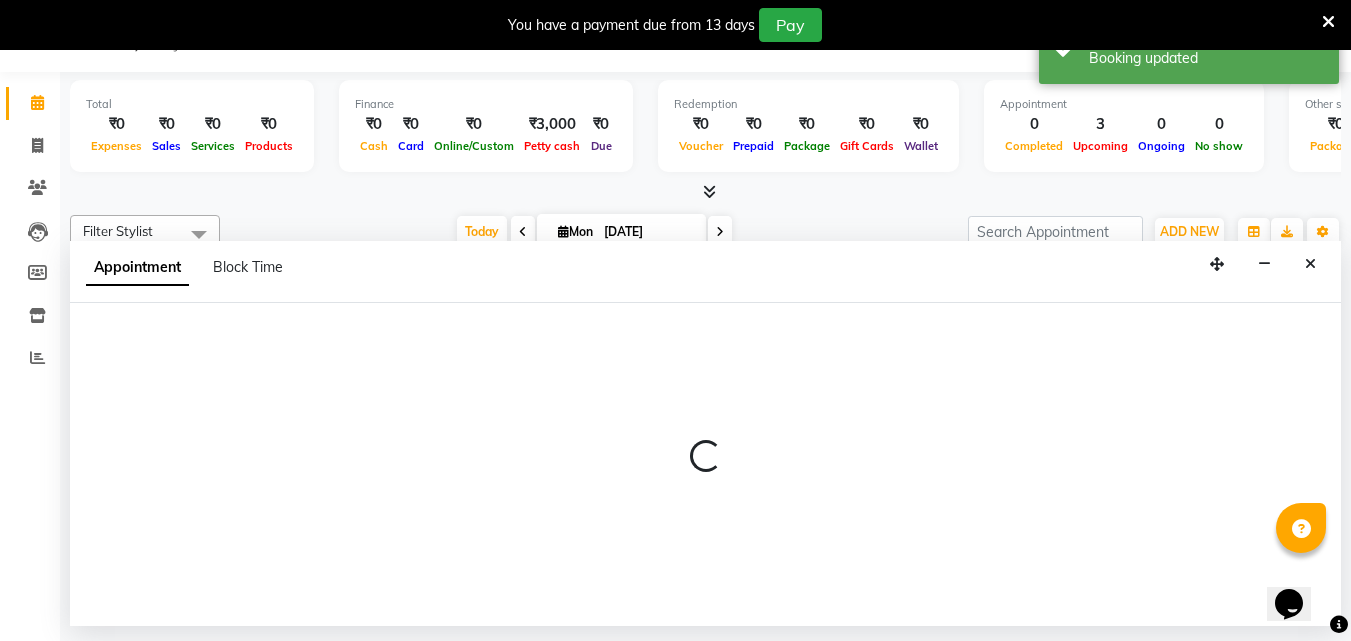 select on "34115" 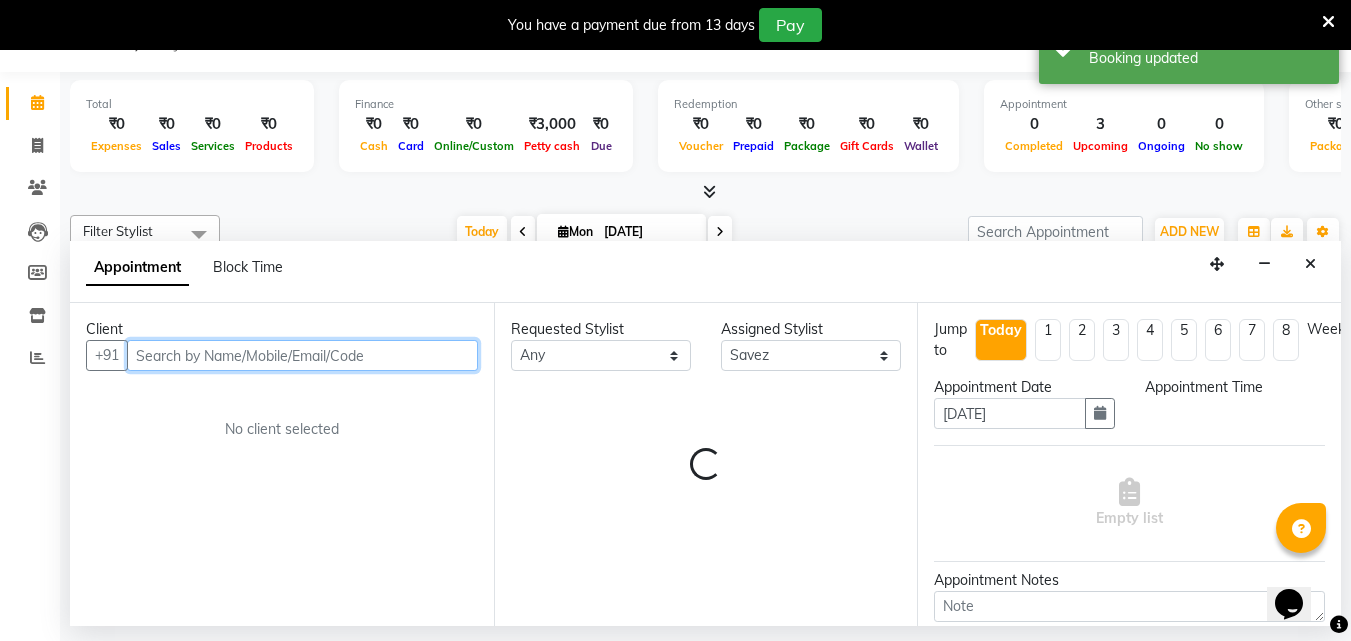 select on "615" 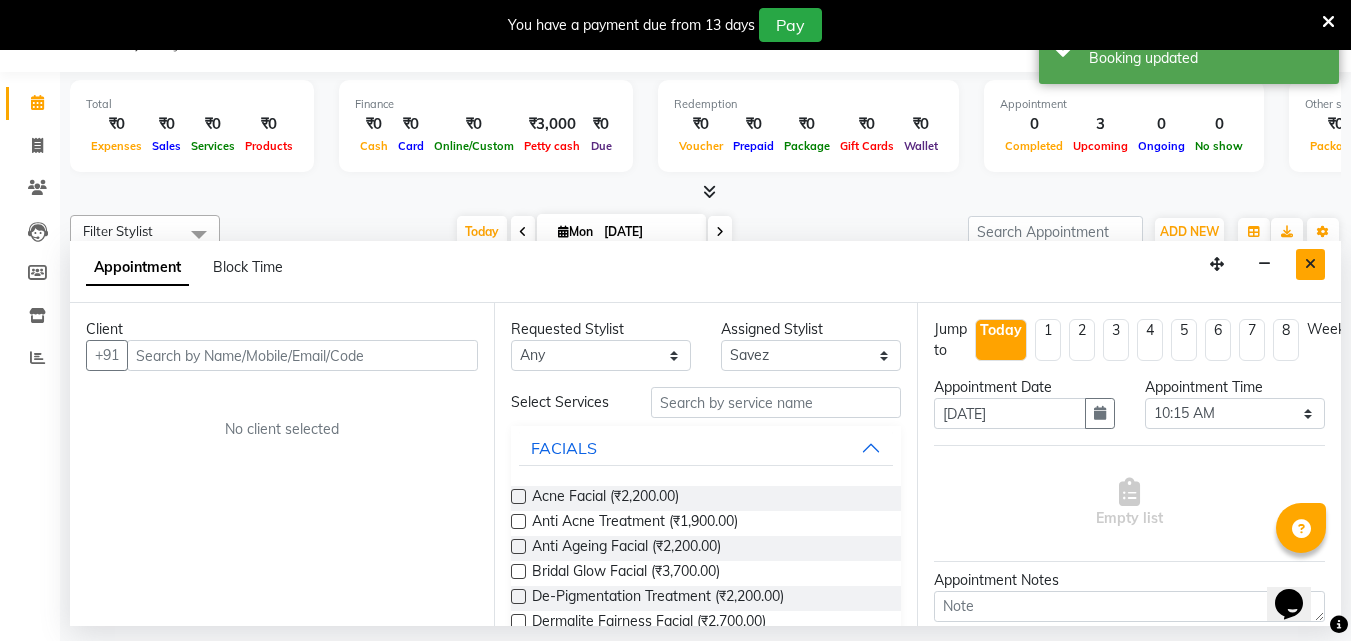 click at bounding box center (1310, 264) 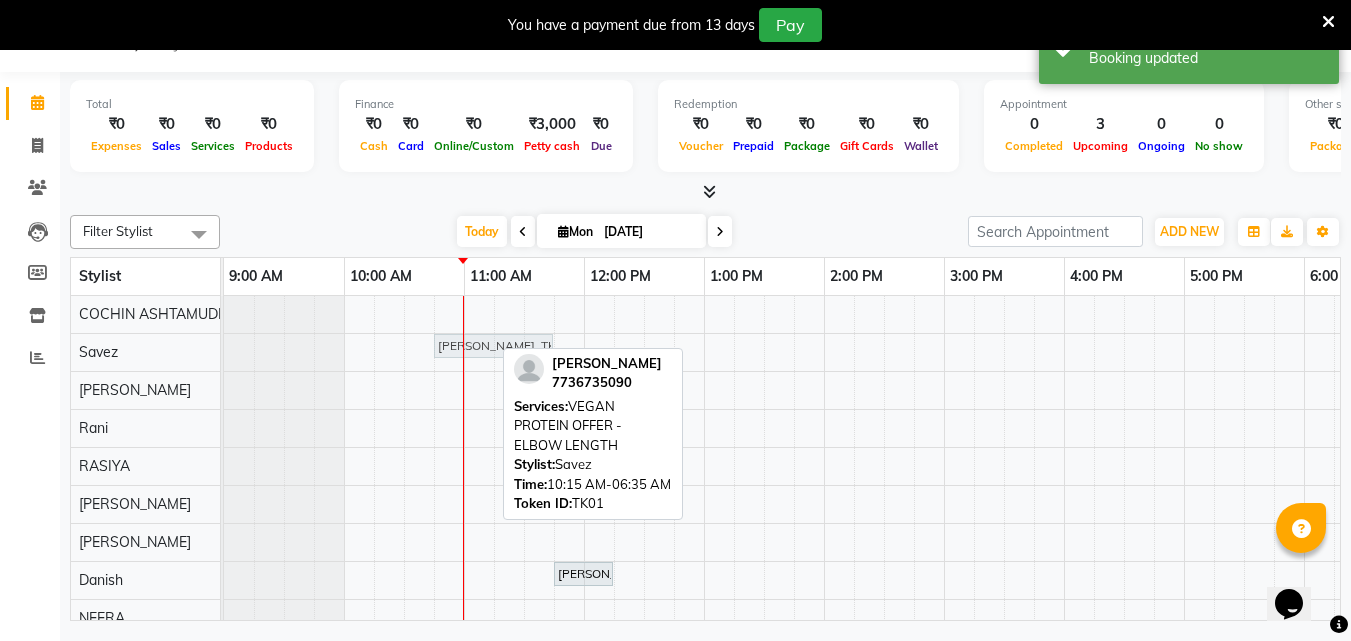 drag, startPoint x: 388, startPoint y: 342, endPoint x: 457, endPoint y: 348, distance: 69.260376 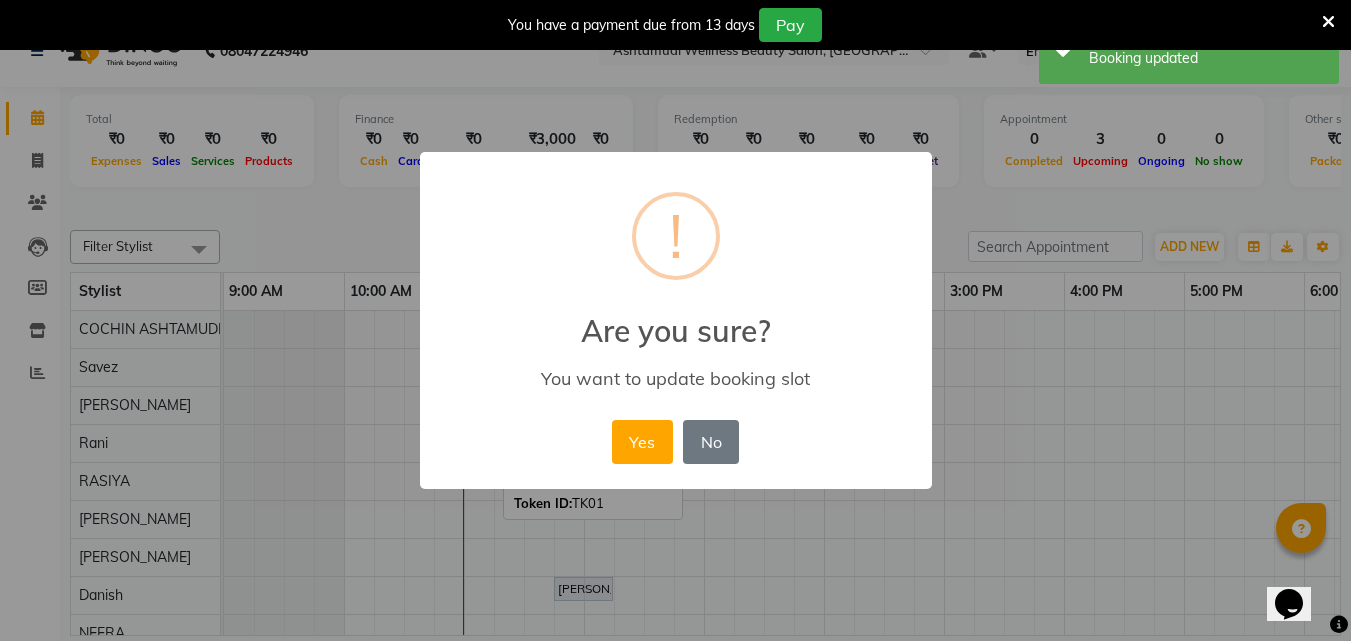 scroll, scrollTop: 35, scrollLeft: 0, axis: vertical 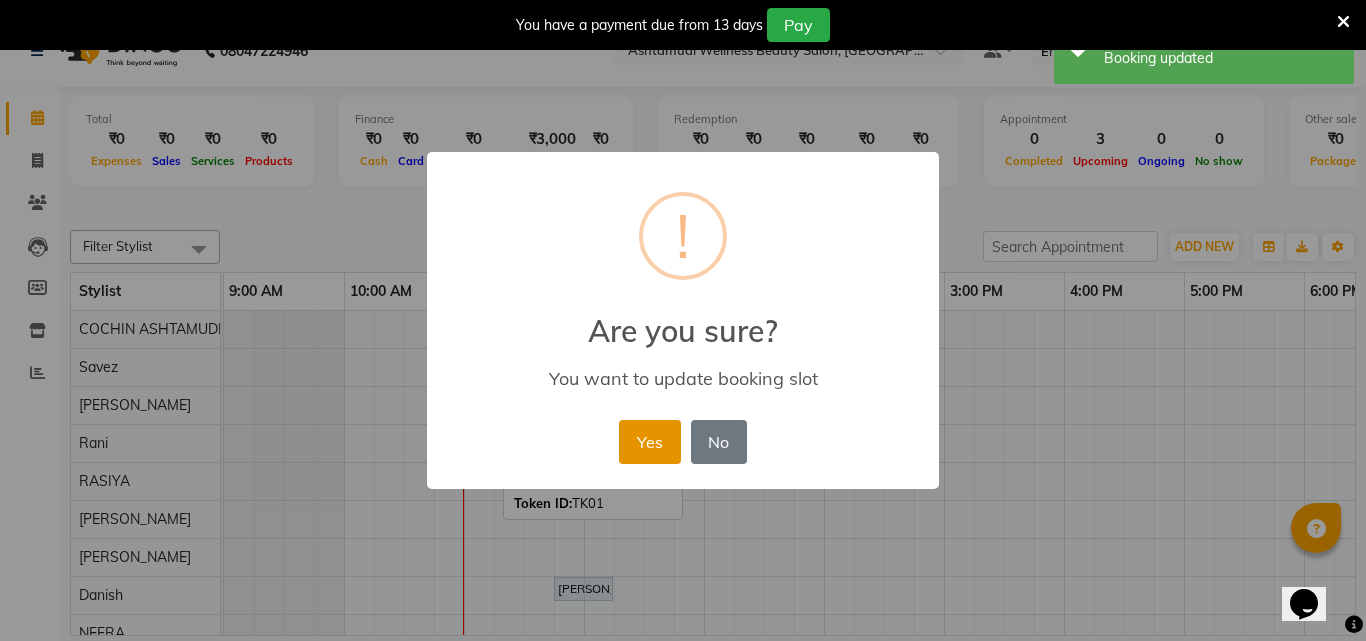 click on "Yes" at bounding box center [649, 442] 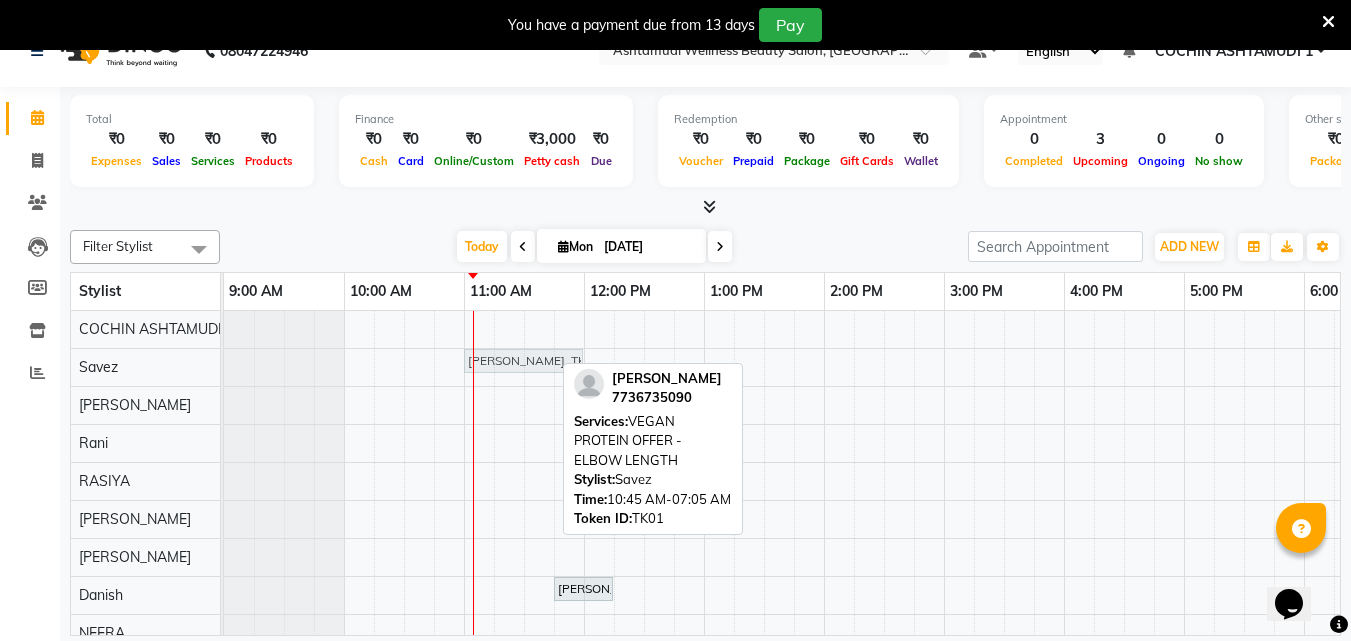 drag, startPoint x: 439, startPoint y: 357, endPoint x: 456, endPoint y: 357, distance: 17 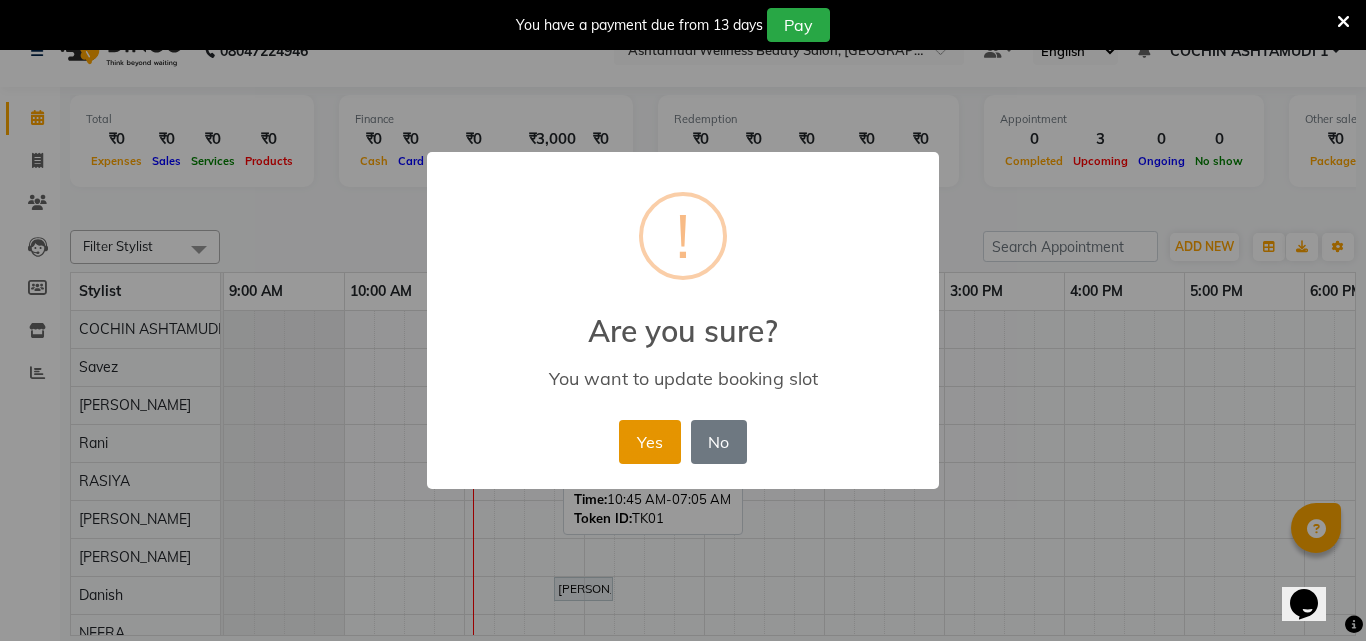 click on "Yes" at bounding box center [649, 442] 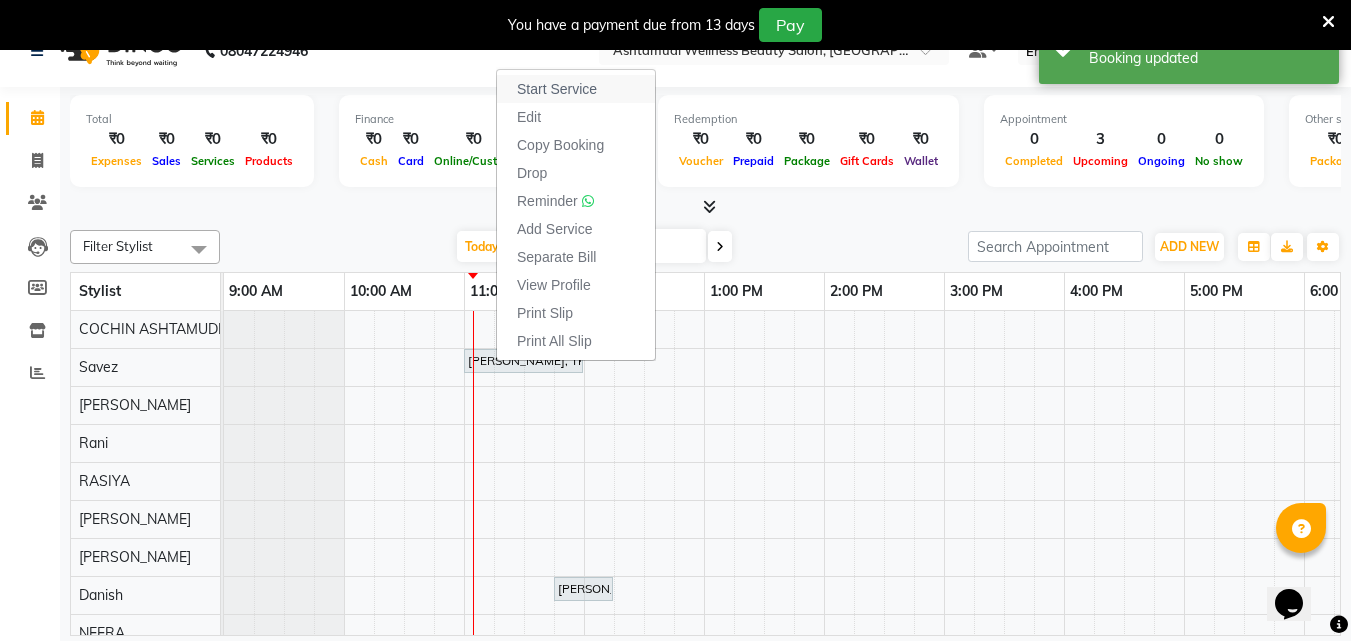 click on "Start Service" at bounding box center (557, 89) 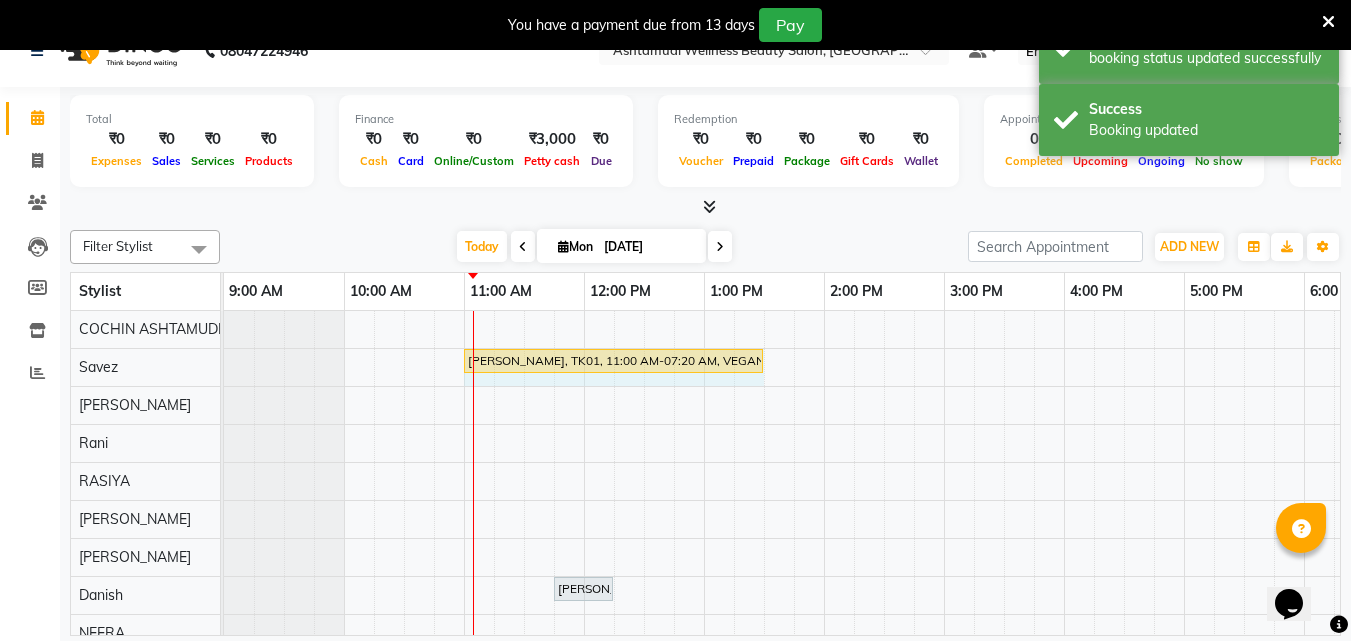 drag, startPoint x: 582, startPoint y: 357, endPoint x: 763, endPoint y: 363, distance: 181.09943 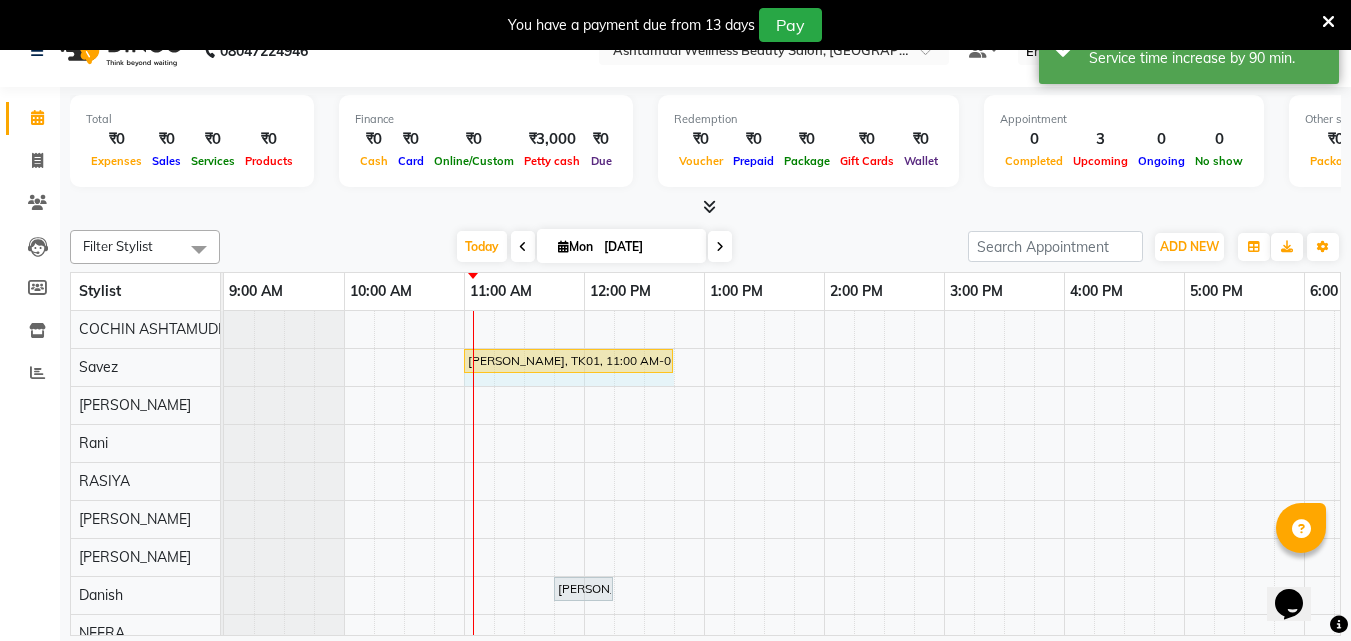 drag, startPoint x: 584, startPoint y: 358, endPoint x: 686, endPoint y: 361, distance: 102.044106 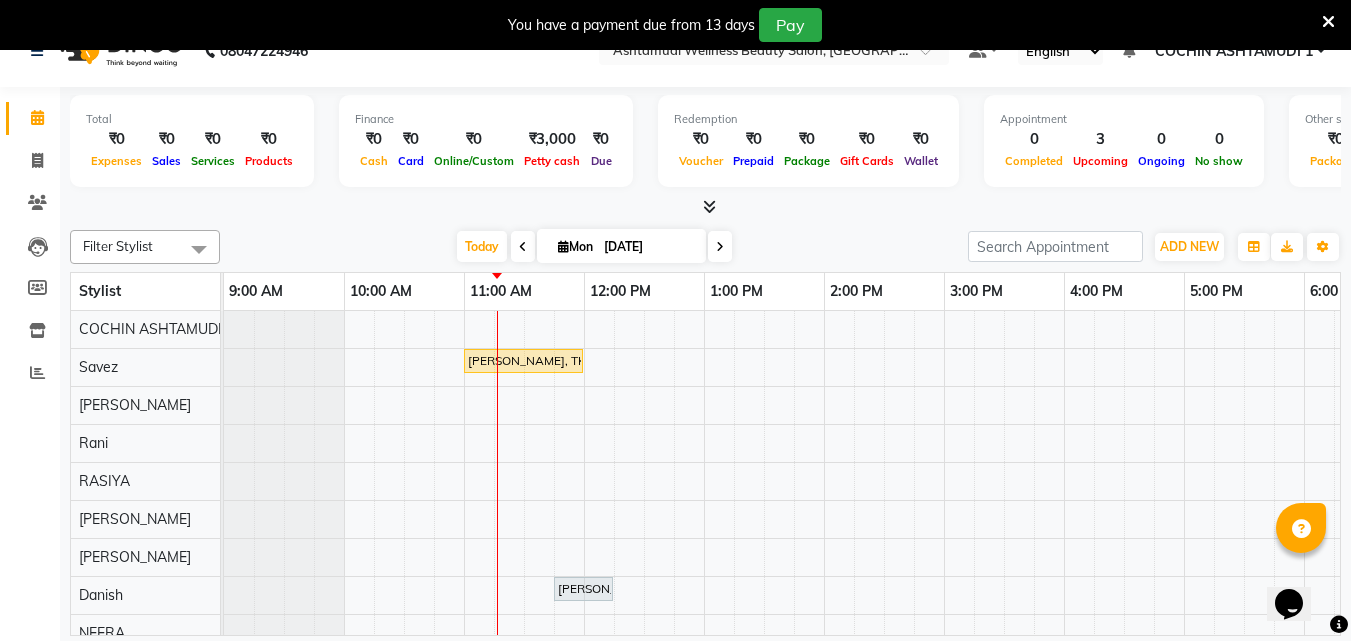click at bounding box center (1328, 22) 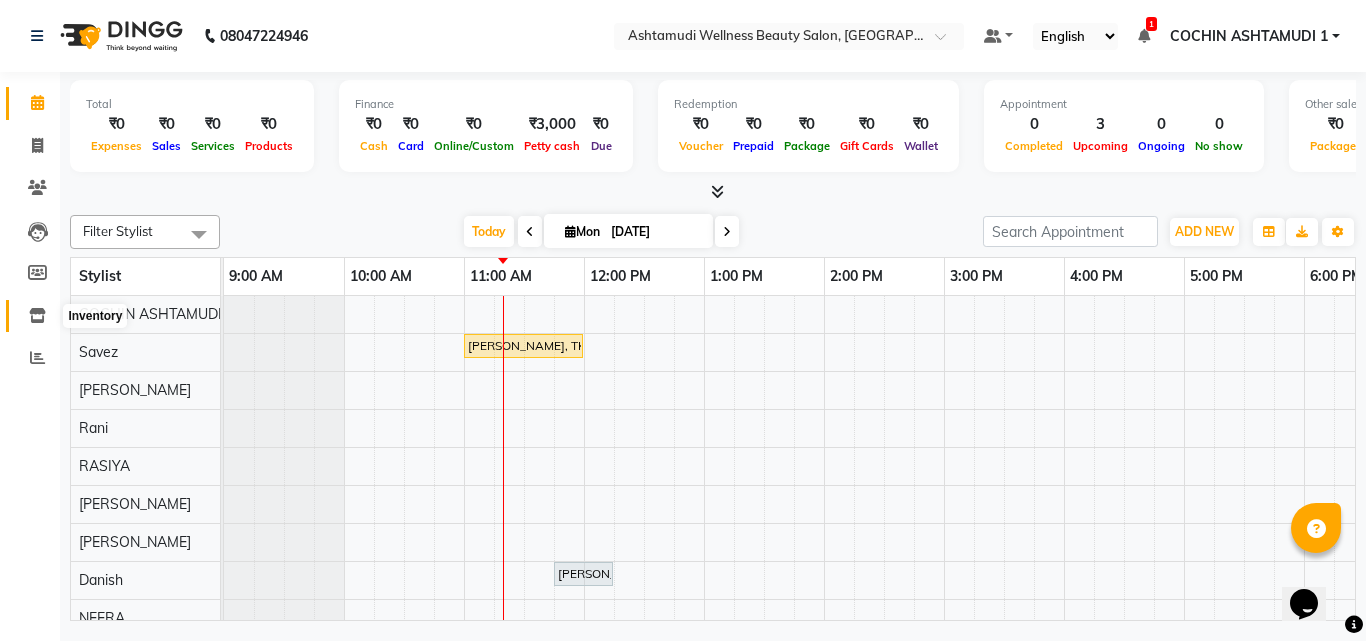 click 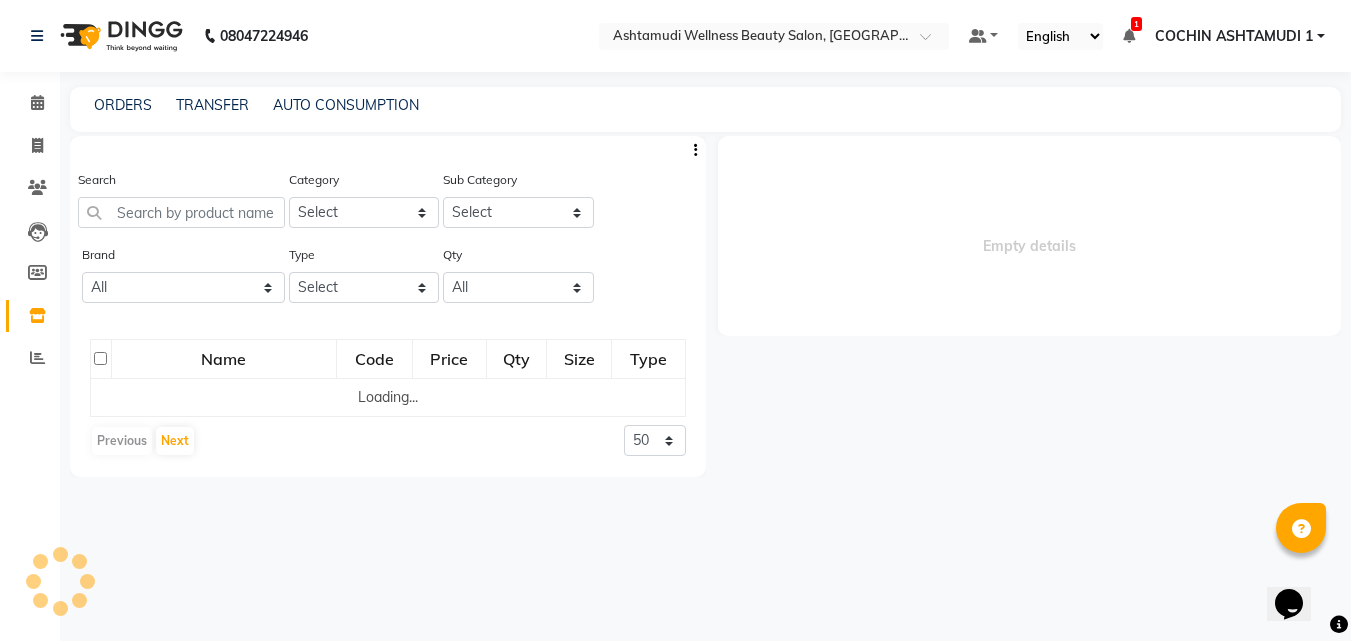select 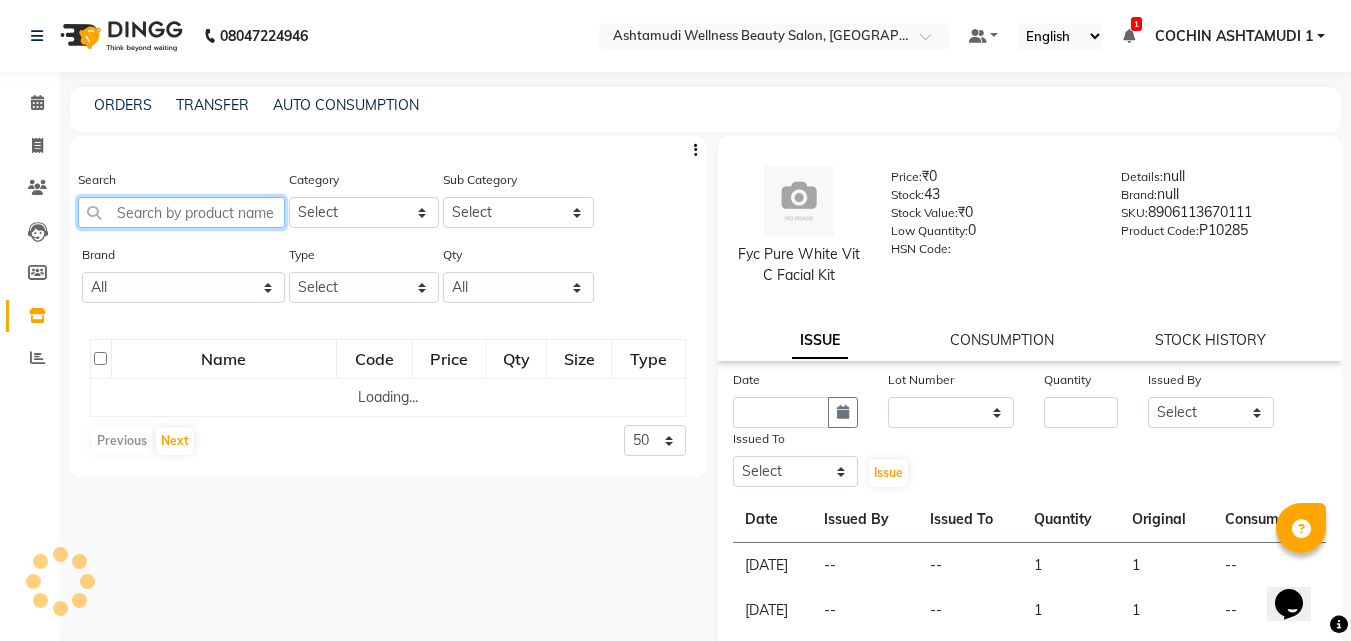 click 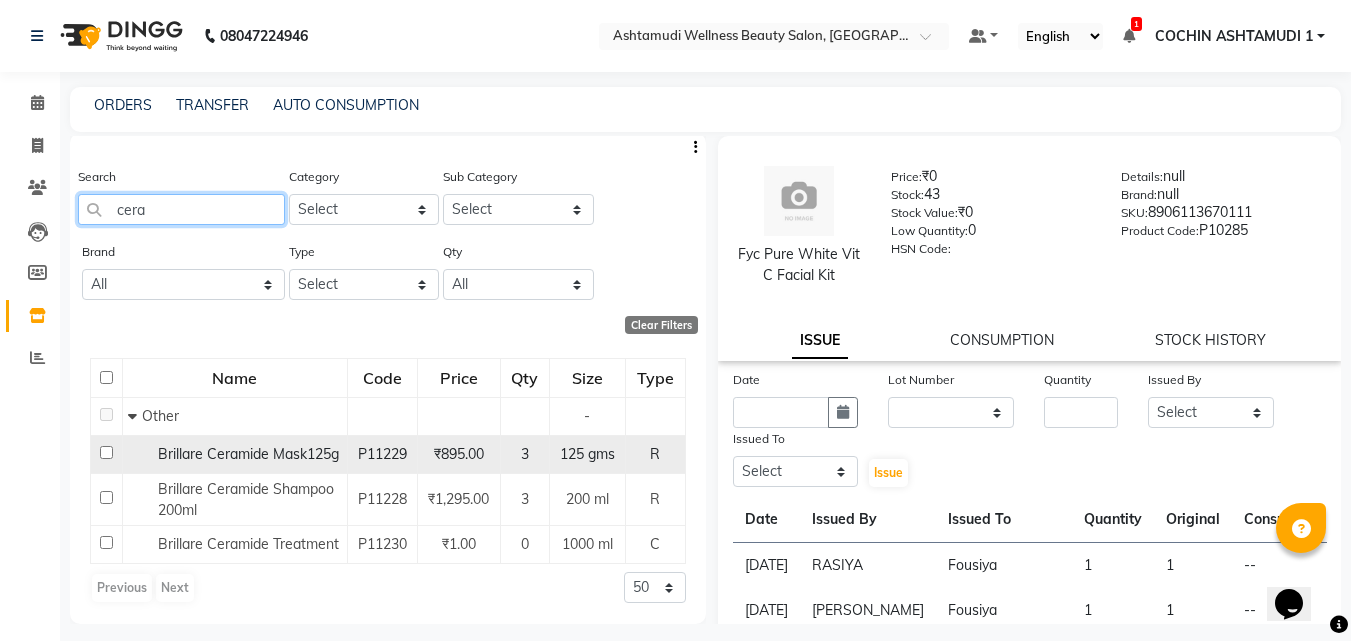 scroll, scrollTop: 24, scrollLeft: 0, axis: vertical 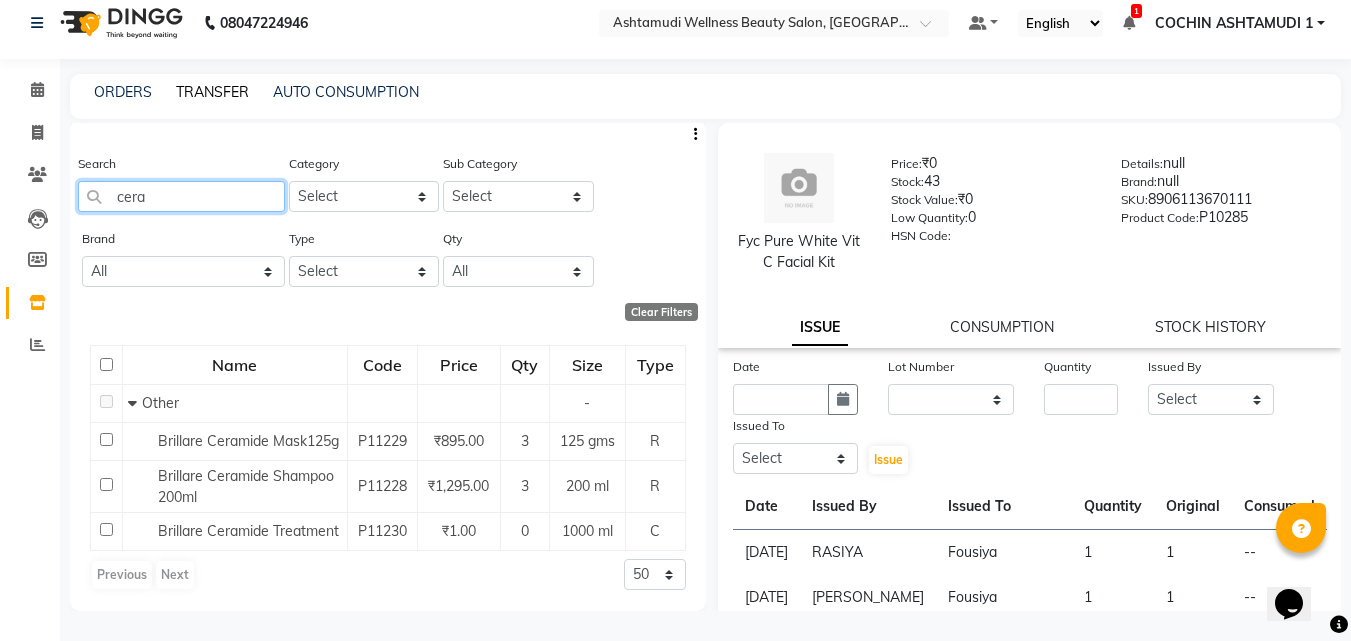 type on "cera" 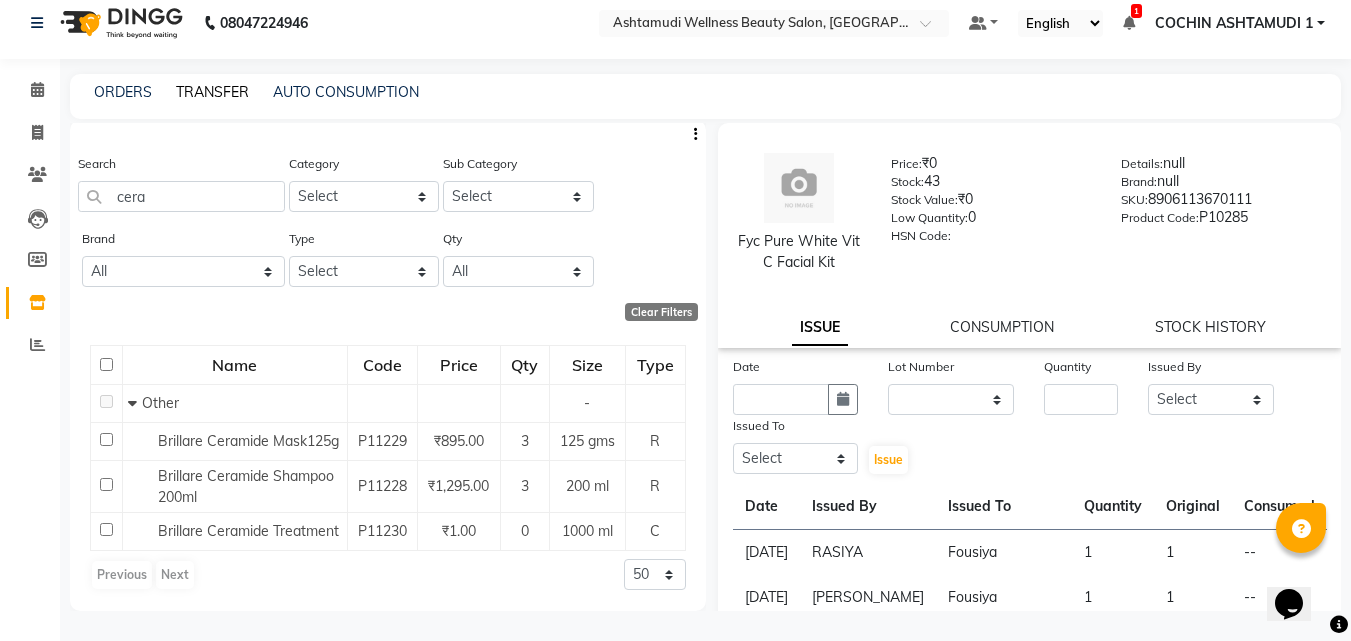 click on "TRANSFER" 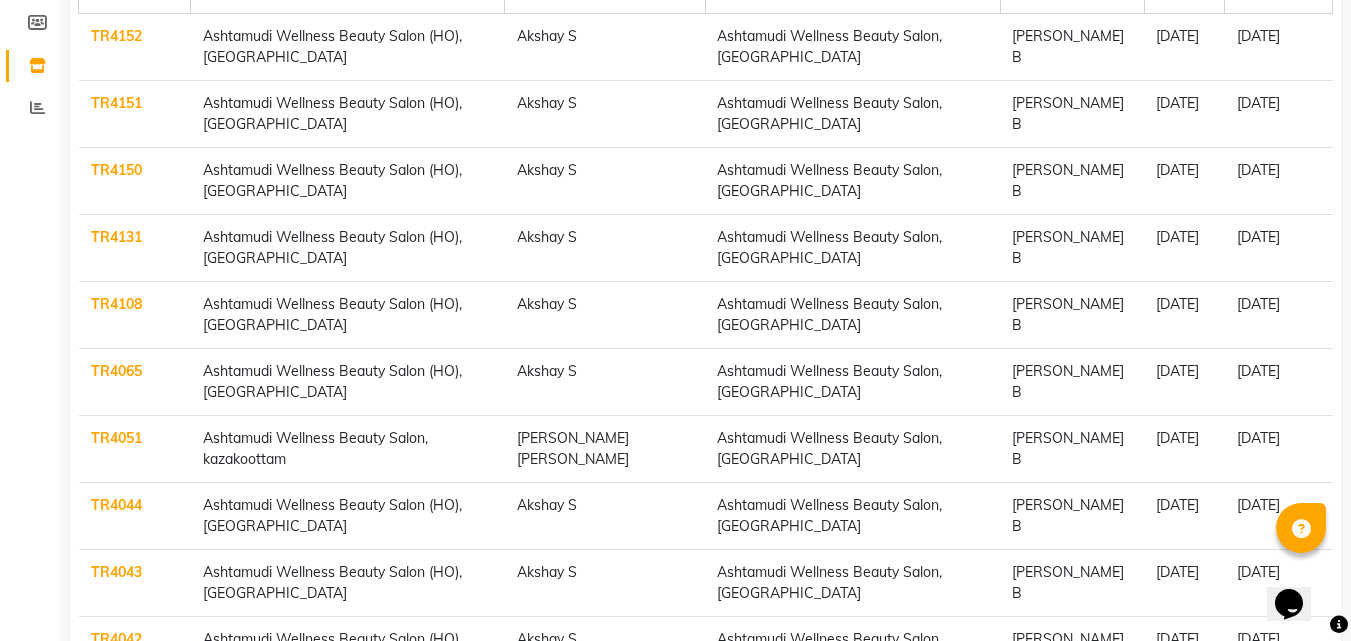 scroll, scrollTop: 0, scrollLeft: 0, axis: both 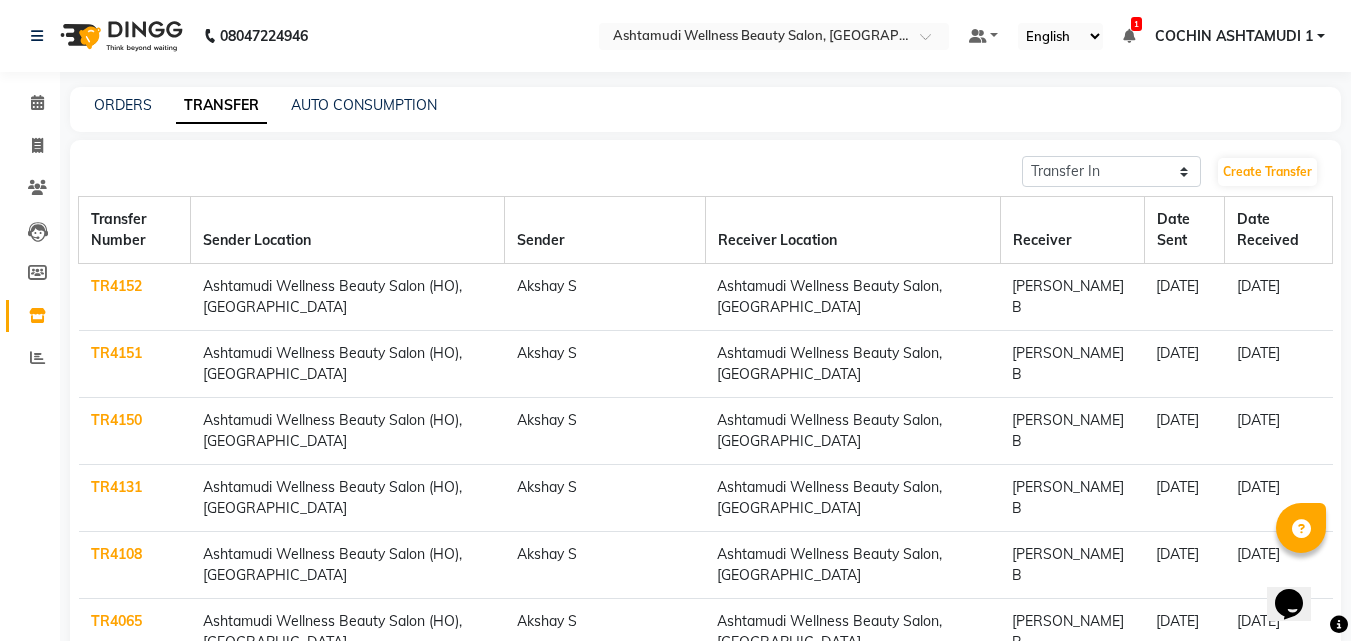 click on "TR4152" 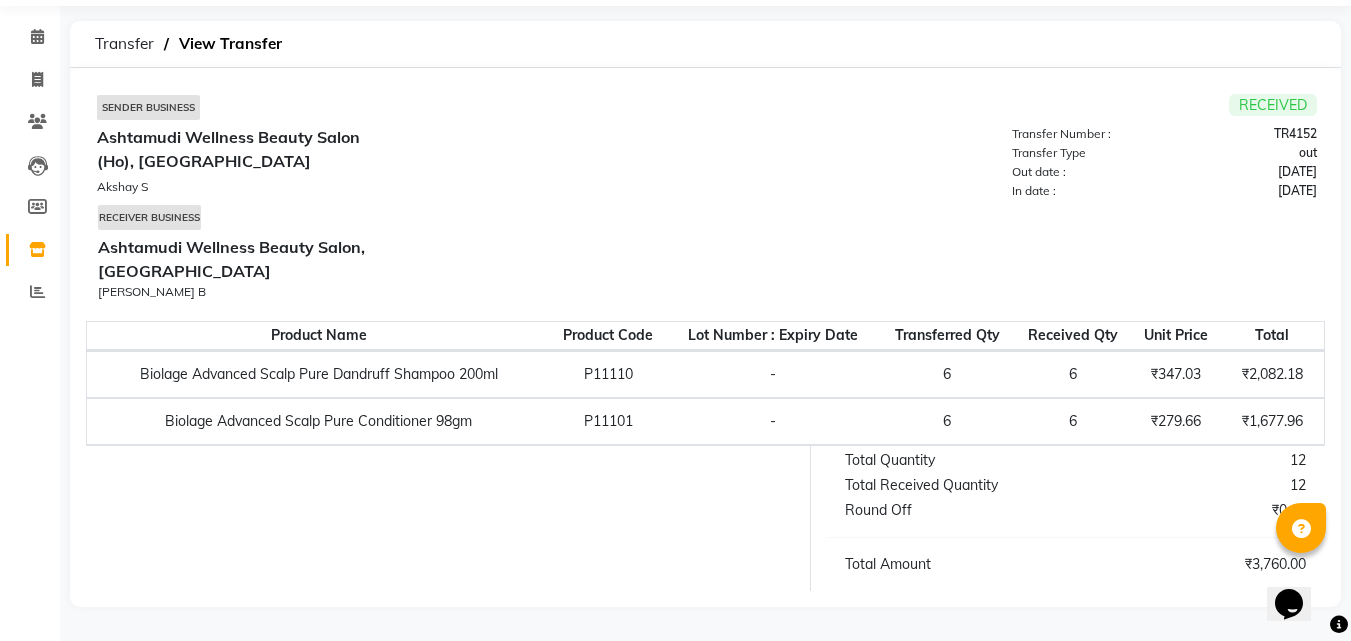 scroll, scrollTop: 0, scrollLeft: 0, axis: both 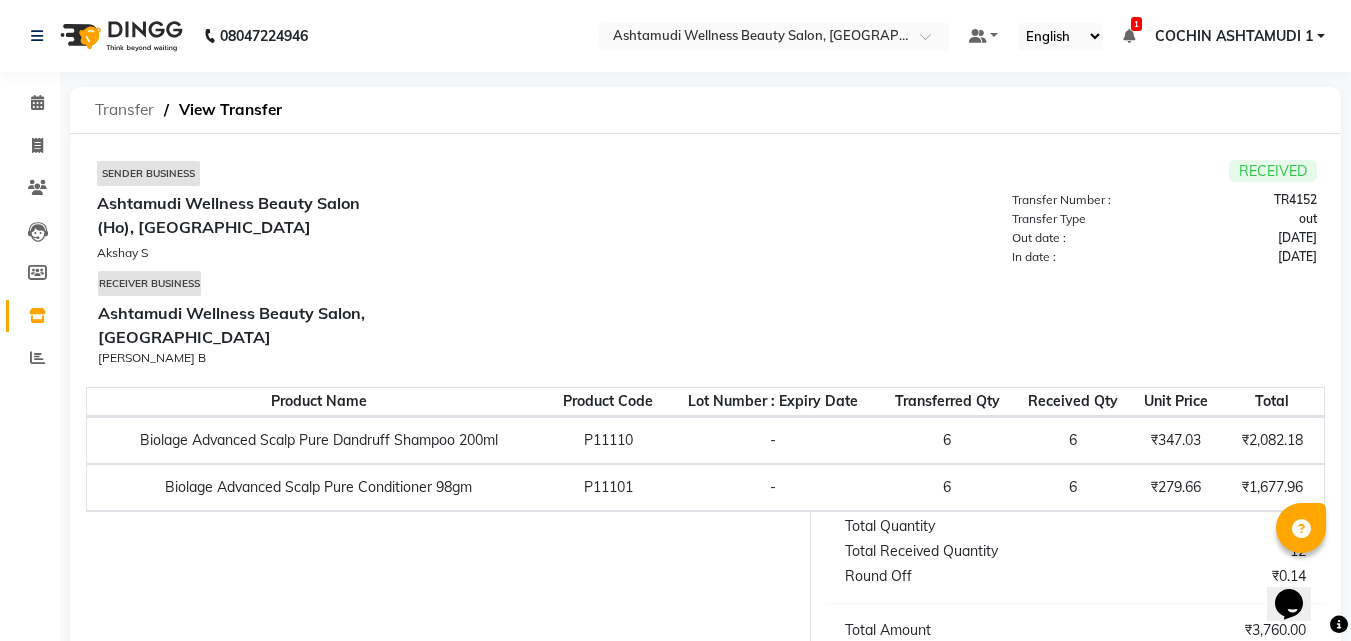 click on "Transfer" 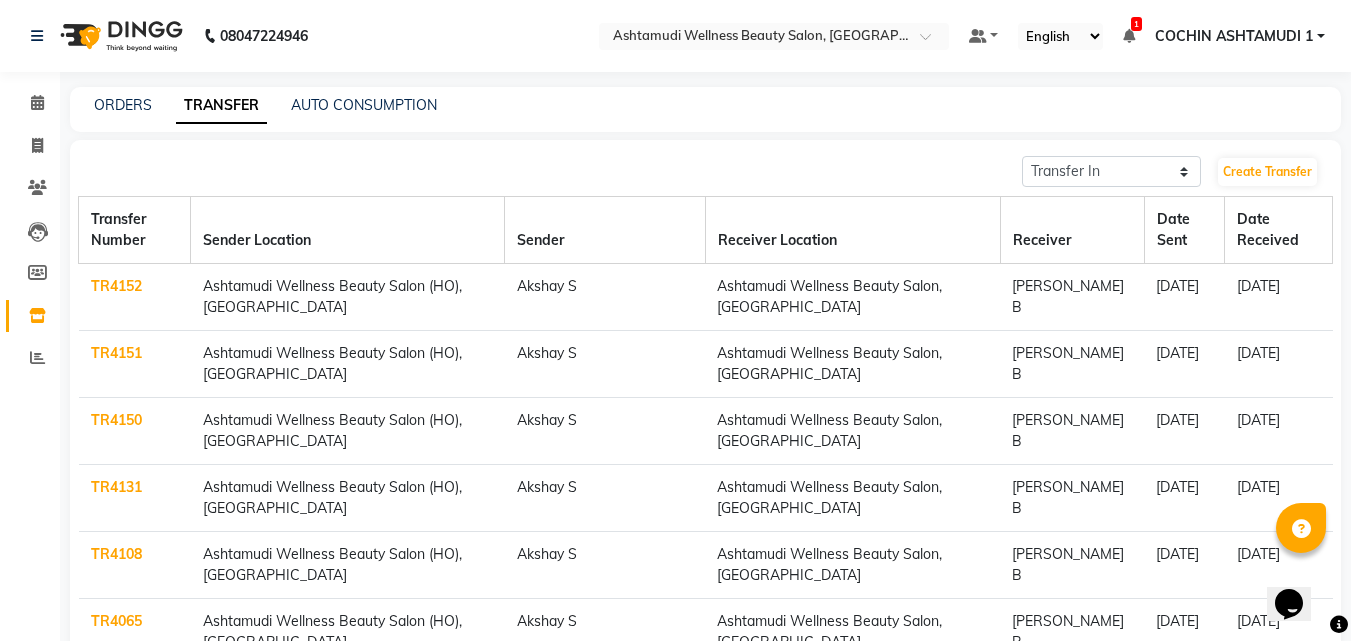 click on "TR4151" 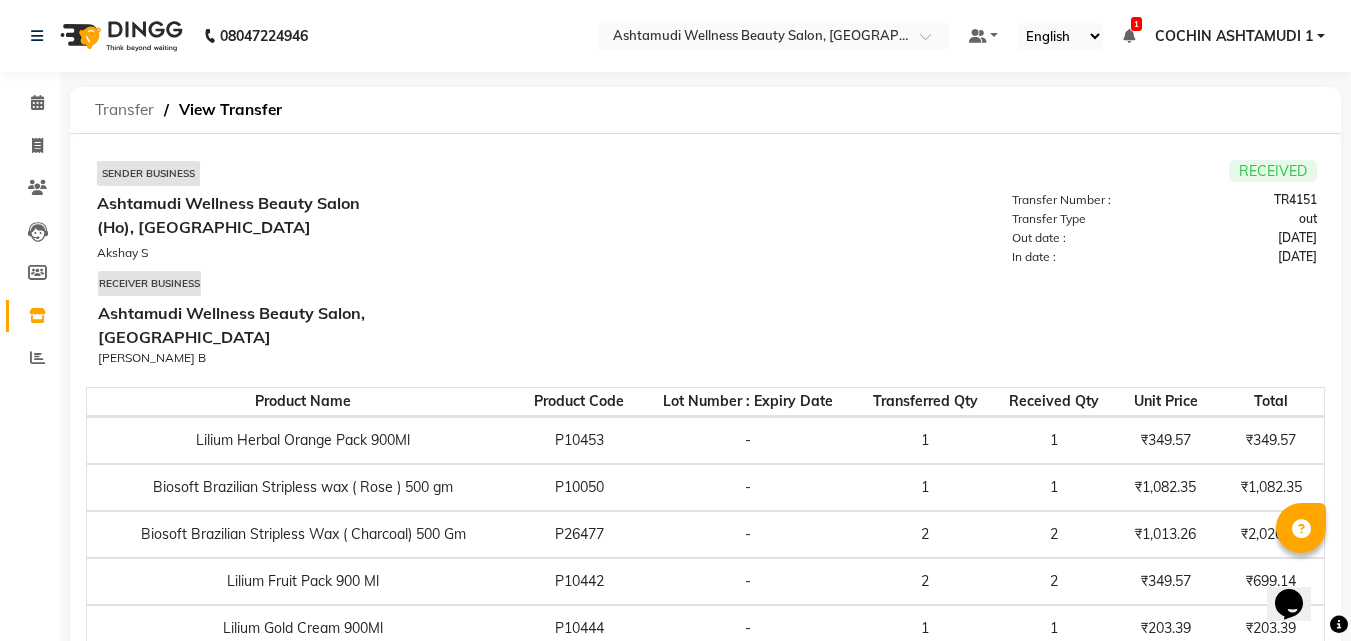 click on "Transfer" 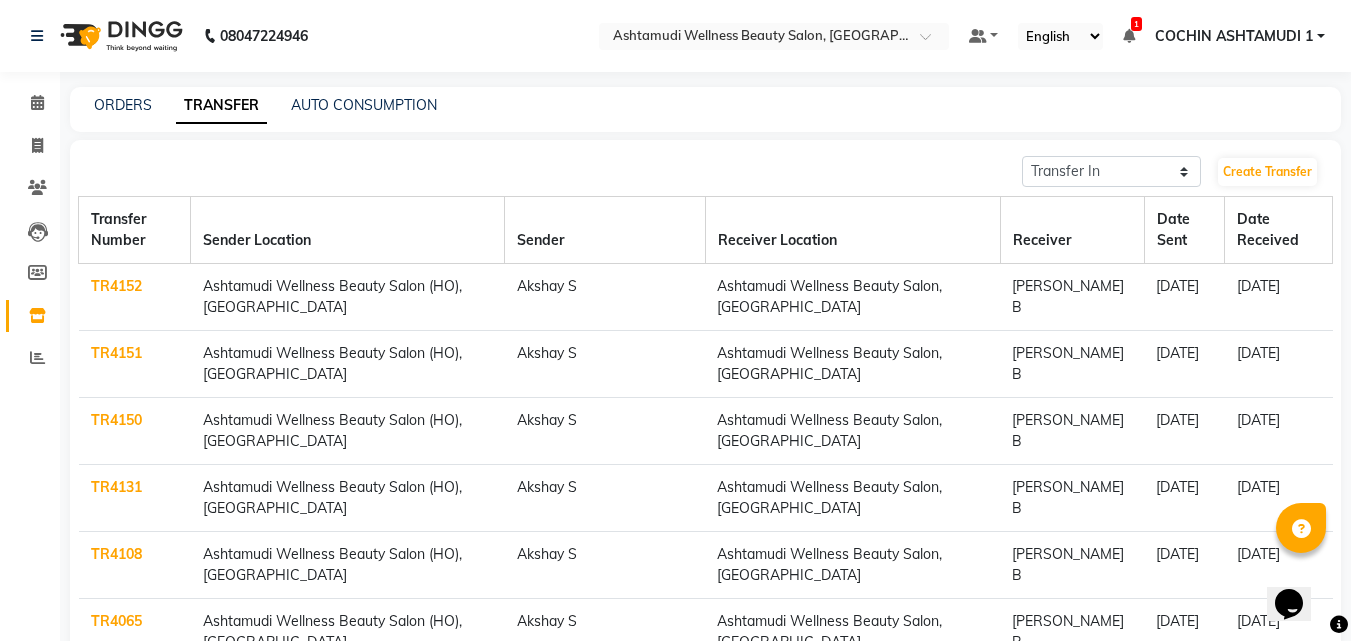 click on "TR4150" 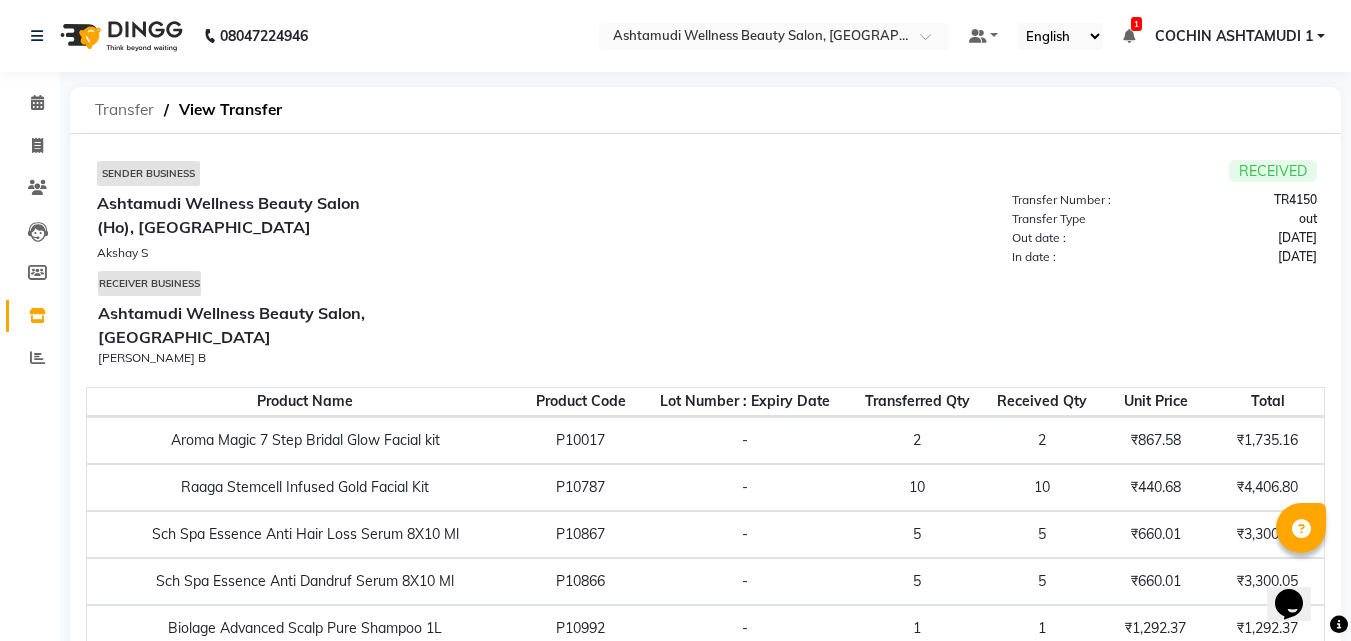 click on "Transfer" 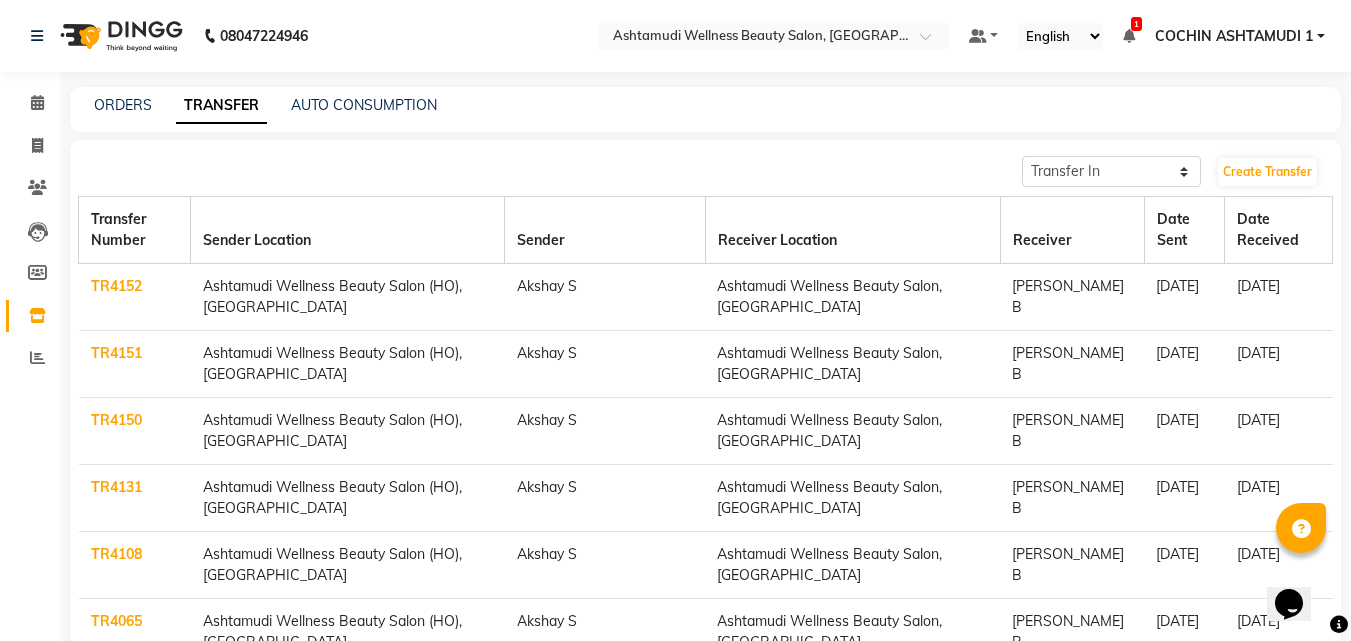 click on "TR4131" 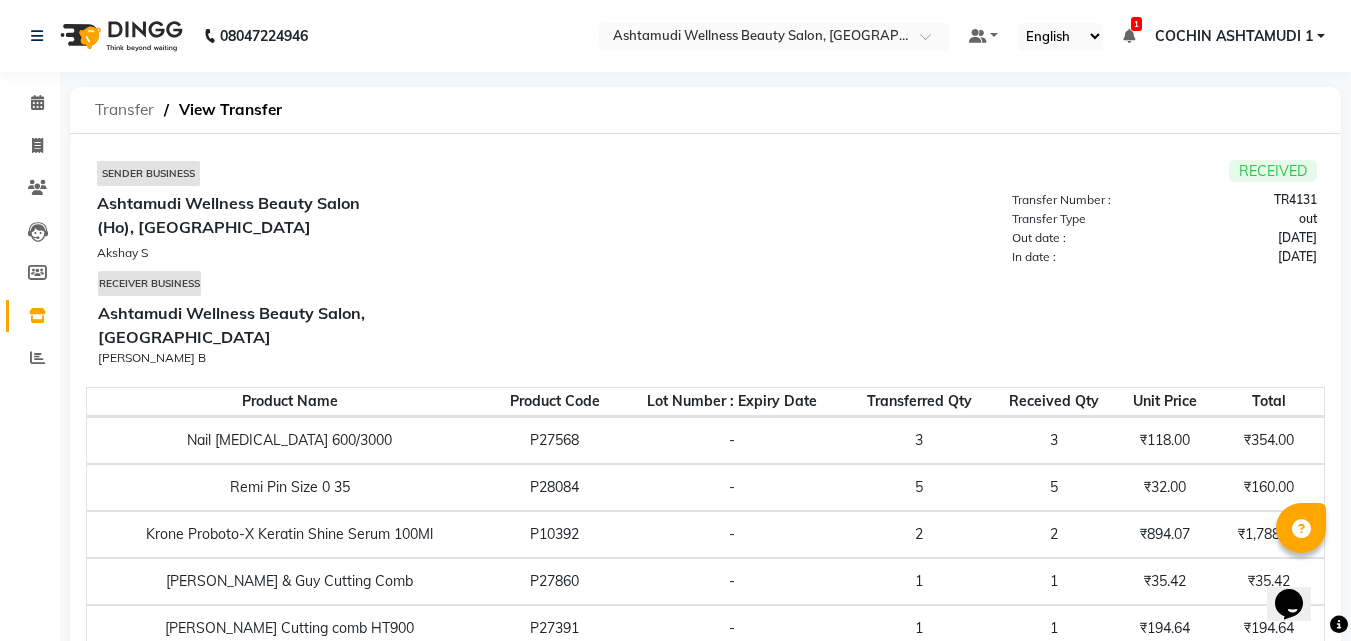click on "Transfer" 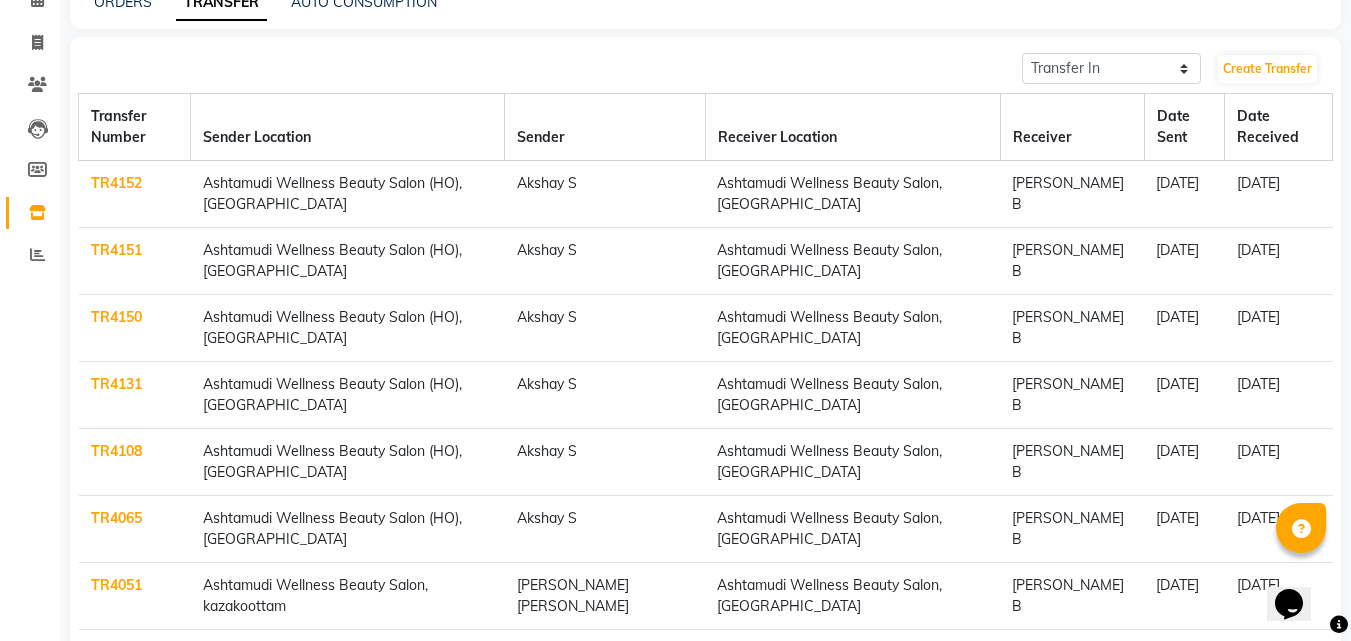 scroll, scrollTop: 300, scrollLeft: 0, axis: vertical 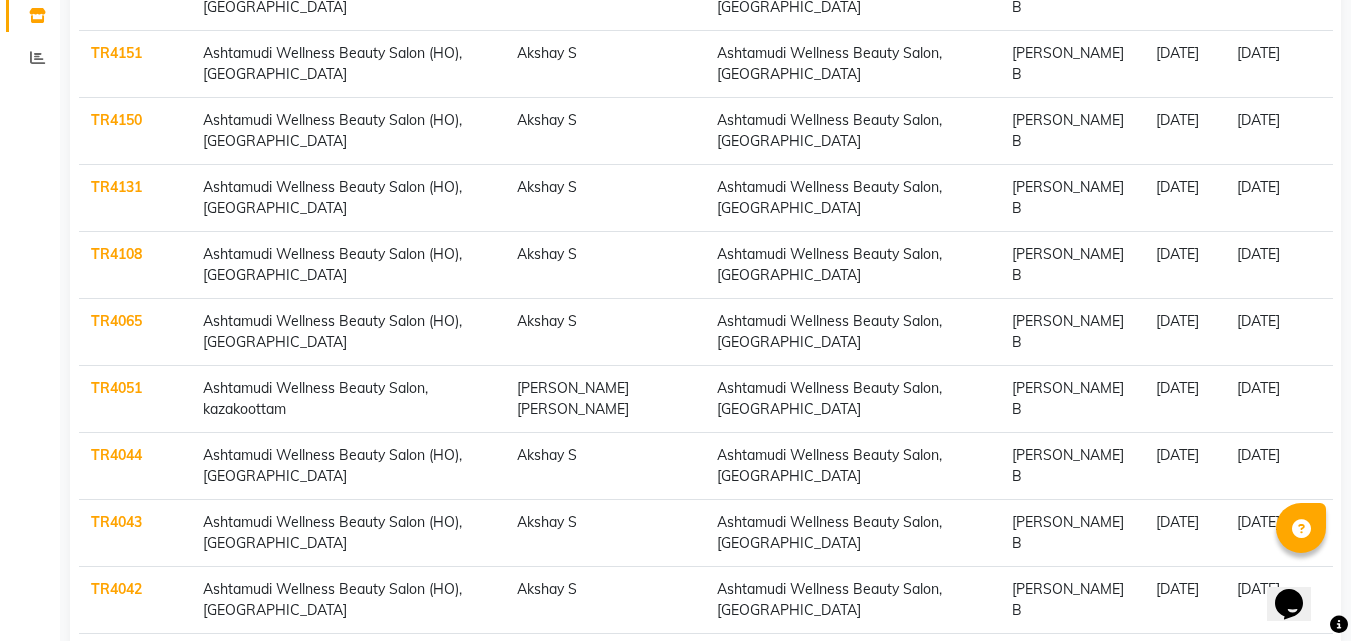 click on "TR4108" 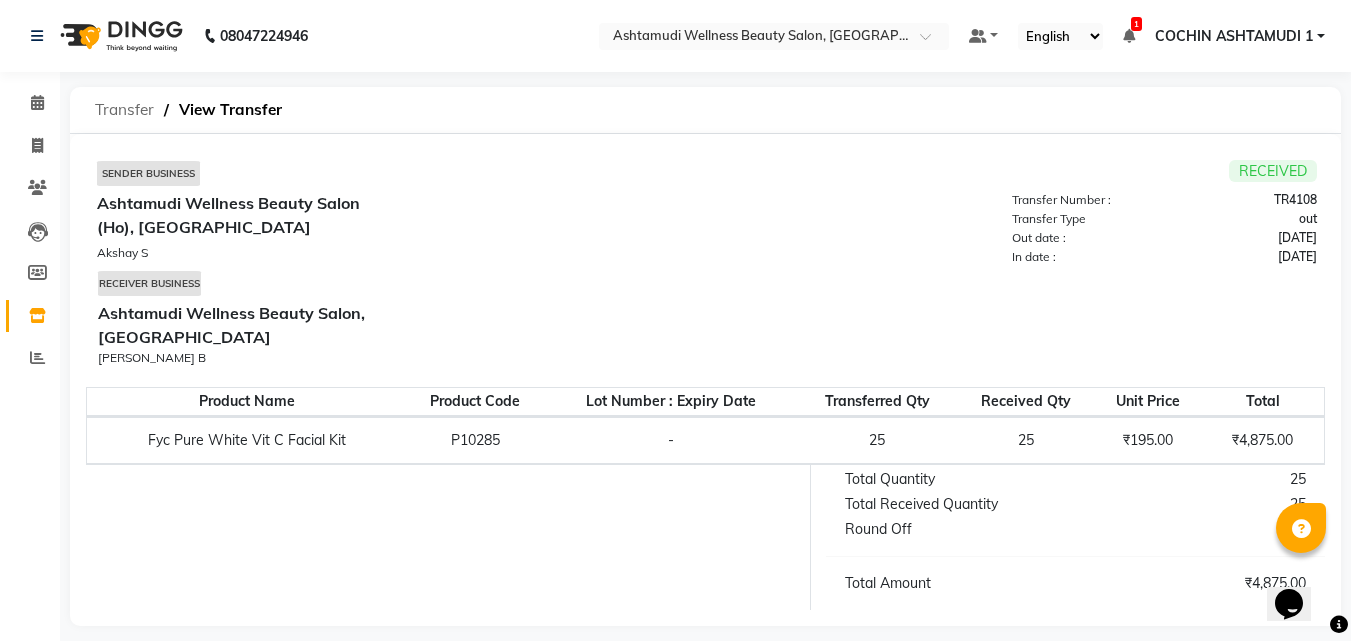 click on "Transfer" 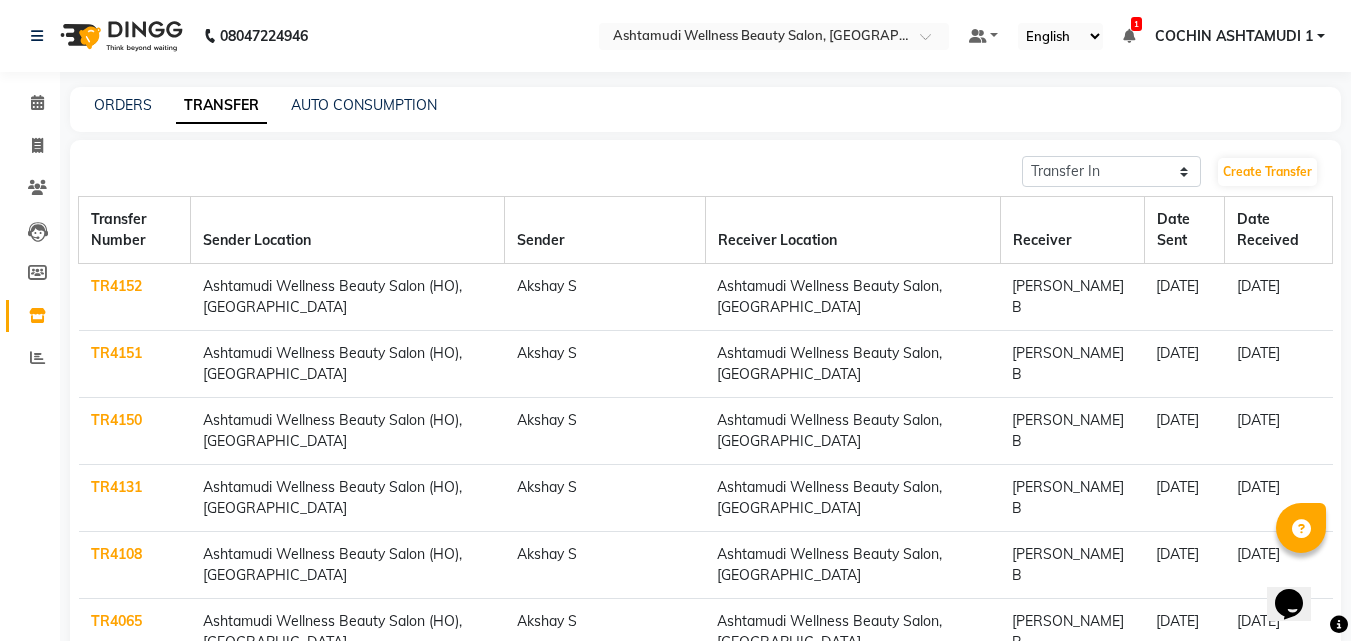 click on "TR4131" 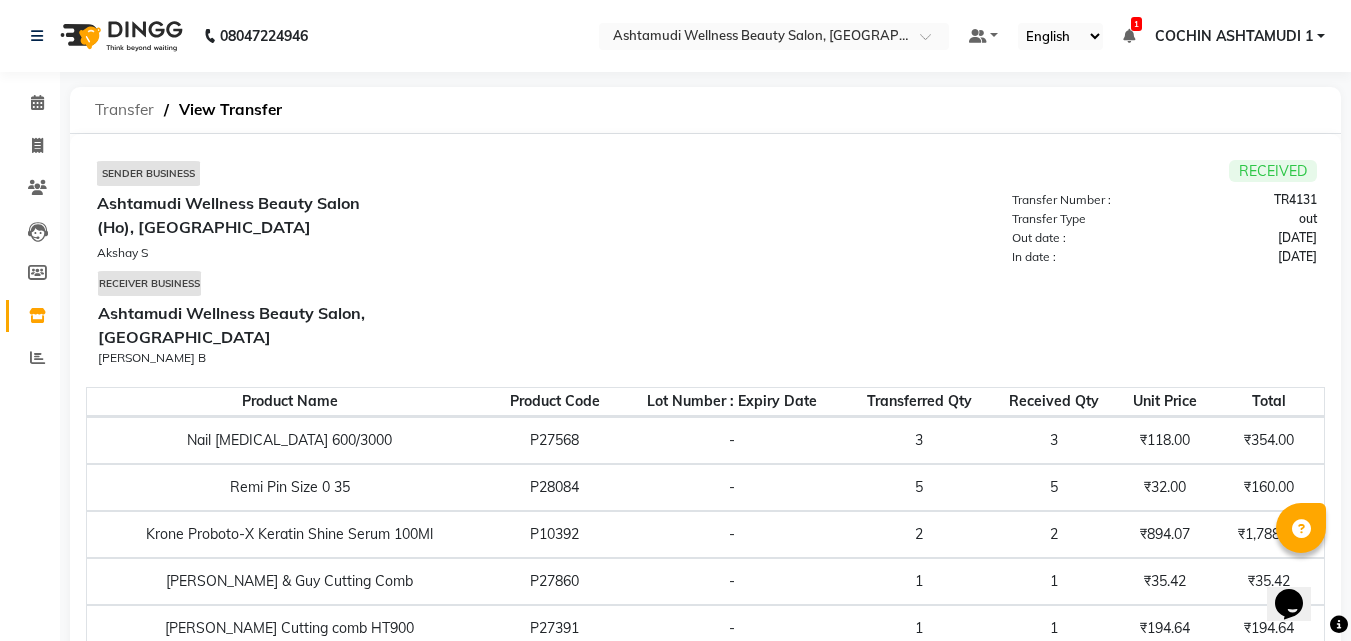 click on "Transfer" 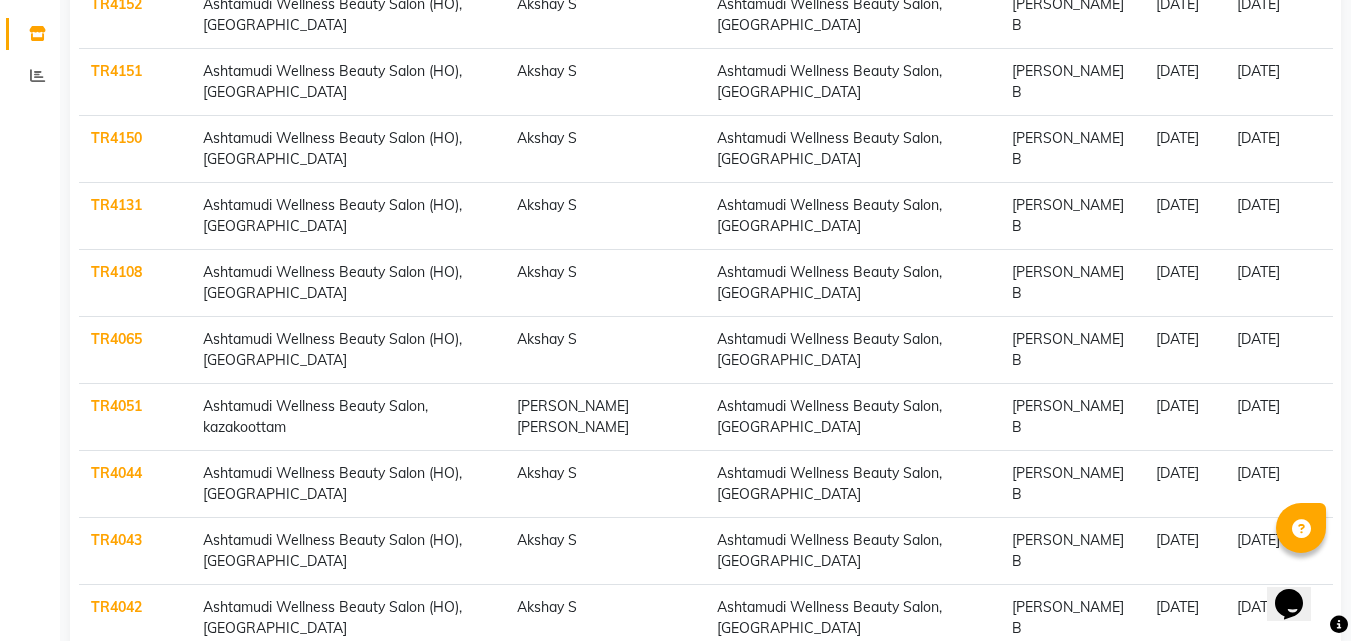 scroll, scrollTop: 300, scrollLeft: 0, axis: vertical 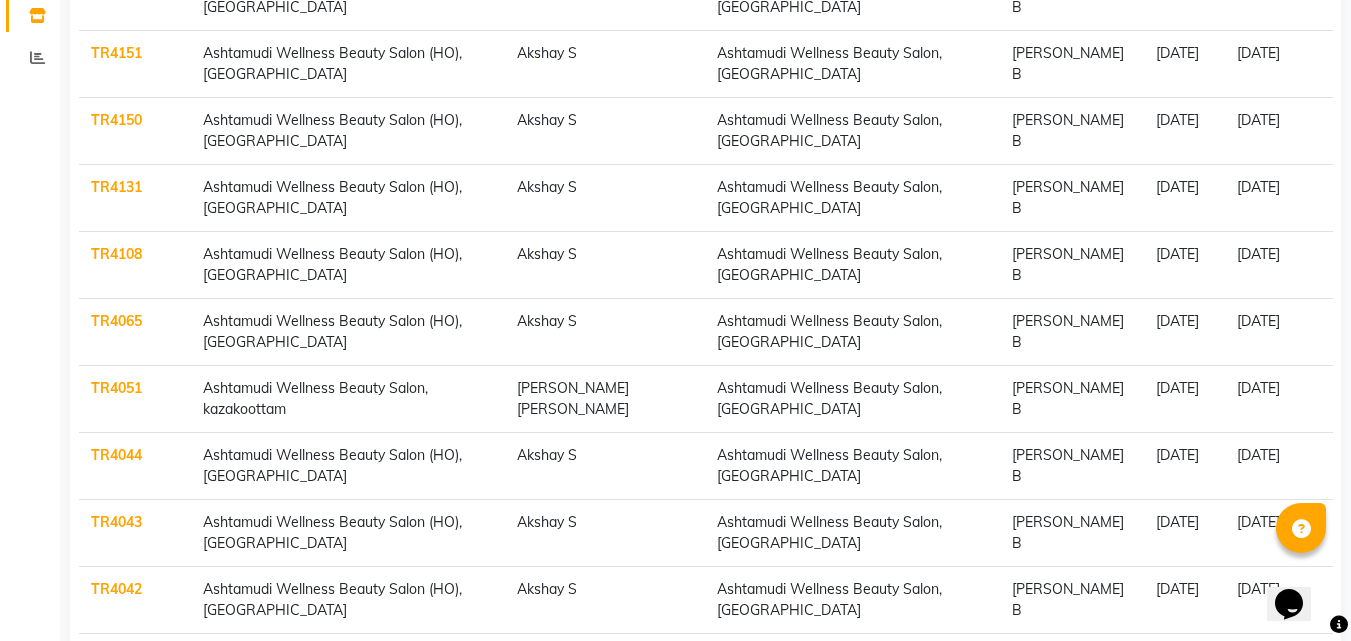click on "TR4051" 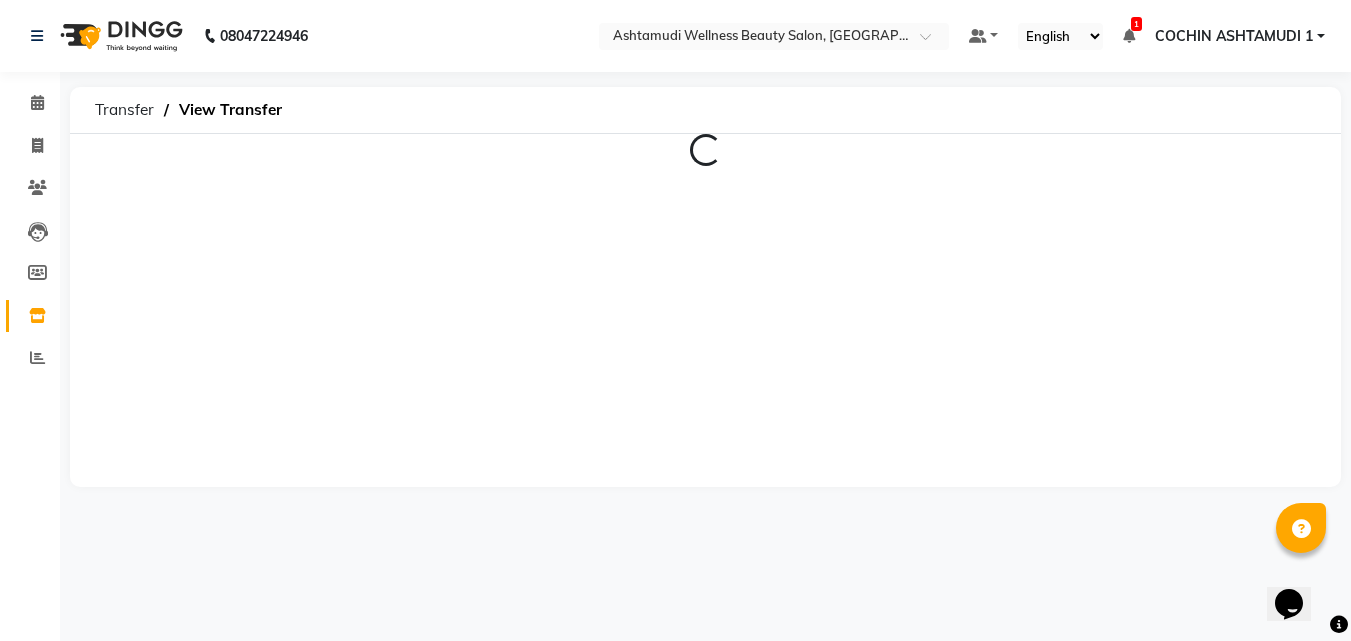 scroll, scrollTop: 0, scrollLeft: 0, axis: both 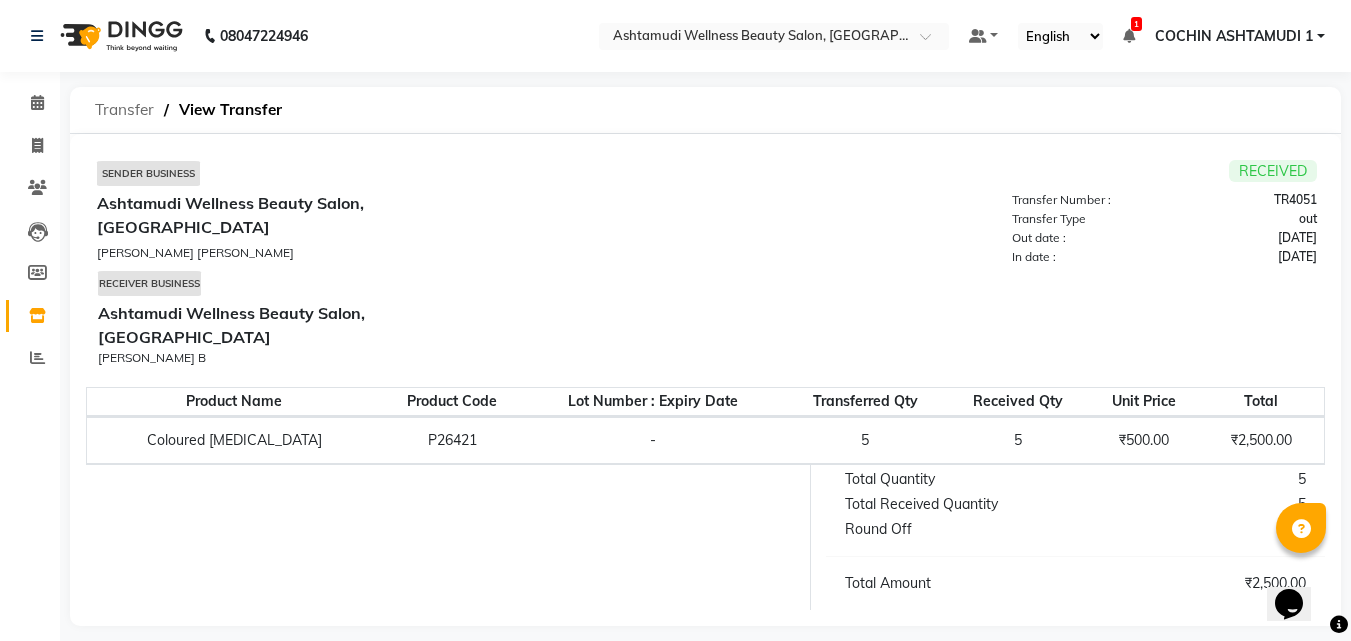 click on "Transfer" 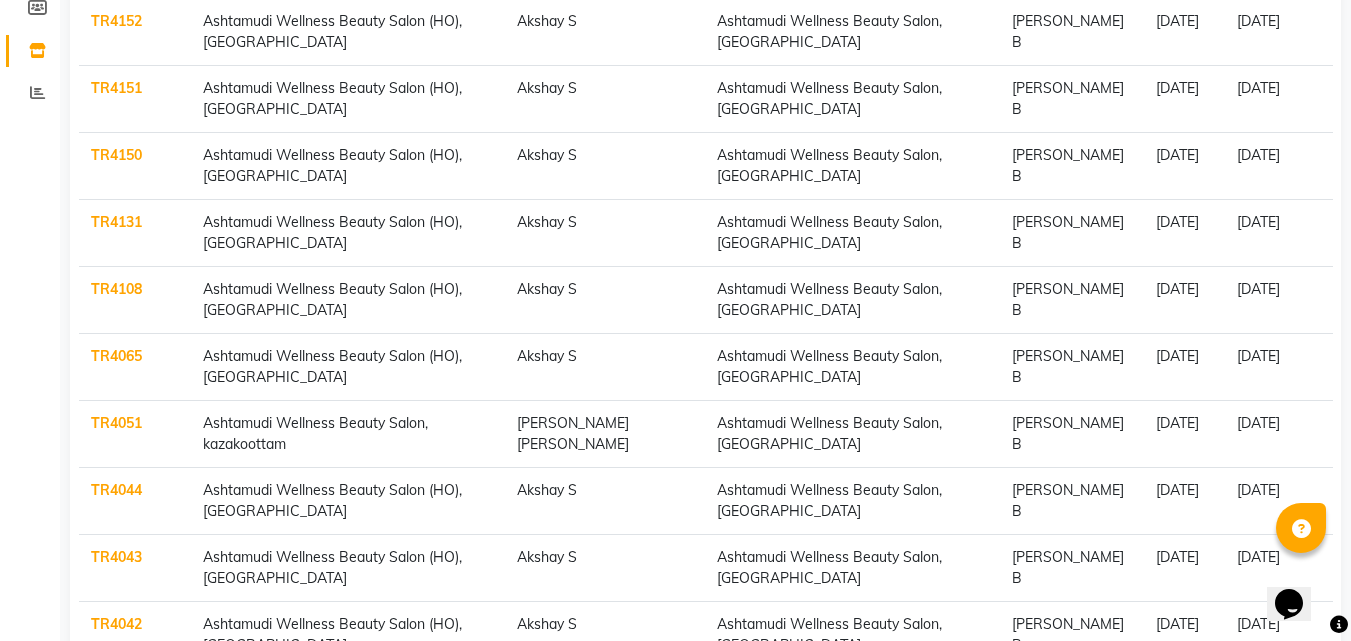 scroll, scrollTop: 300, scrollLeft: 0, axis: vertical 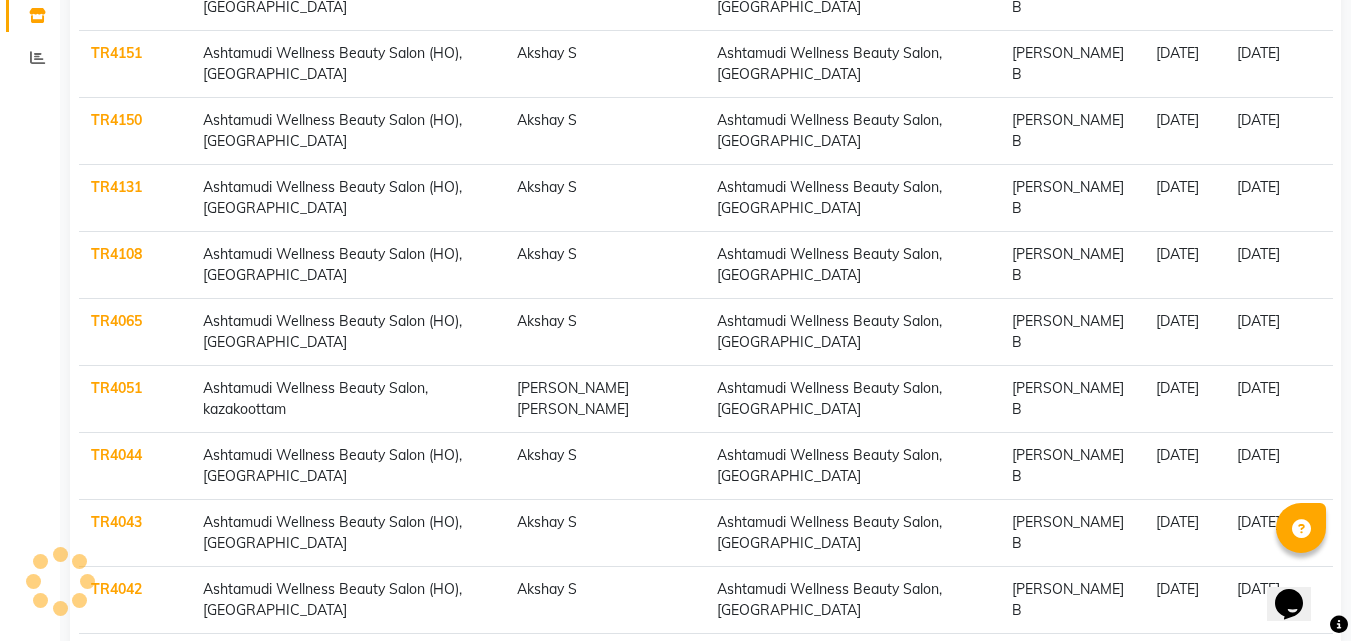 click on "TR4131" 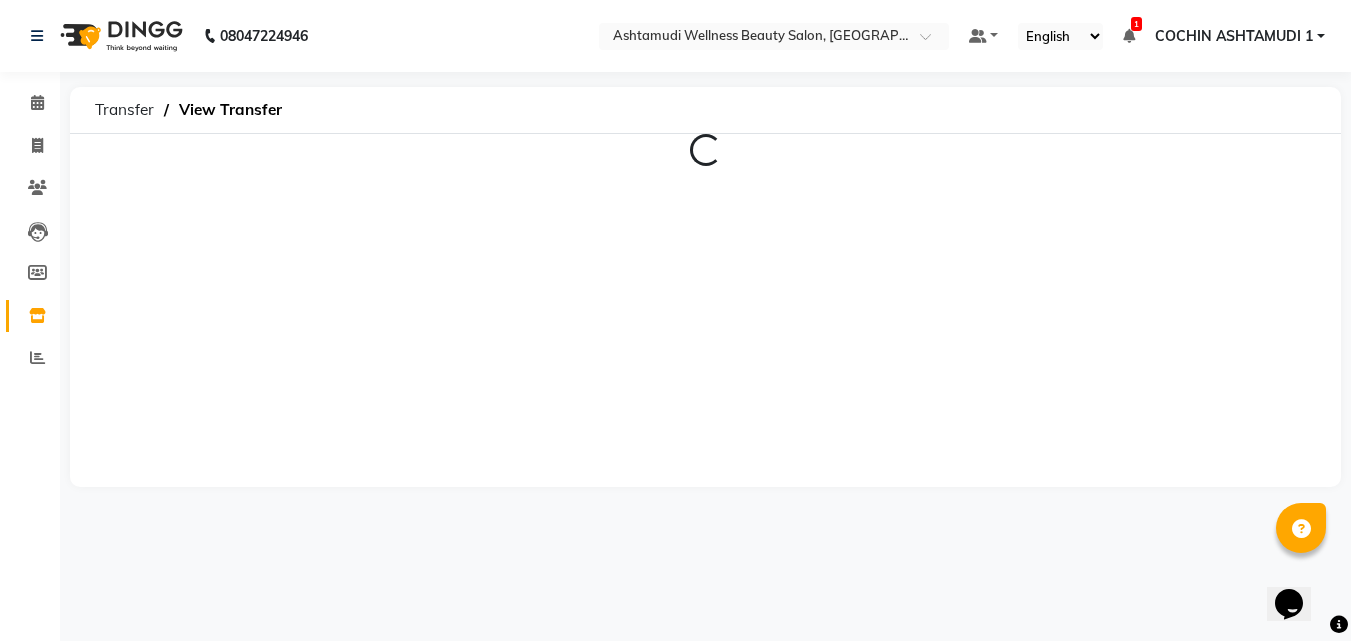 scroll, scrollTop: 0, scrollLeft: 0, axis: both 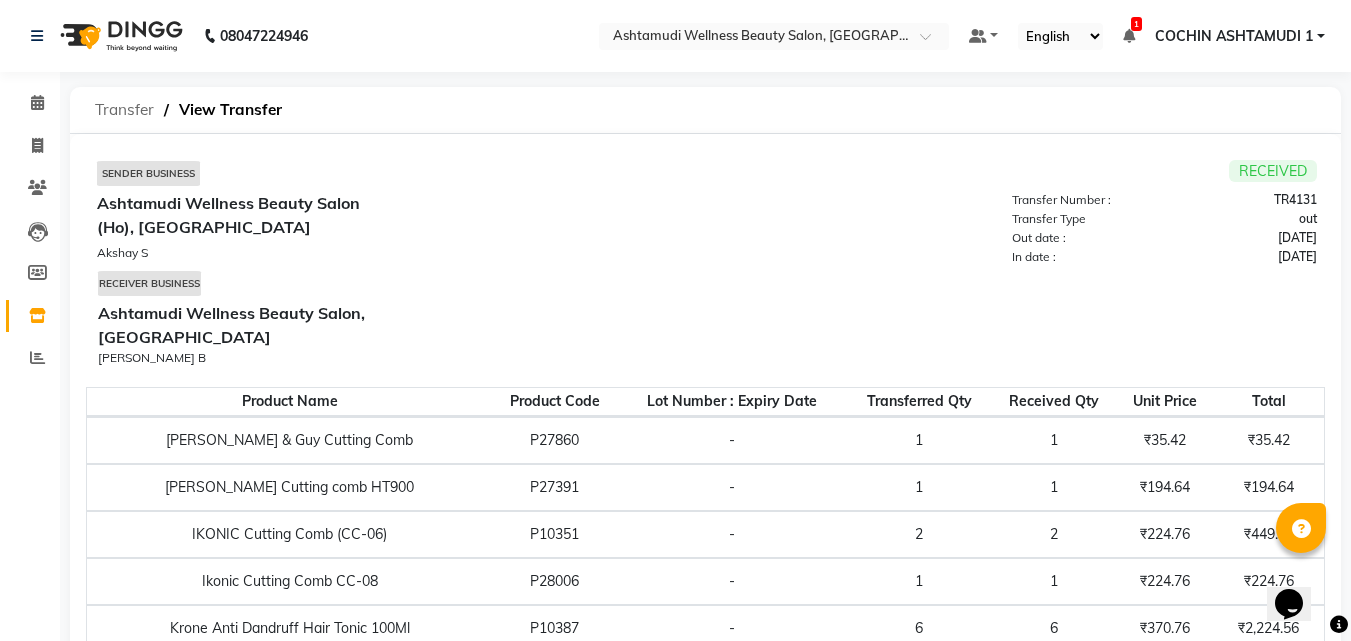 click on "Transfer" 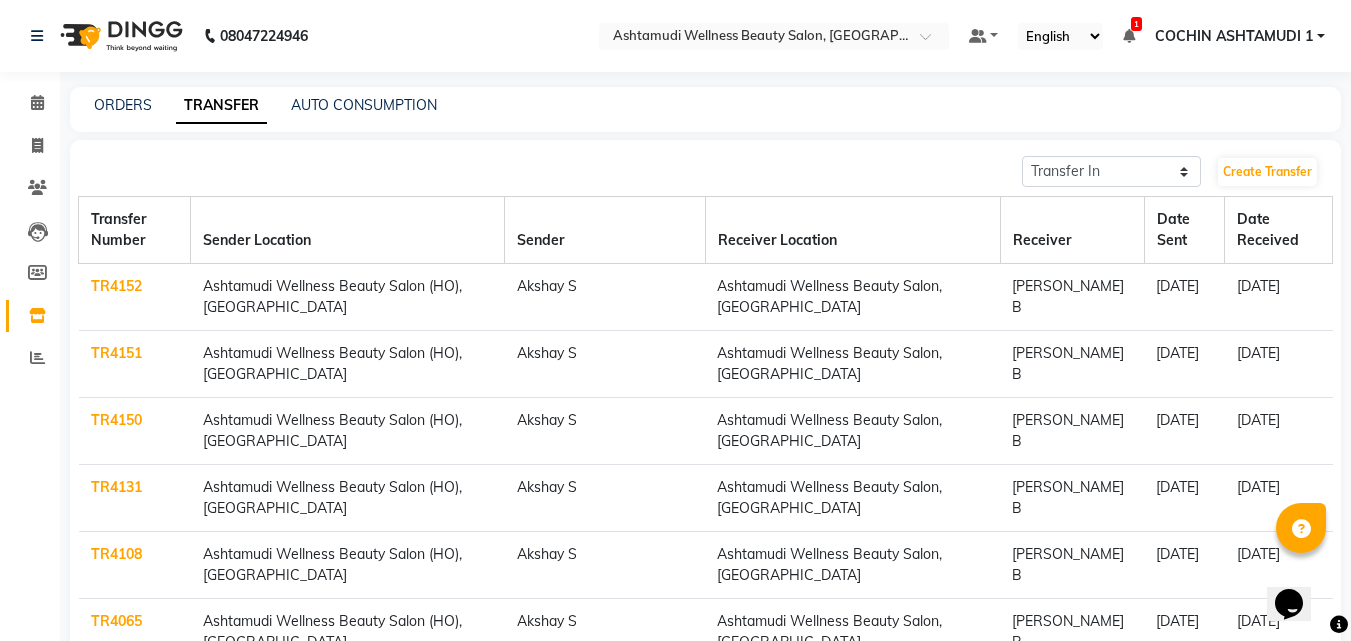 click on "TR4150" 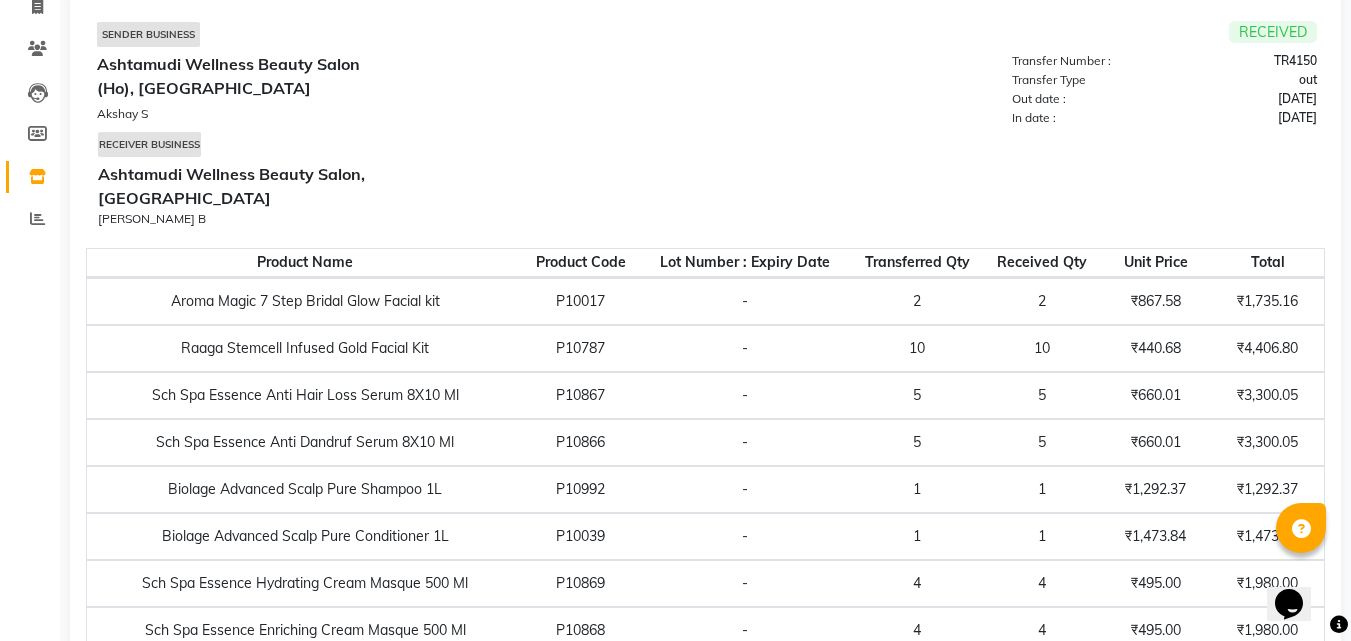 scroll, scrollTop: 0, scrollLeft: 0, axis: both 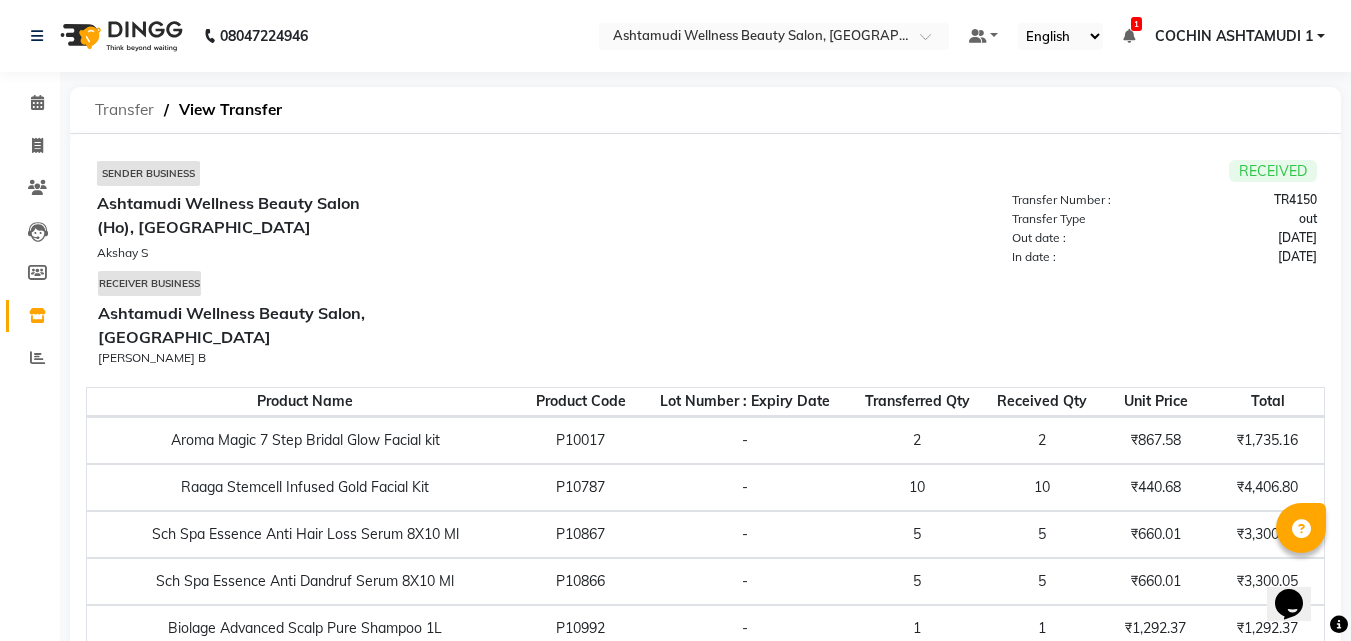 click on "Transfer" 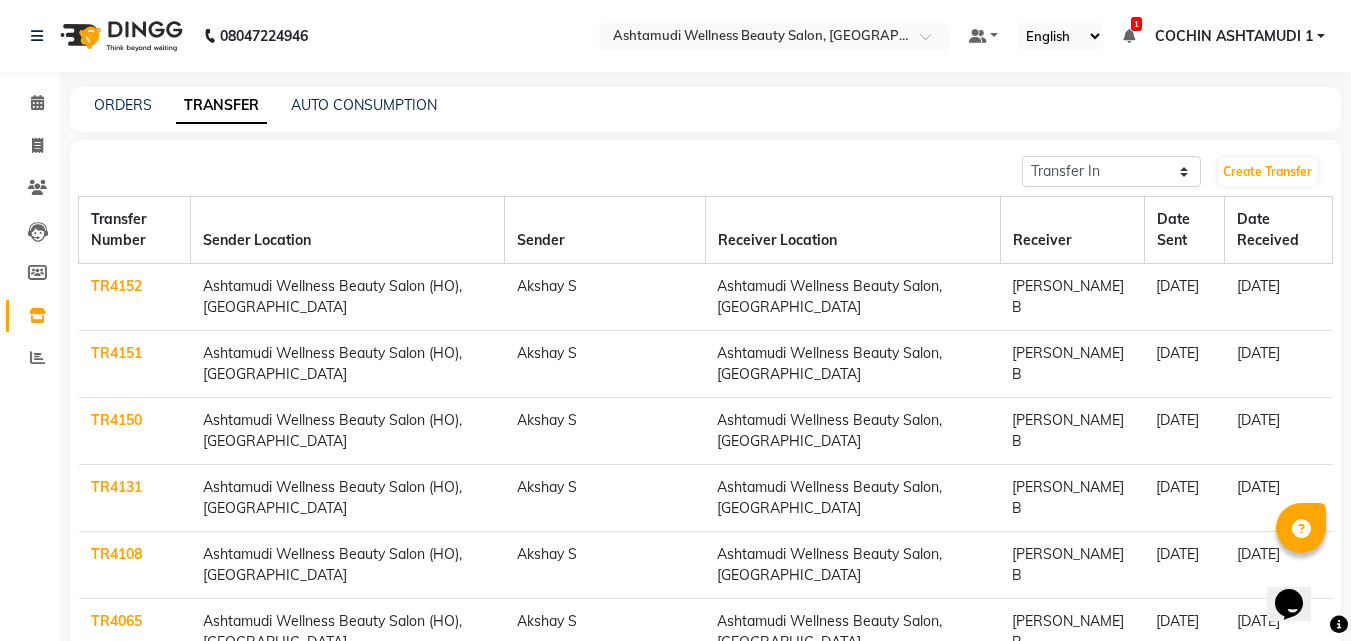 click on "TR4151" 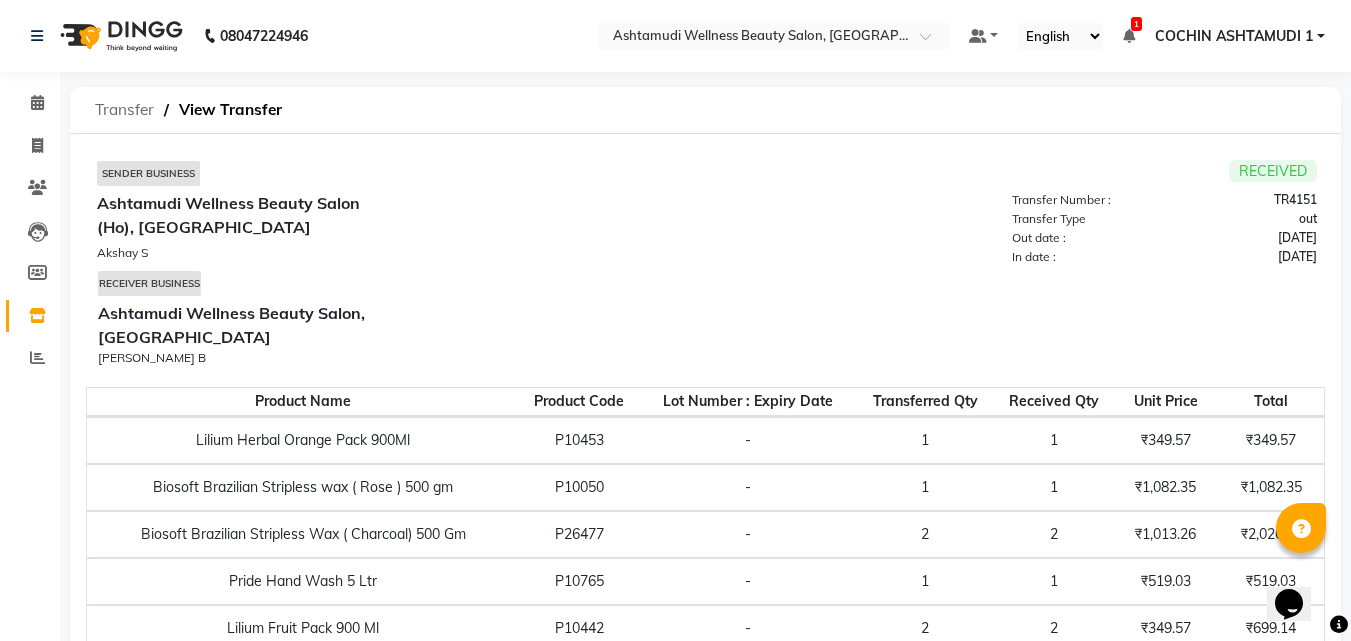 click on "Transfer" 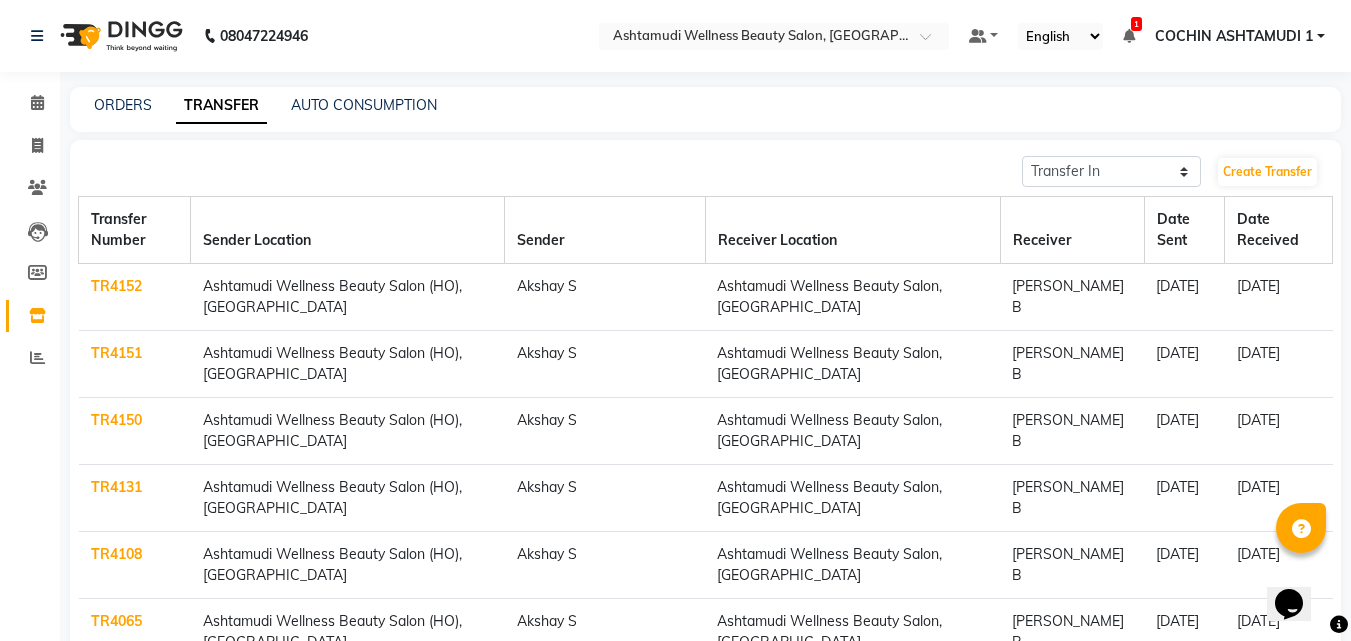 click on "TR4152" 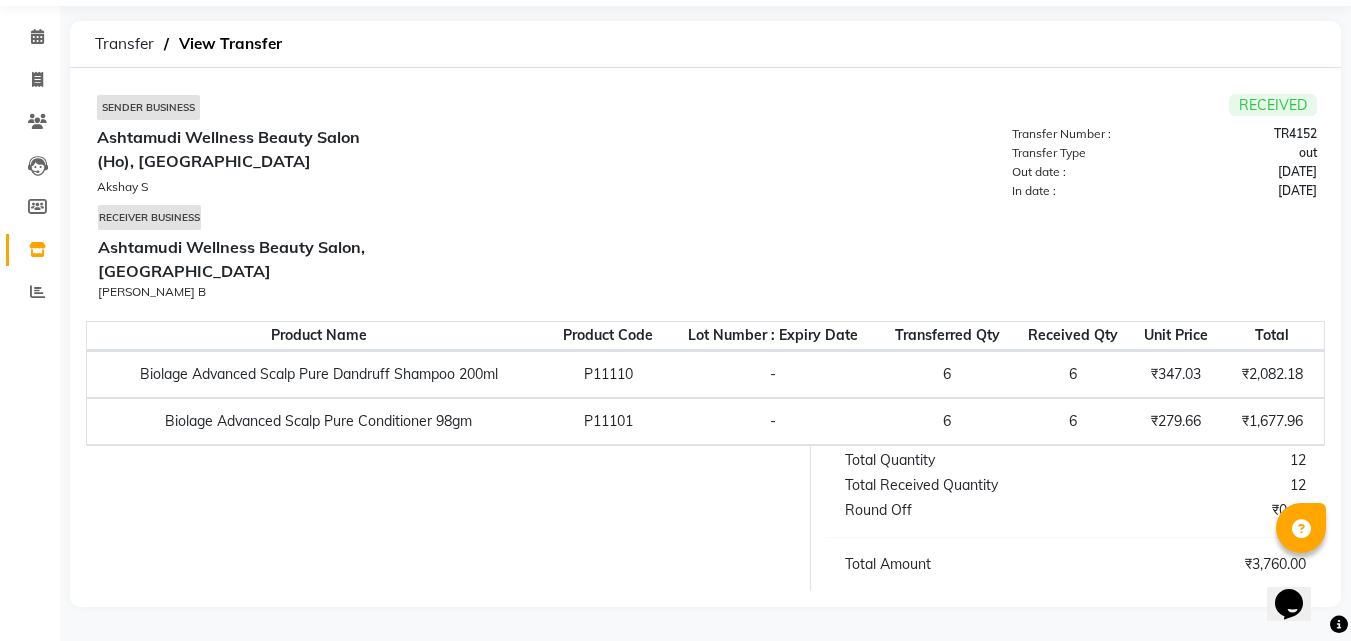 scroll, scrollTop: 0, scrollLeft: 0, axis: both 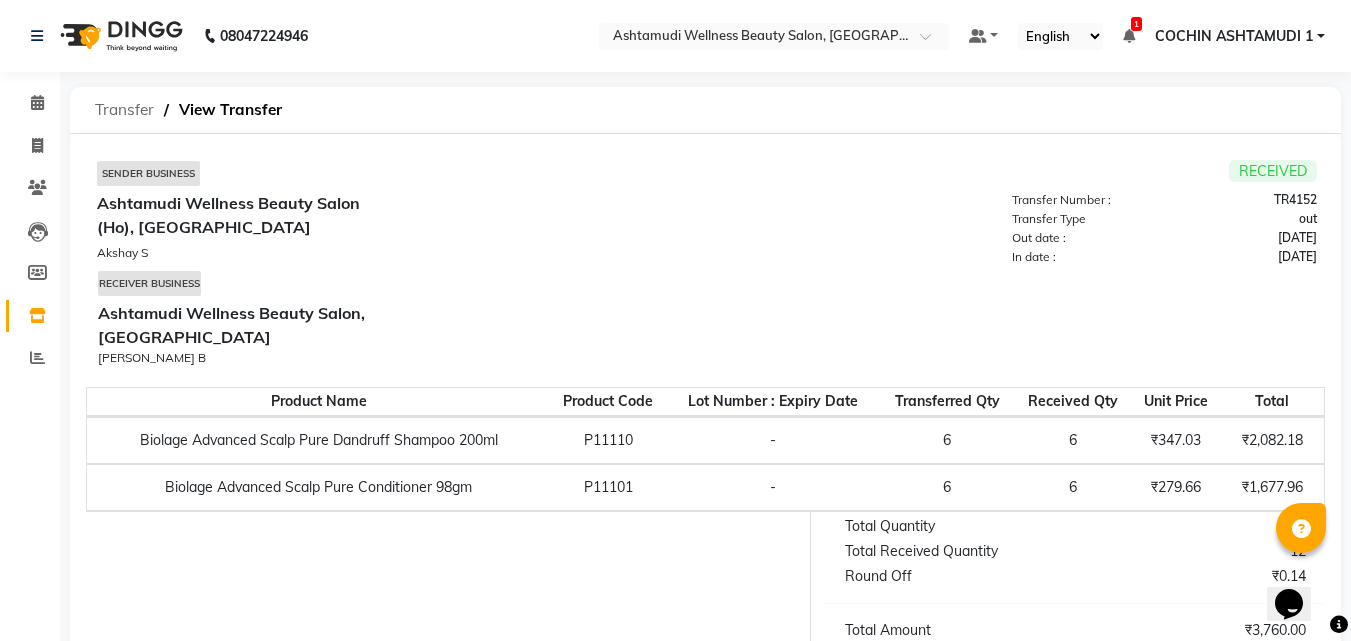 click on "Transfer" 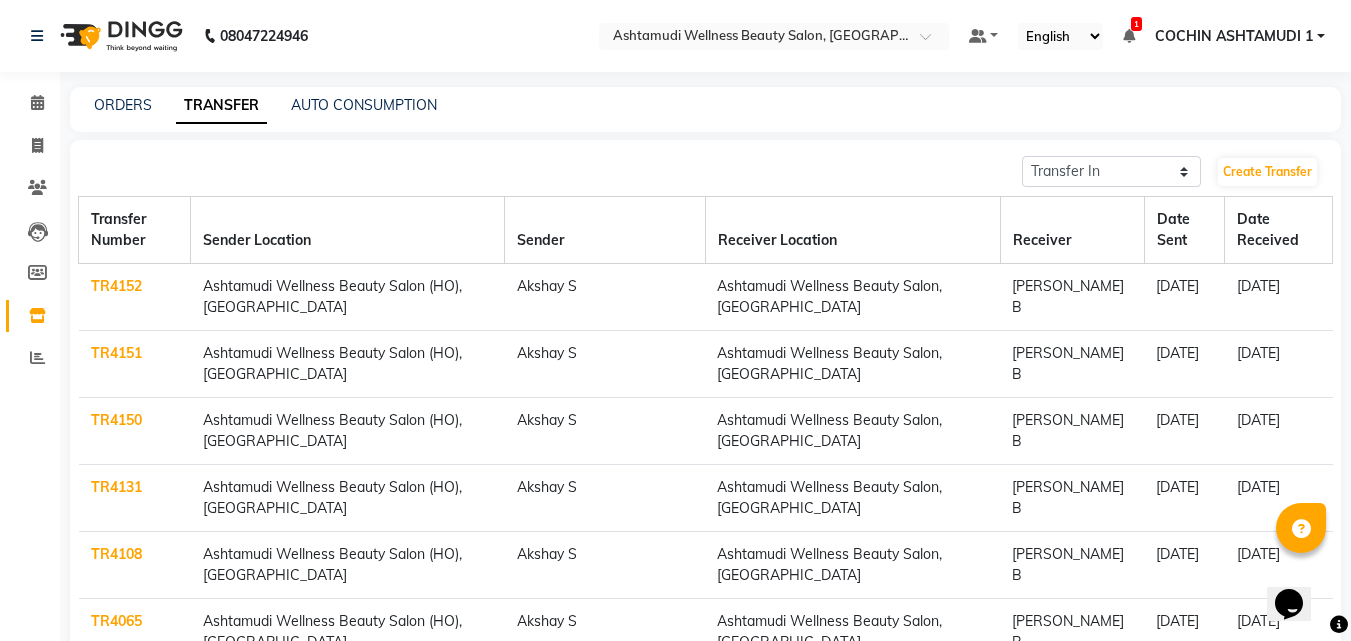 click on "TR4151" 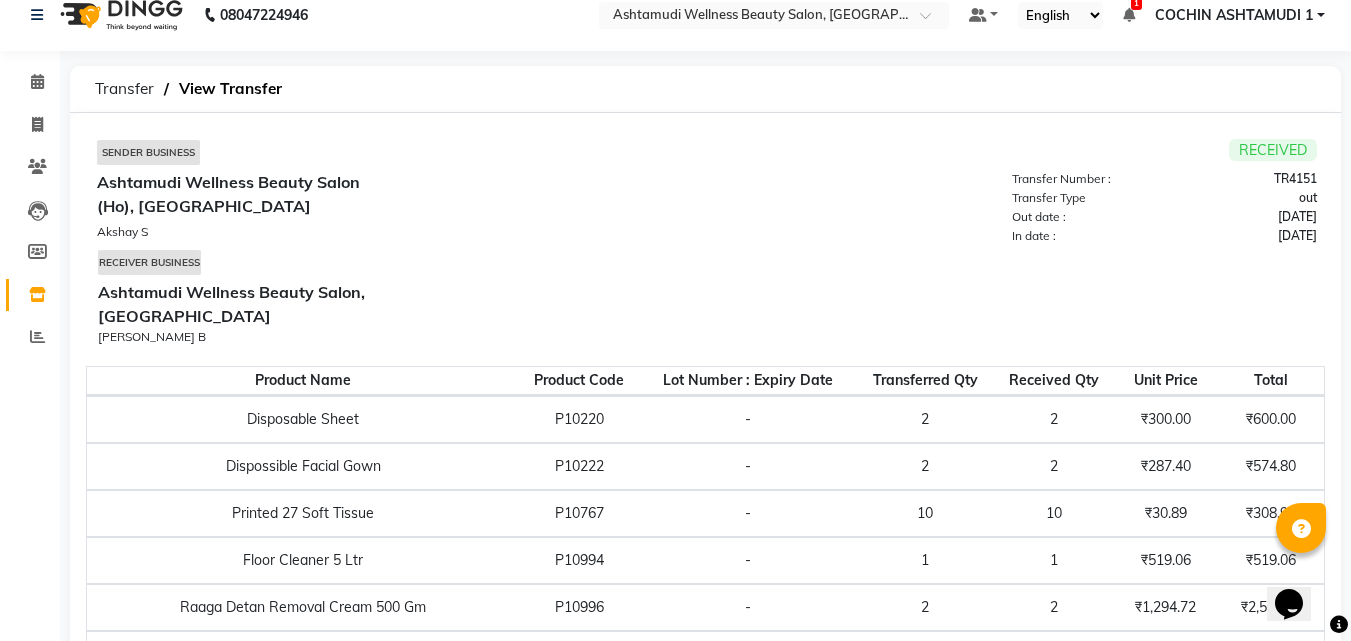scroll, scrollTop: 0, scrollLeft: 0, axis: both 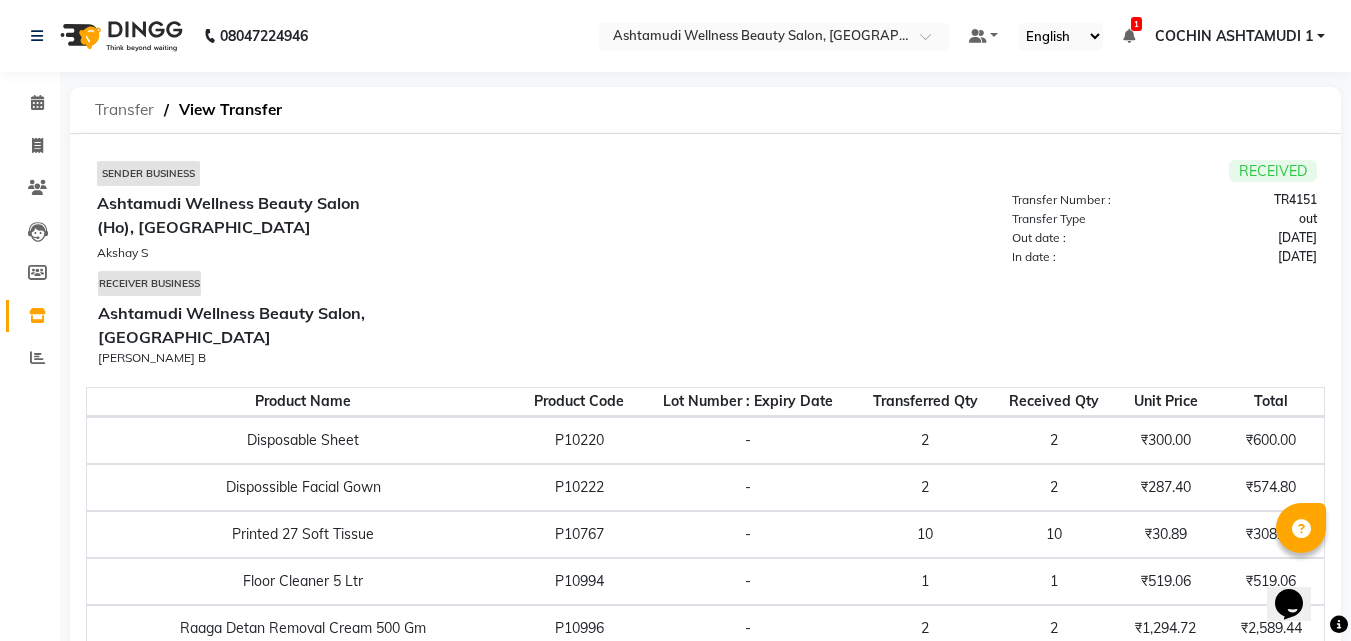 click on "Transfer" 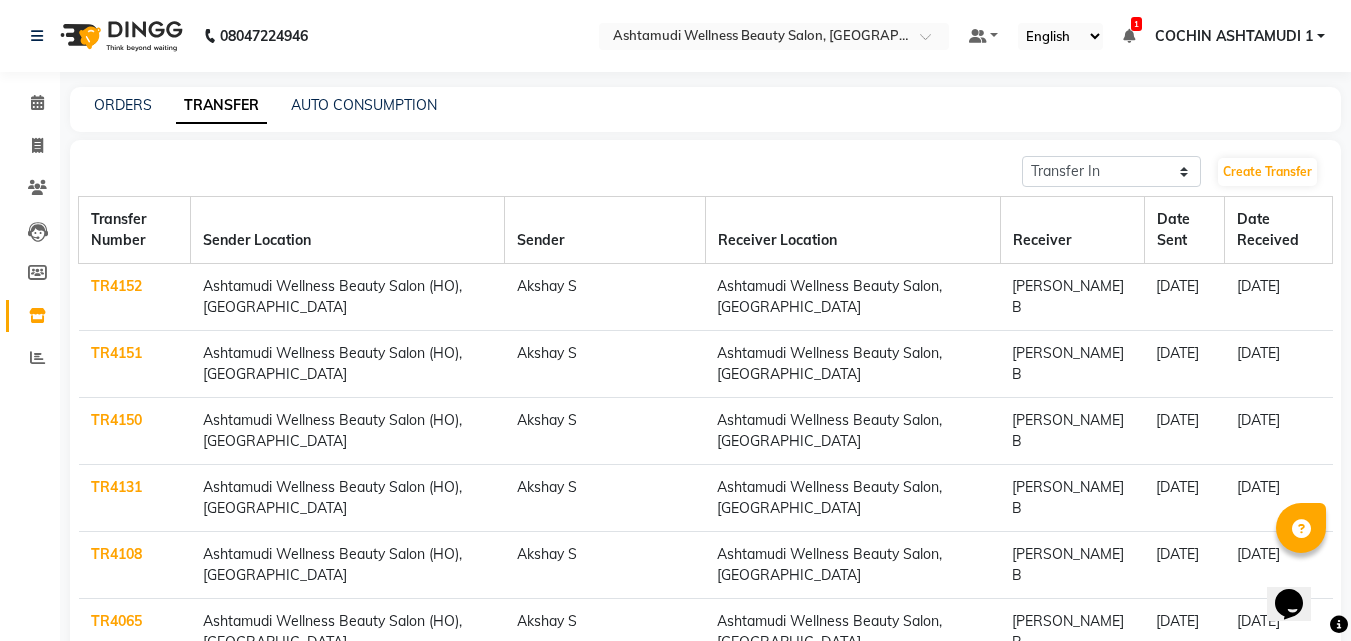 click on "TR4150" 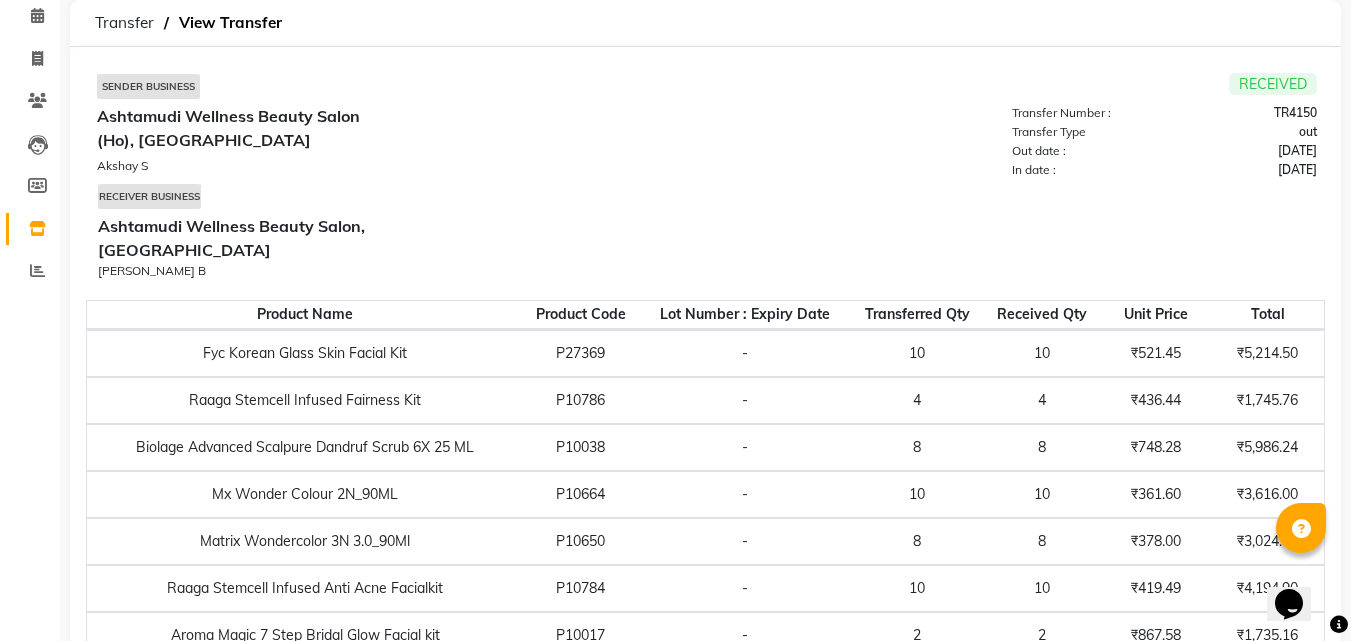 scroll, scrollTop: 0, scrollLeft: 0, axis: both 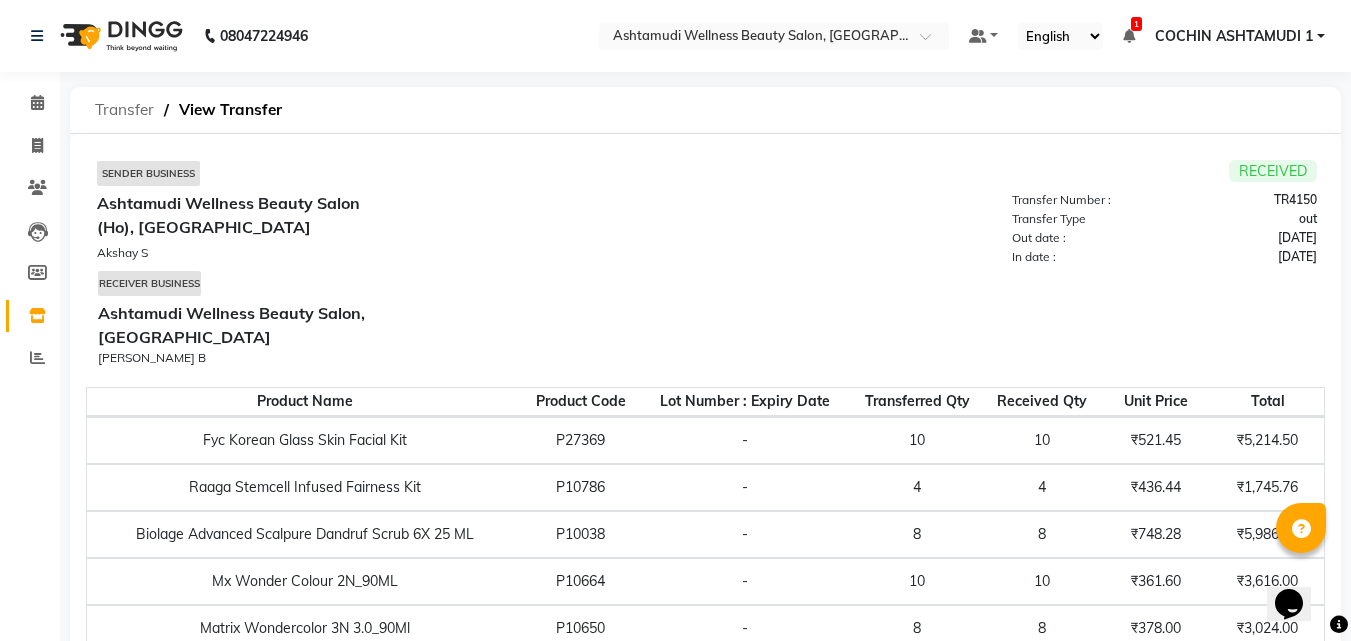 click on "Transfer" 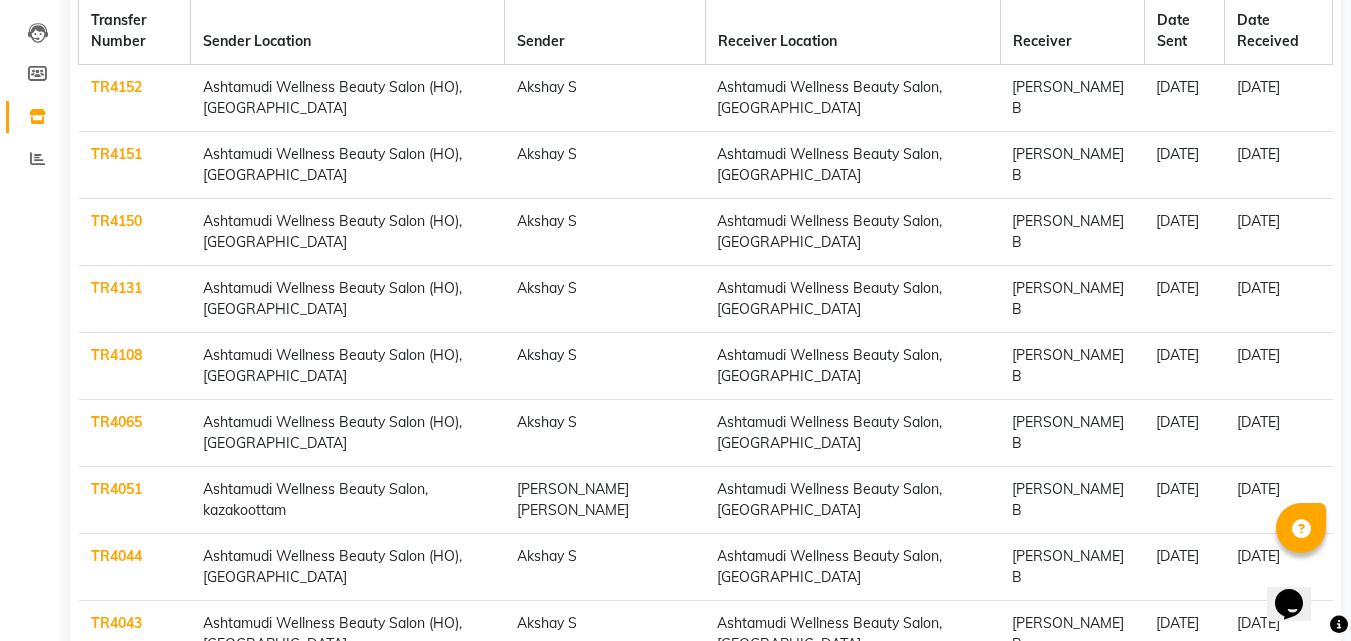 scroll, scrollTop: 200, scrollLeft: 0, axis: vertical 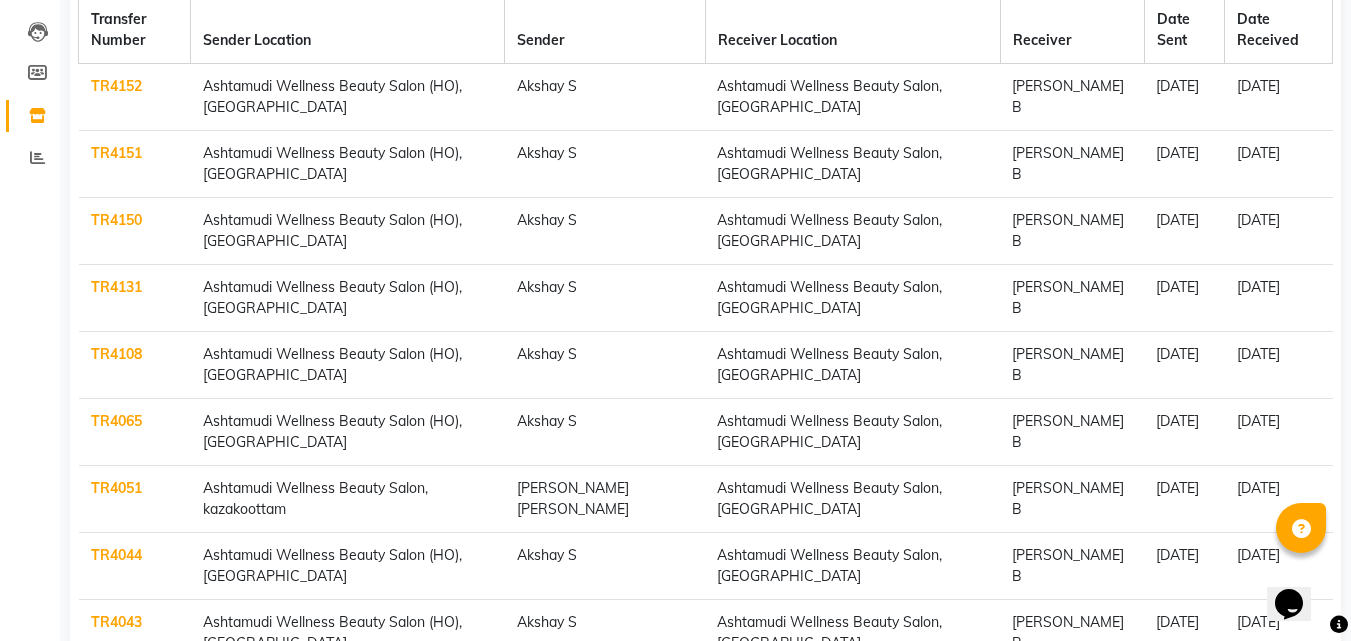 click on "TR4131" 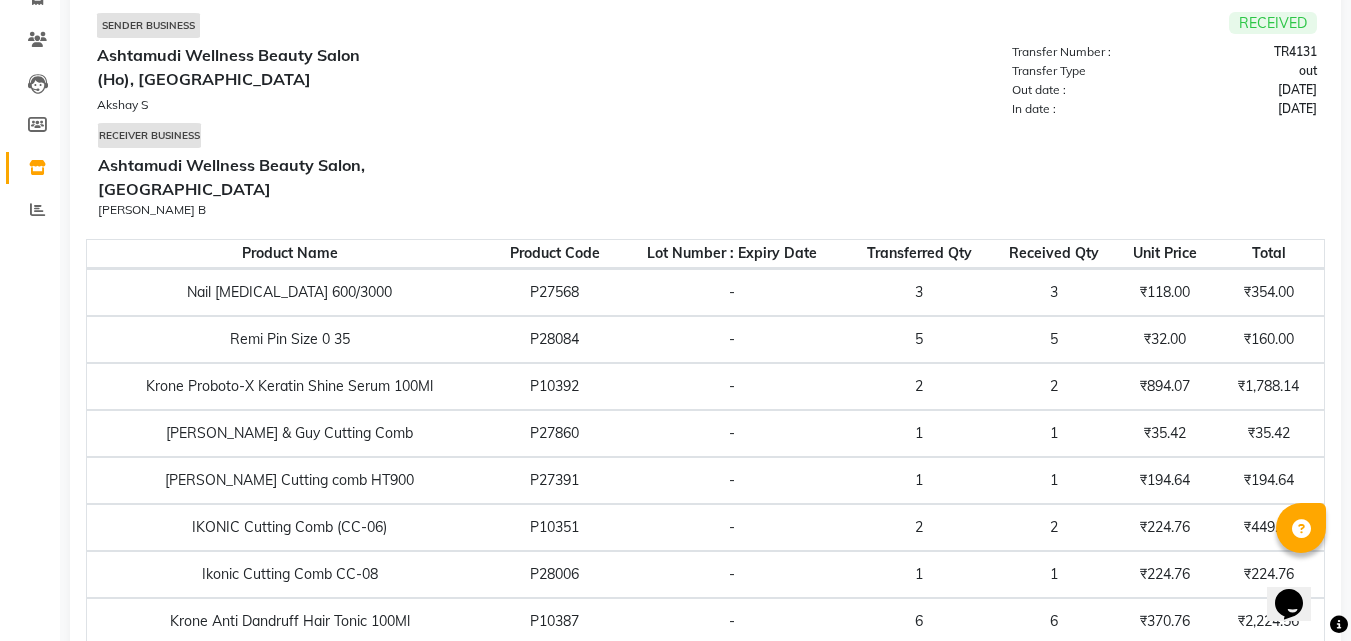 scroll, scrollTop: 0, scrollLeft: 0, axis: both 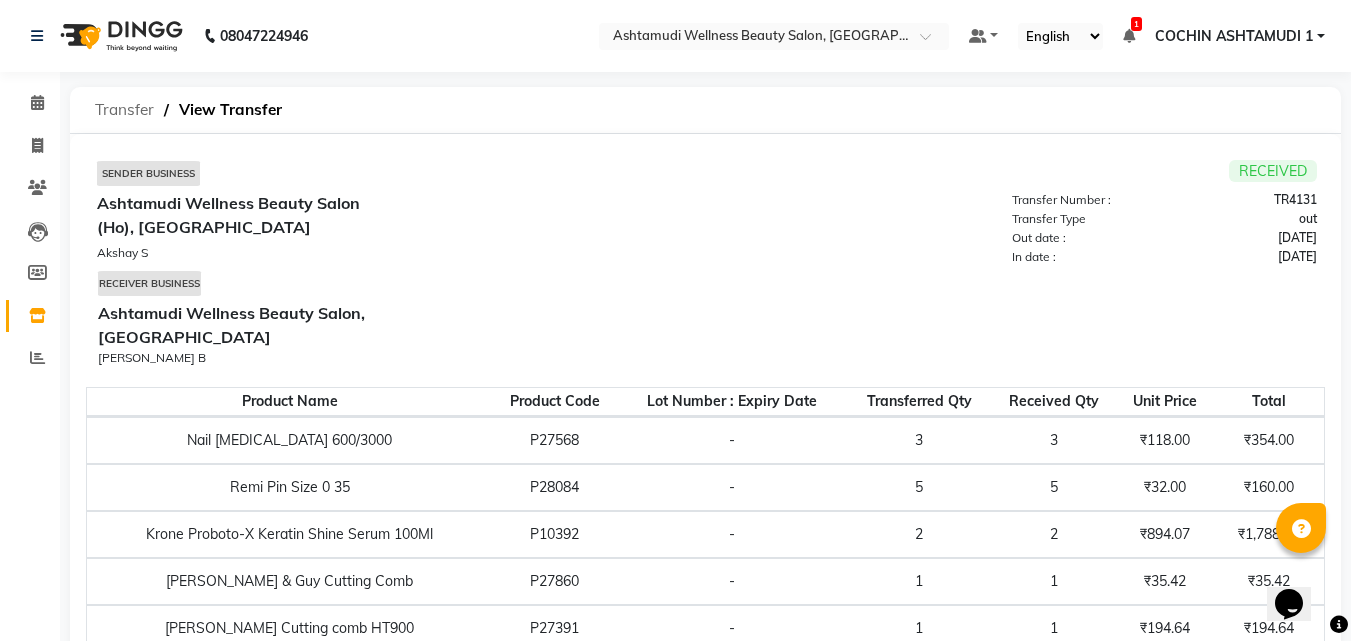 click on "Transfer" 